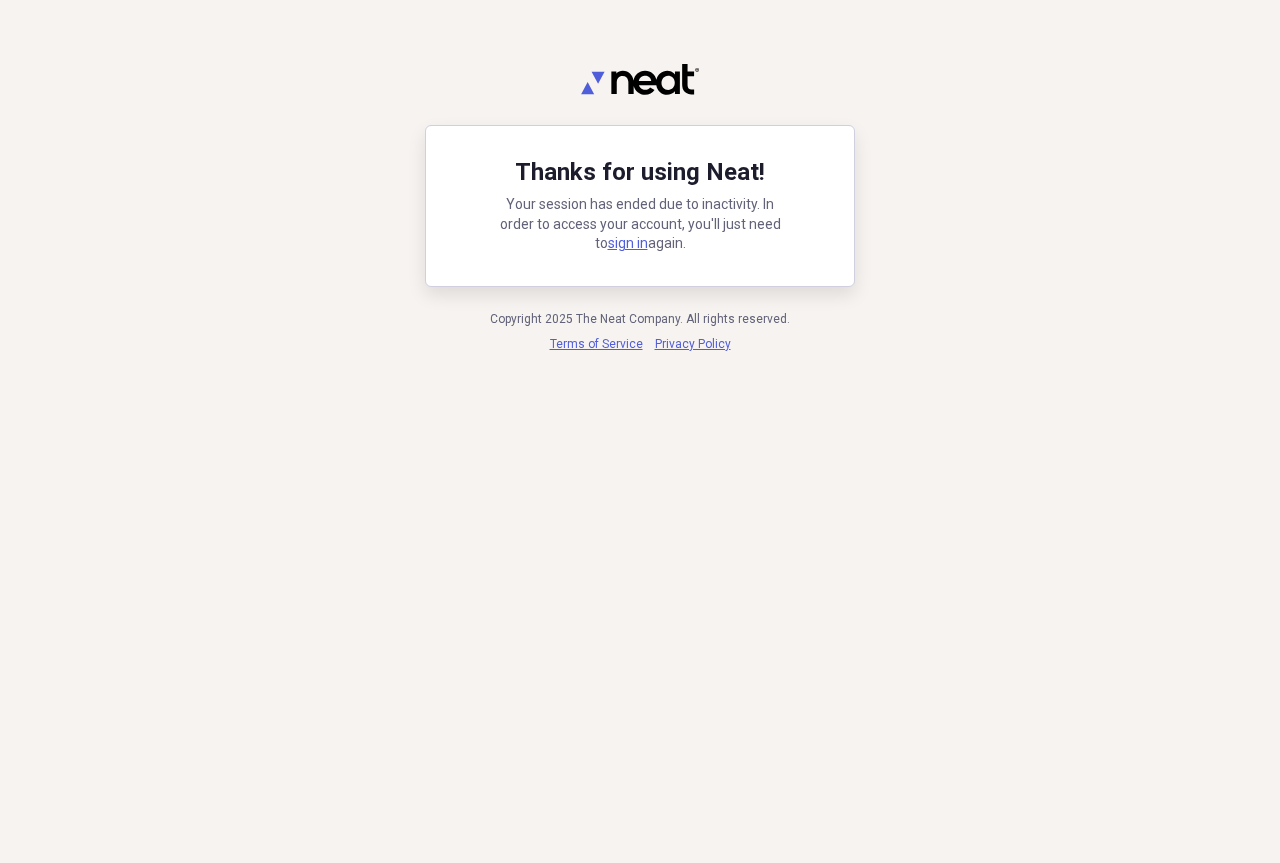 scroll, scrollTop: 0, scrollLeft: 0, axis: both 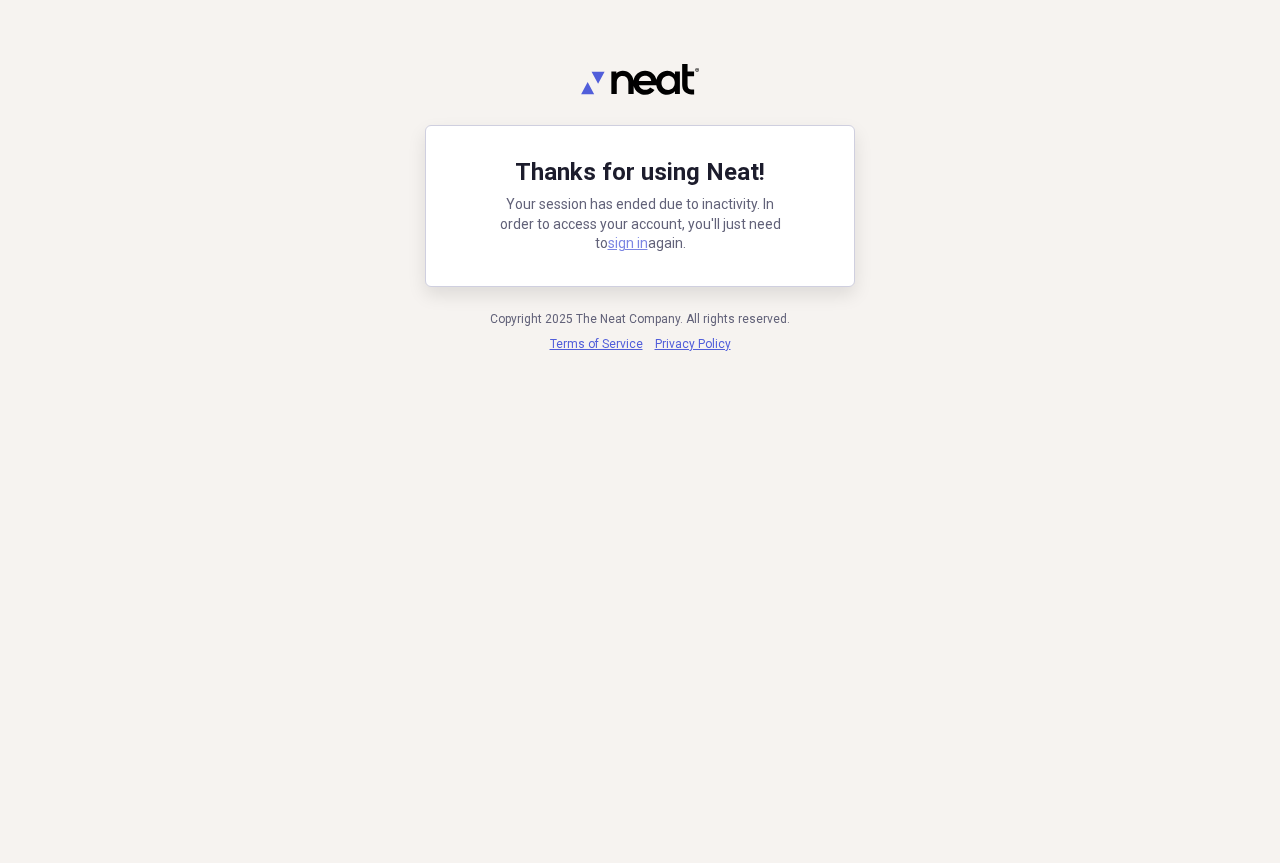 click on "sign in" at bounding box center (628, 243) 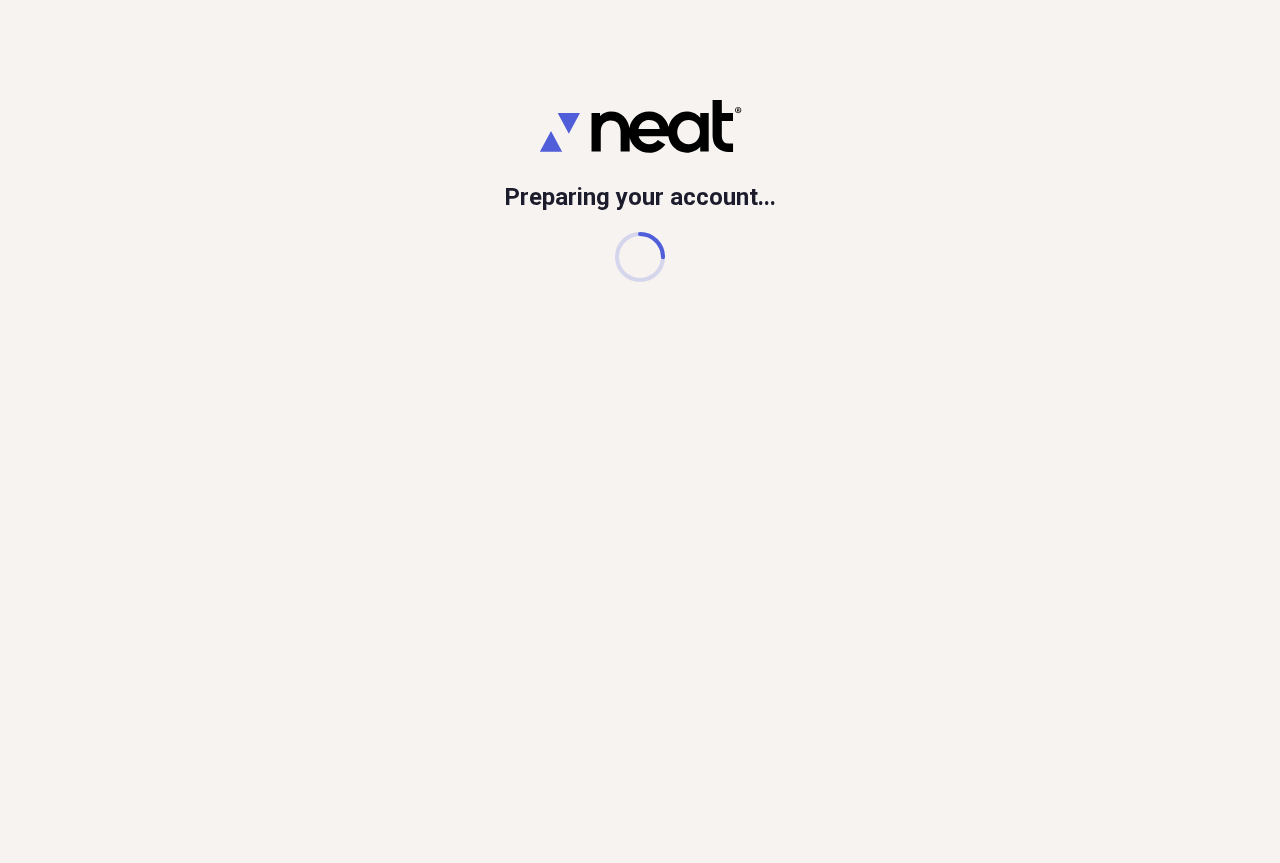 scroll, scrollTop: 0, scrollLeft: 0, axis: both 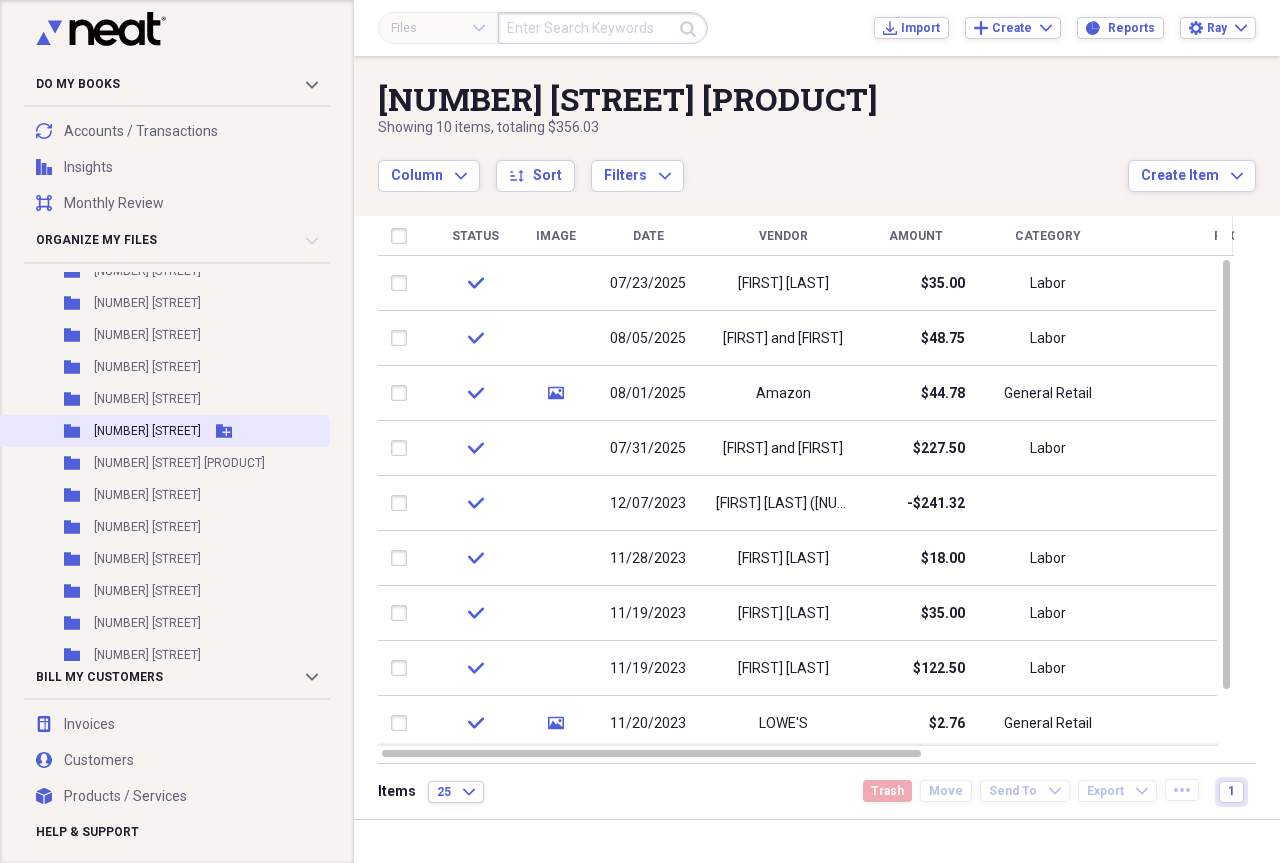 click on "[NUMBER] [STREET]" at bounding box center [147, 431] 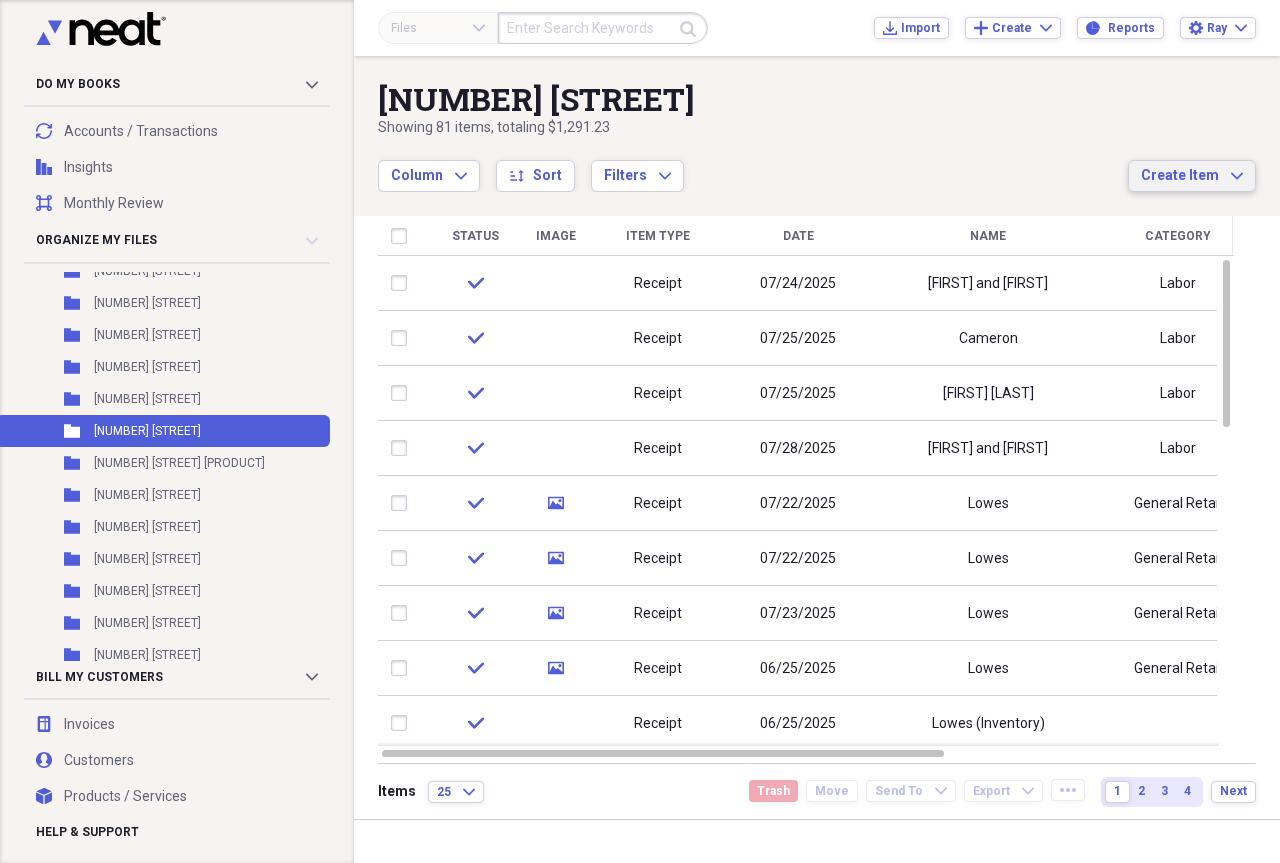 click on "Expand" 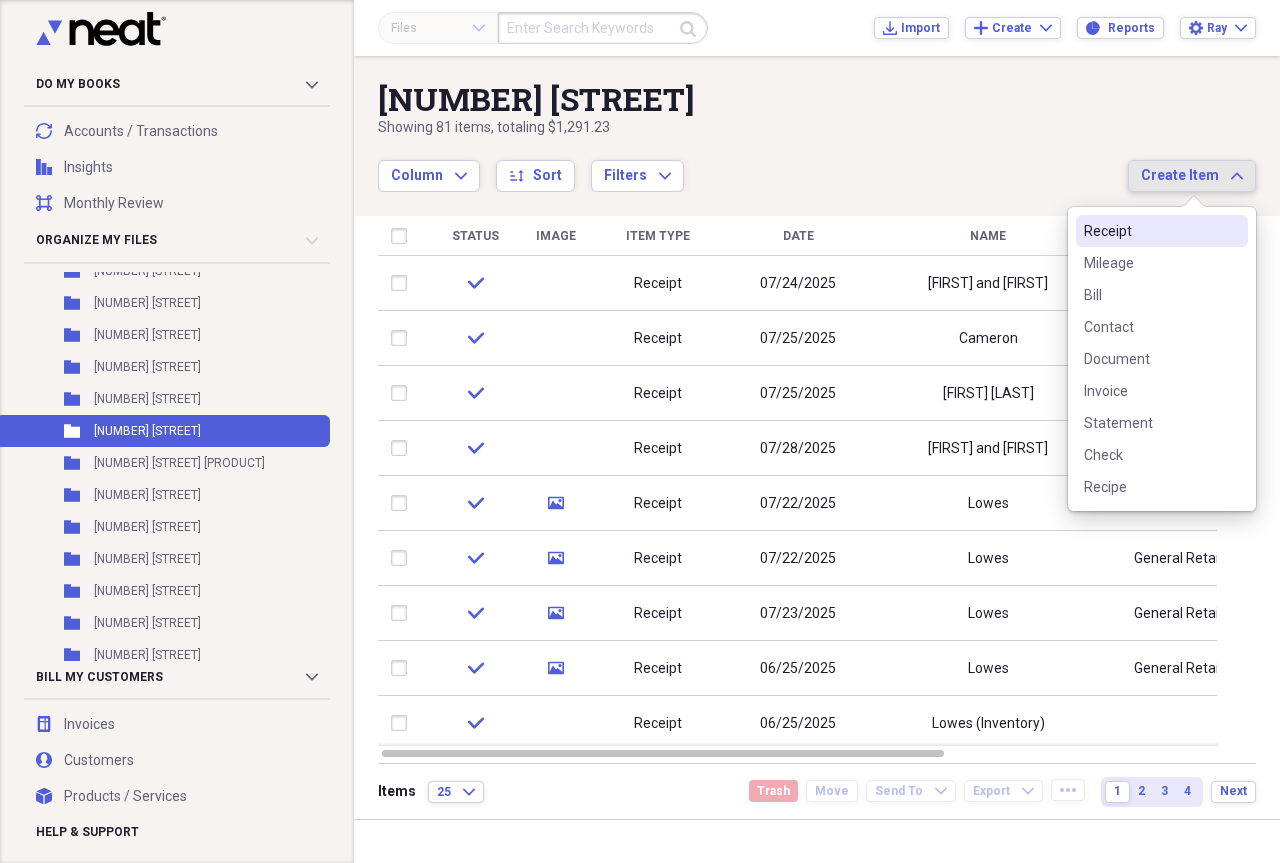 click on "Receipt" at bounding box center [1150, 231] 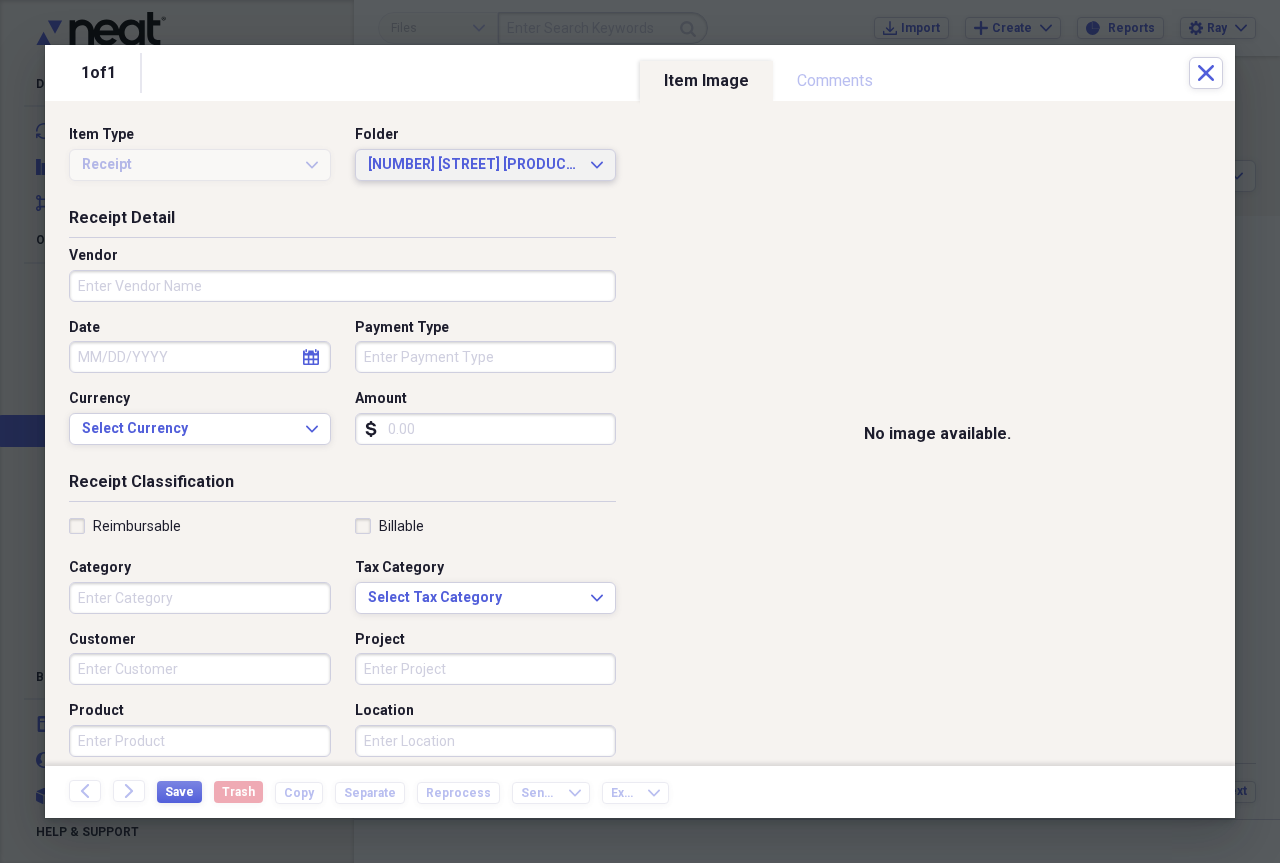 click on "Expand" 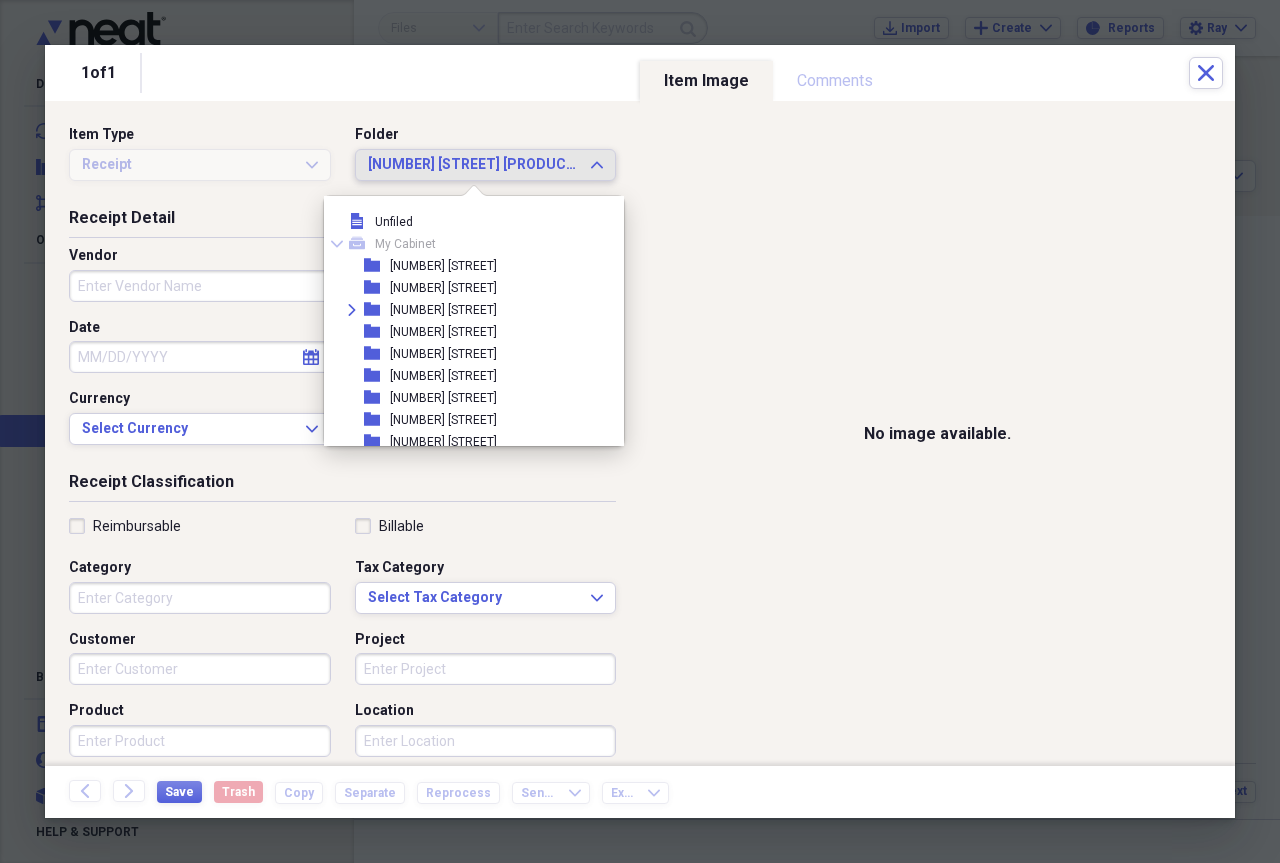 scroll, scrollTop: 825, scrollLeft: 0, axis: vertical 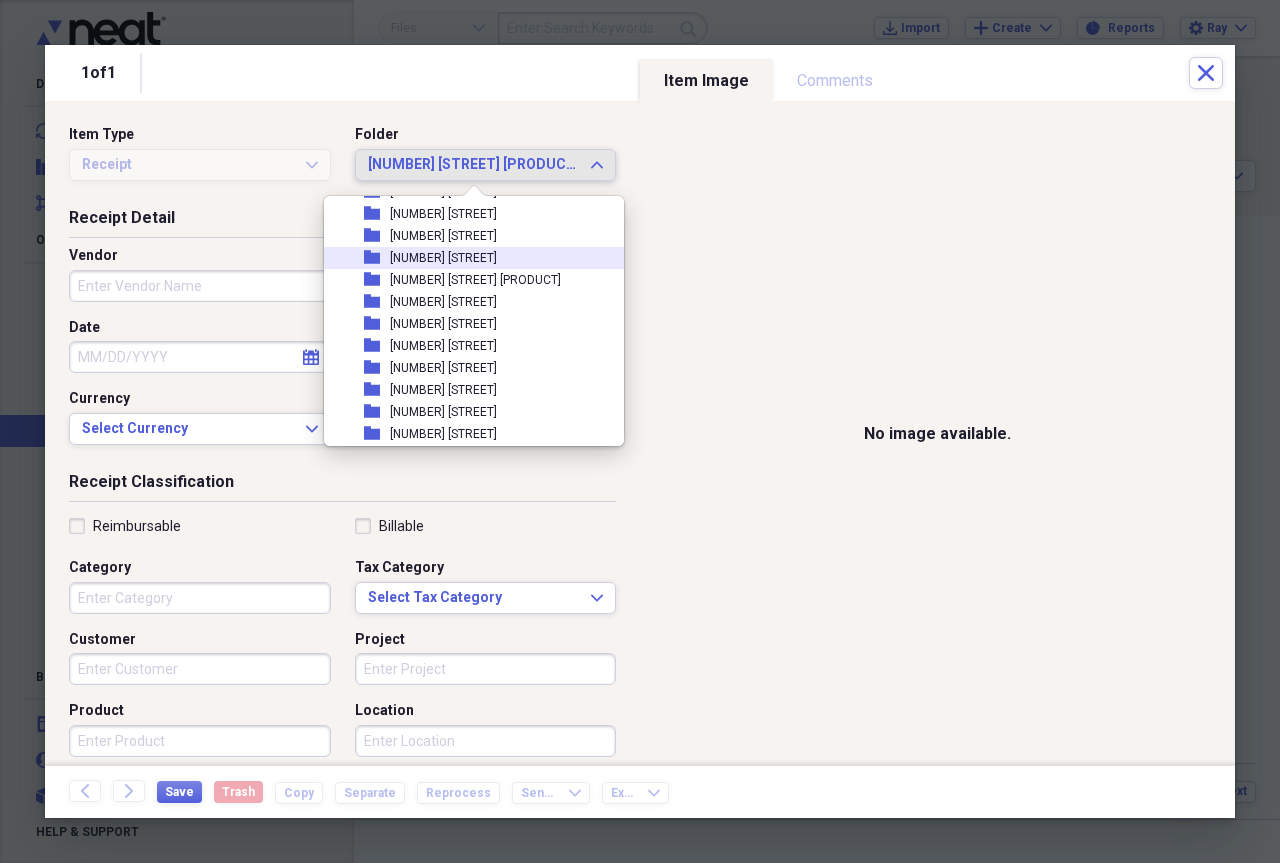 click on "[NUMBER] [STREET]" at bounding box center (443, 258) 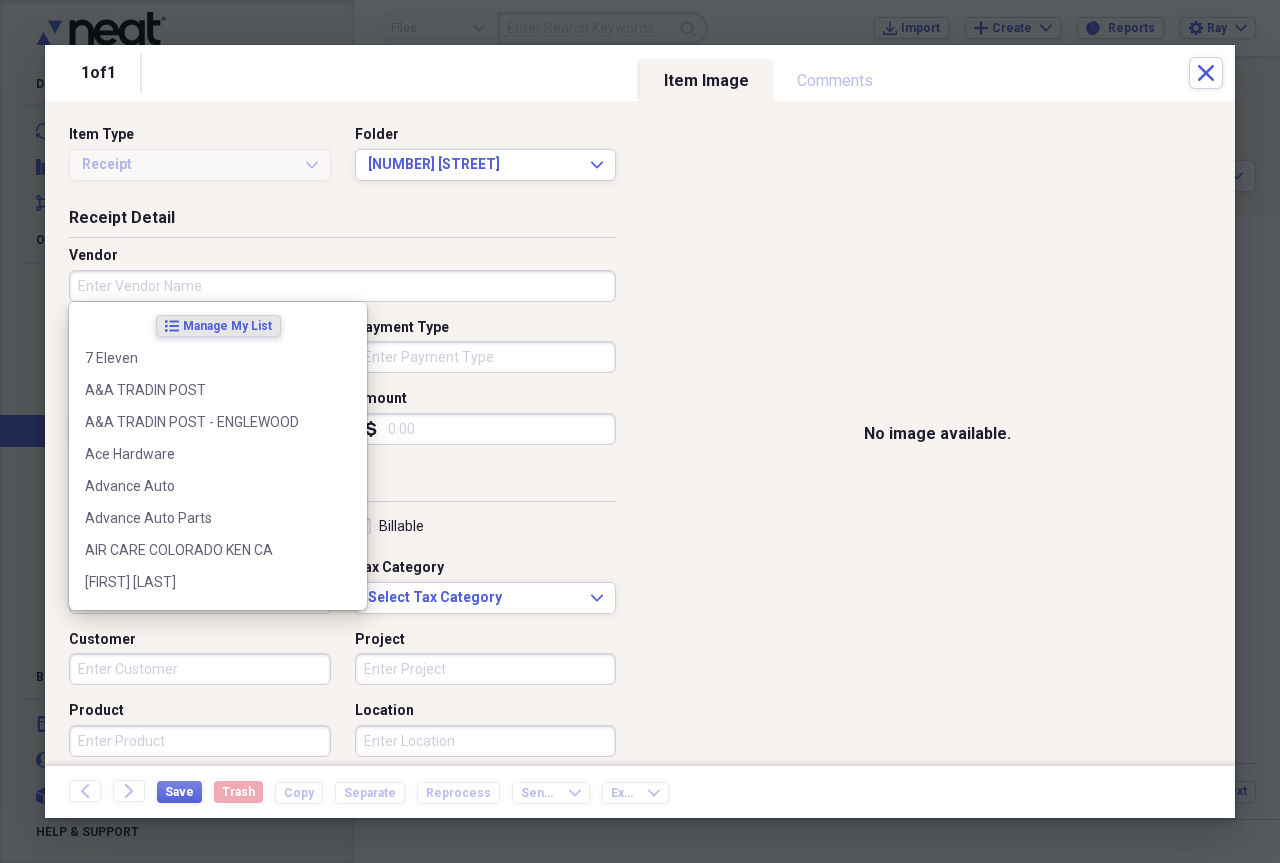 click on "Vendor" at bounding box center (342, 286) 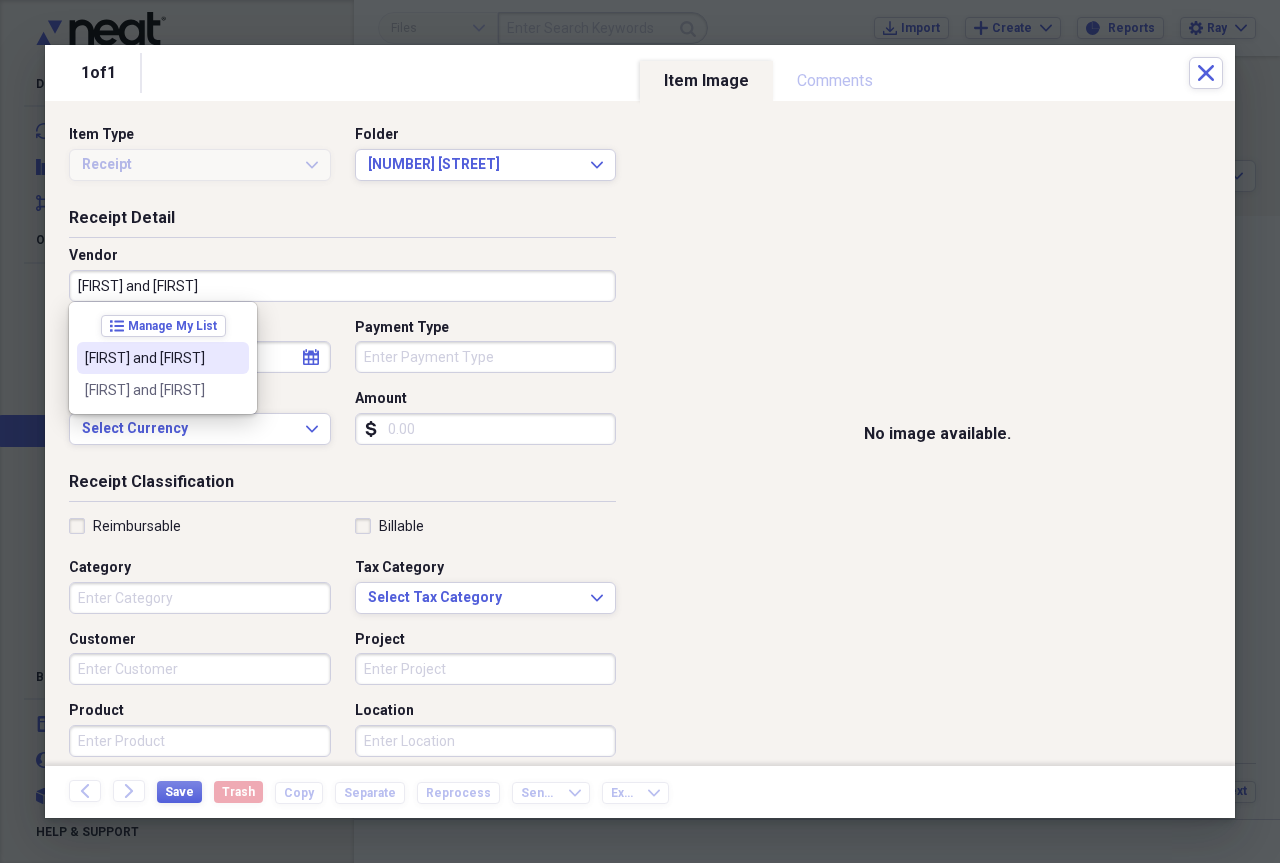 click on "[FIRST] and [FIRST]" at bounding box center [151, 358] 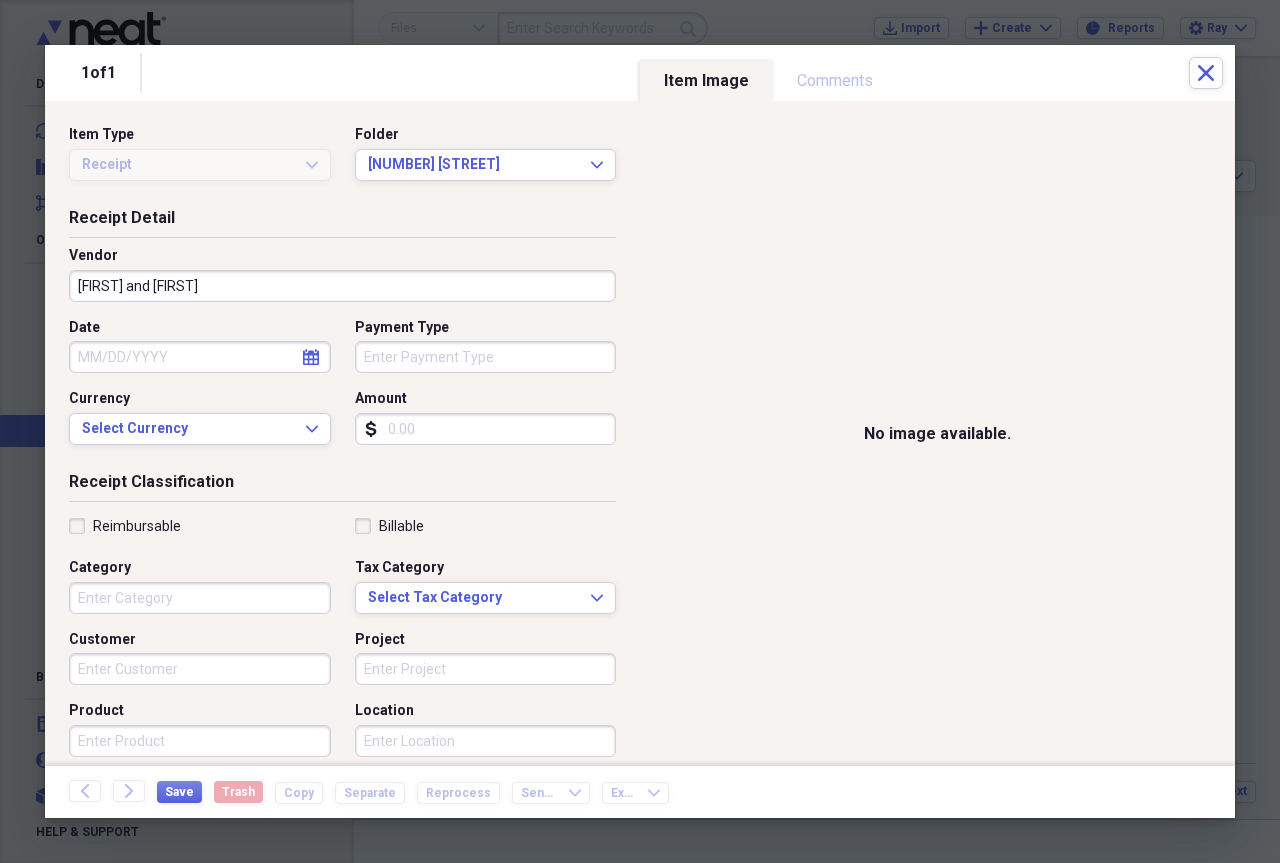 click 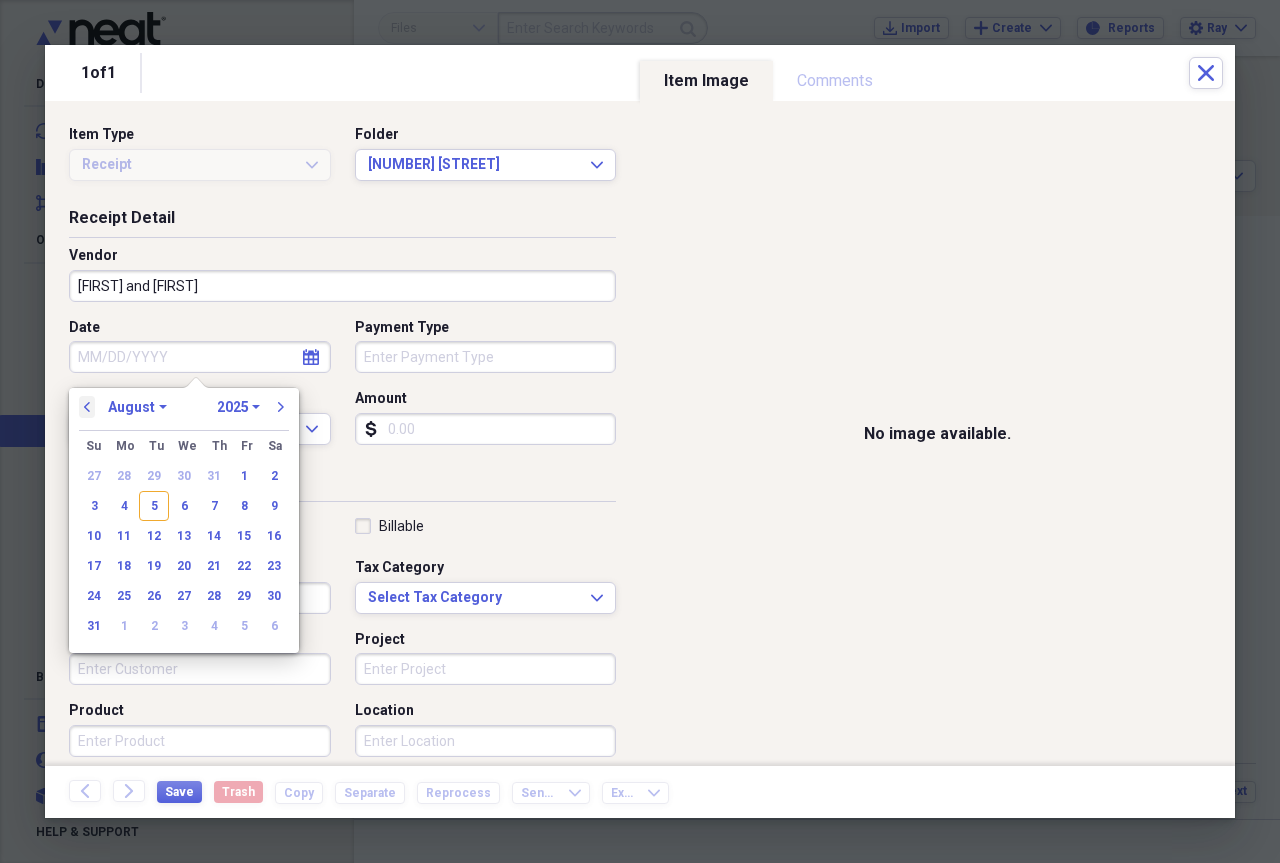 click on "previous" at bounding box center [87, 407] 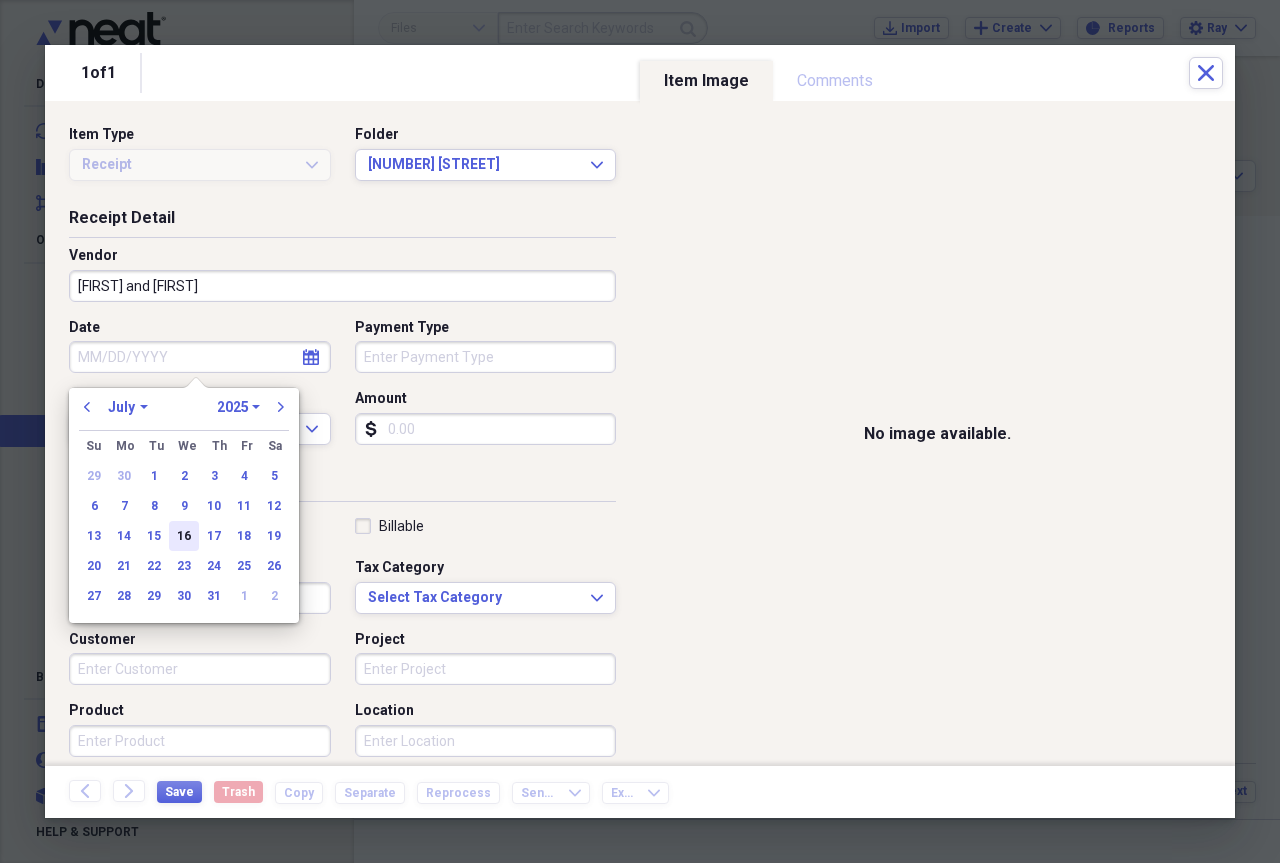 click on "16" at bounding box center [184, 536] 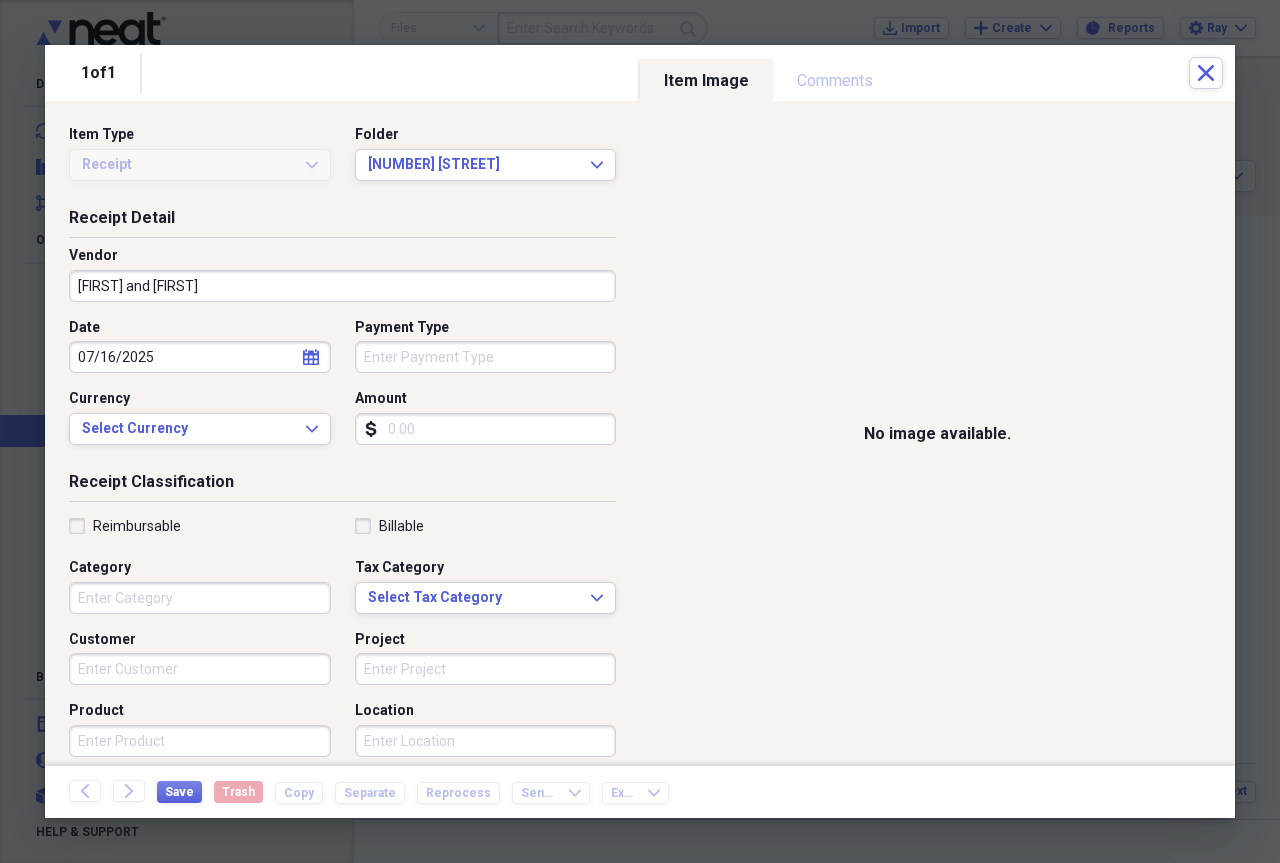 click on "Amount" at bounding box center [486, 429] 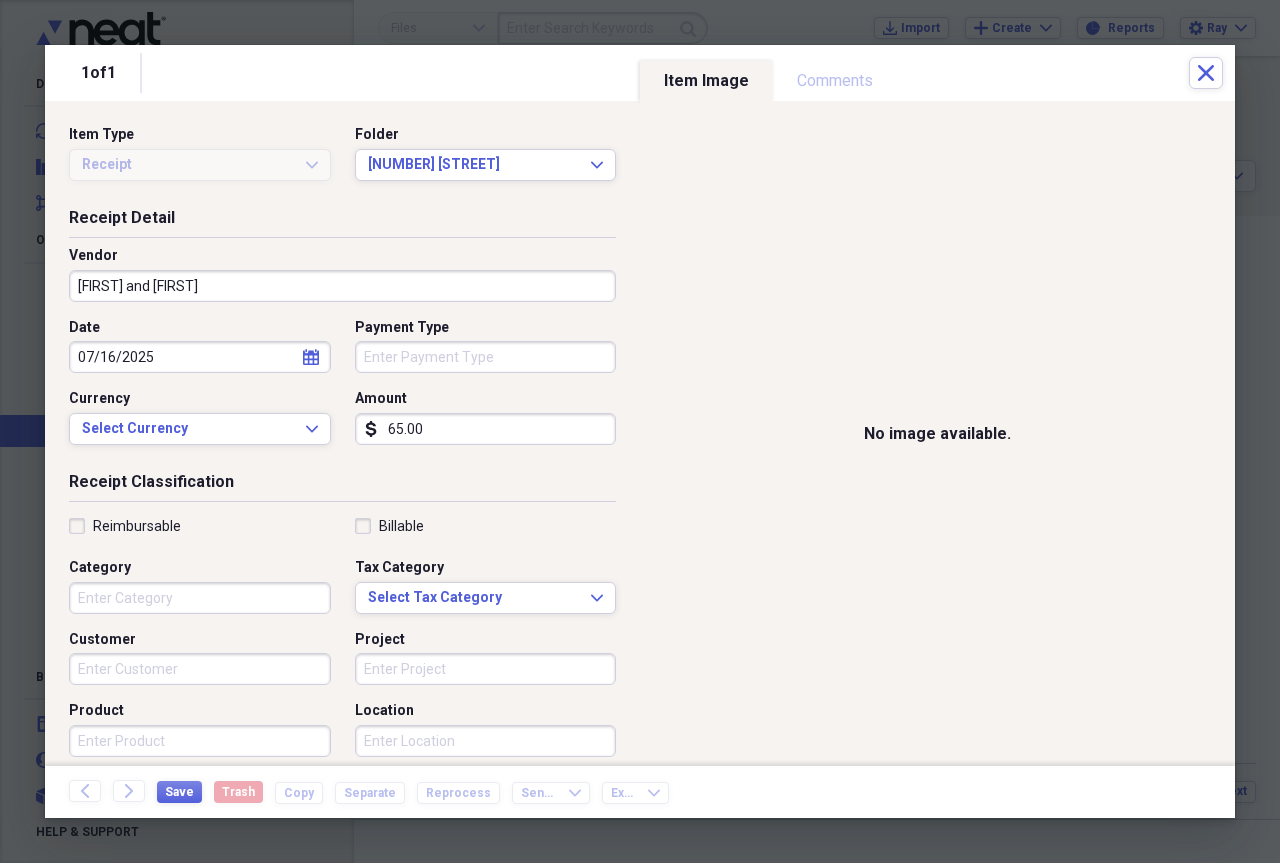 type on "65.00" 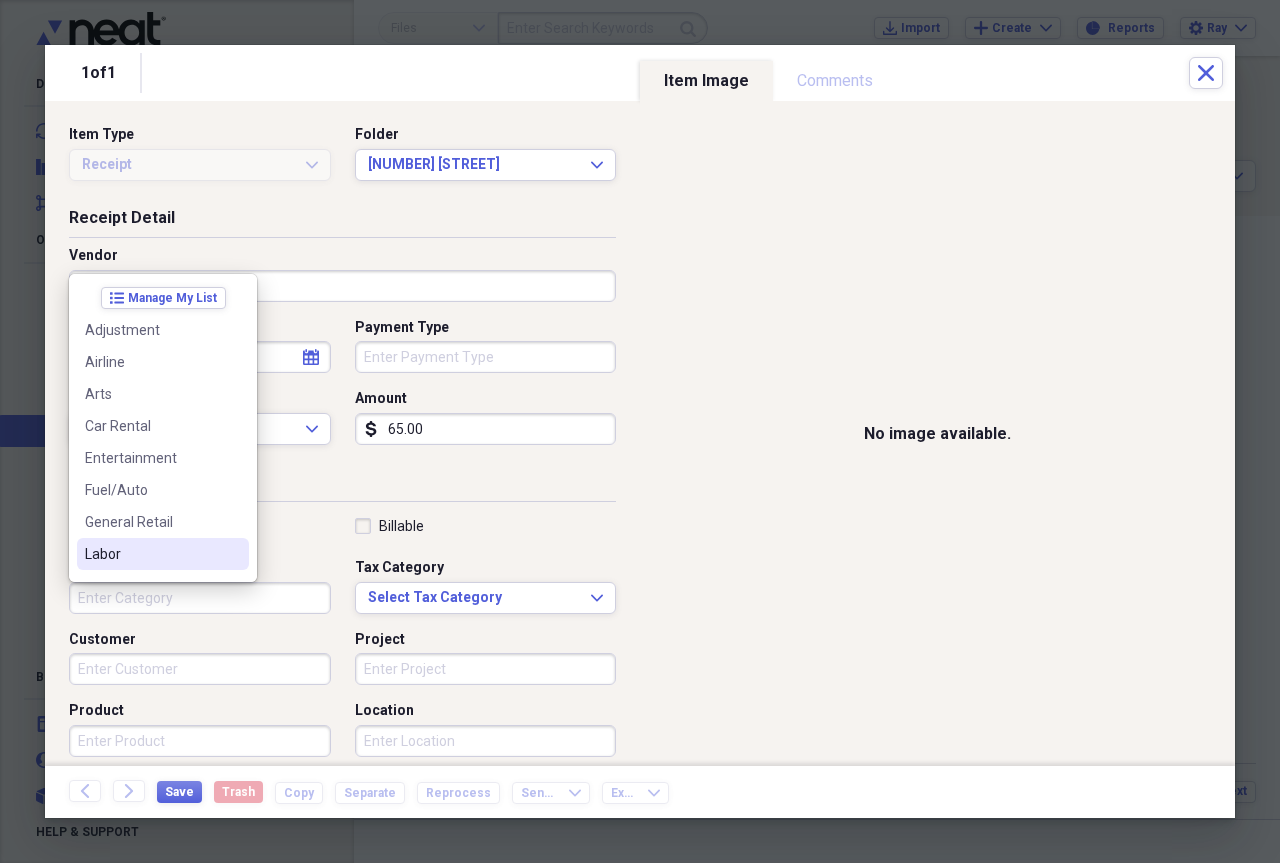 click on "Labor" at bounding box center (151, 554) 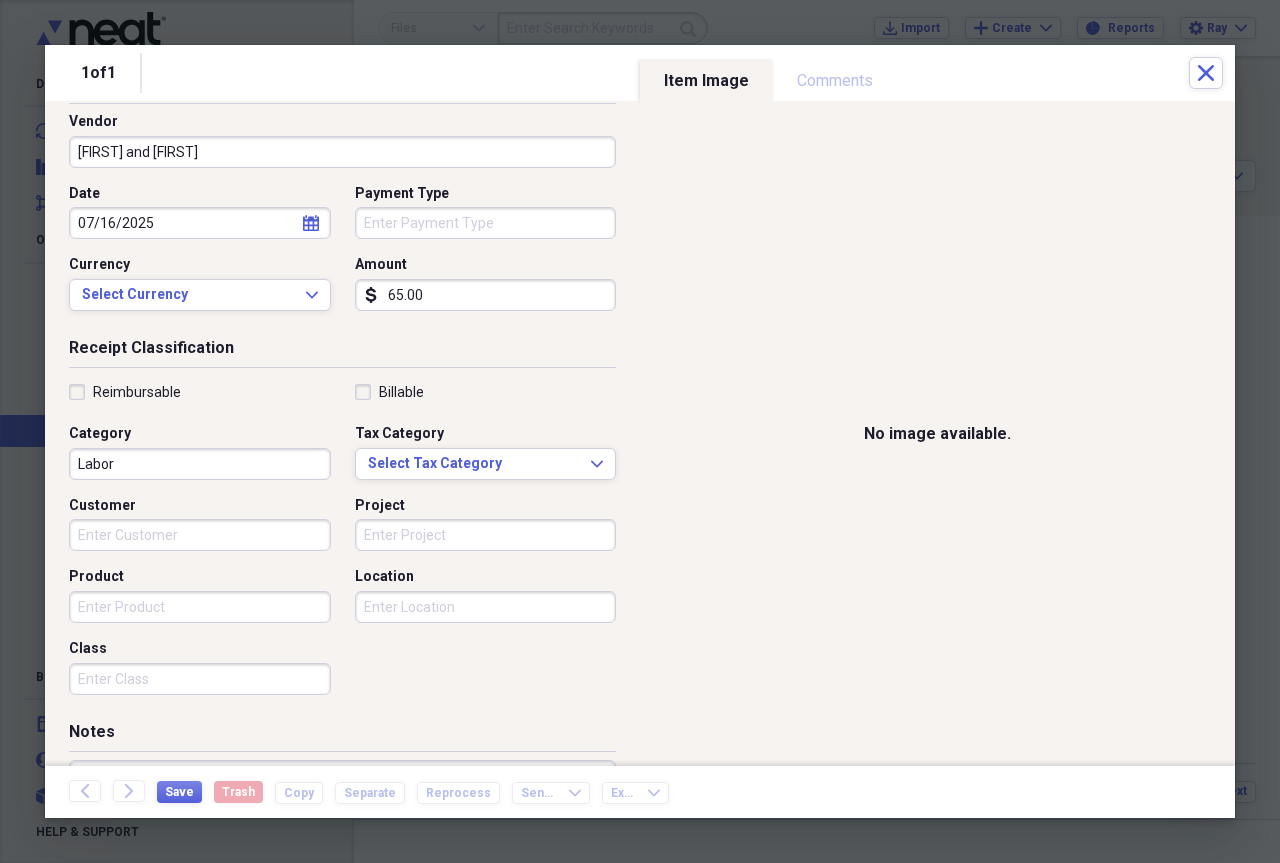 scroll, scrollTop: 284, scrollLeft: 0, axis: vertical 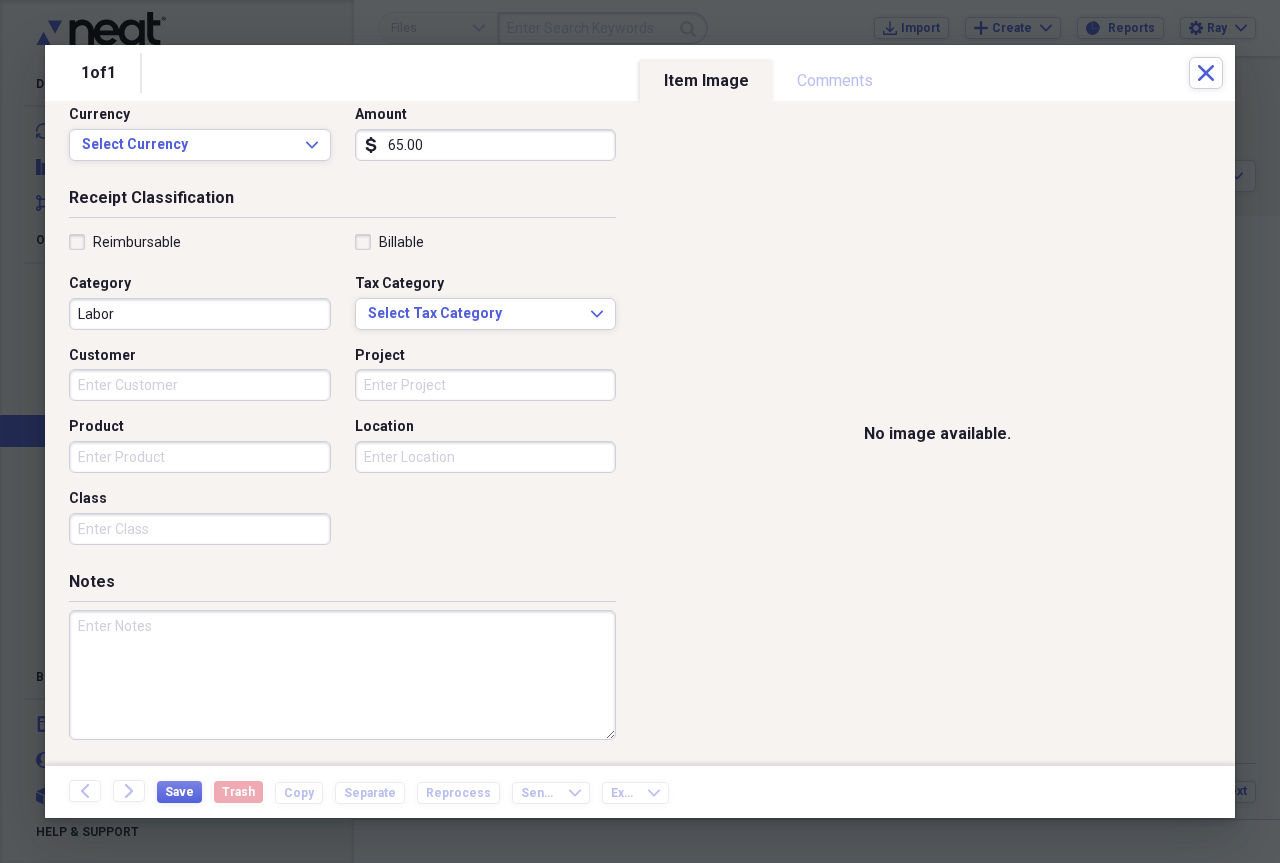 click on "Class" at bounding box center [200, 529] 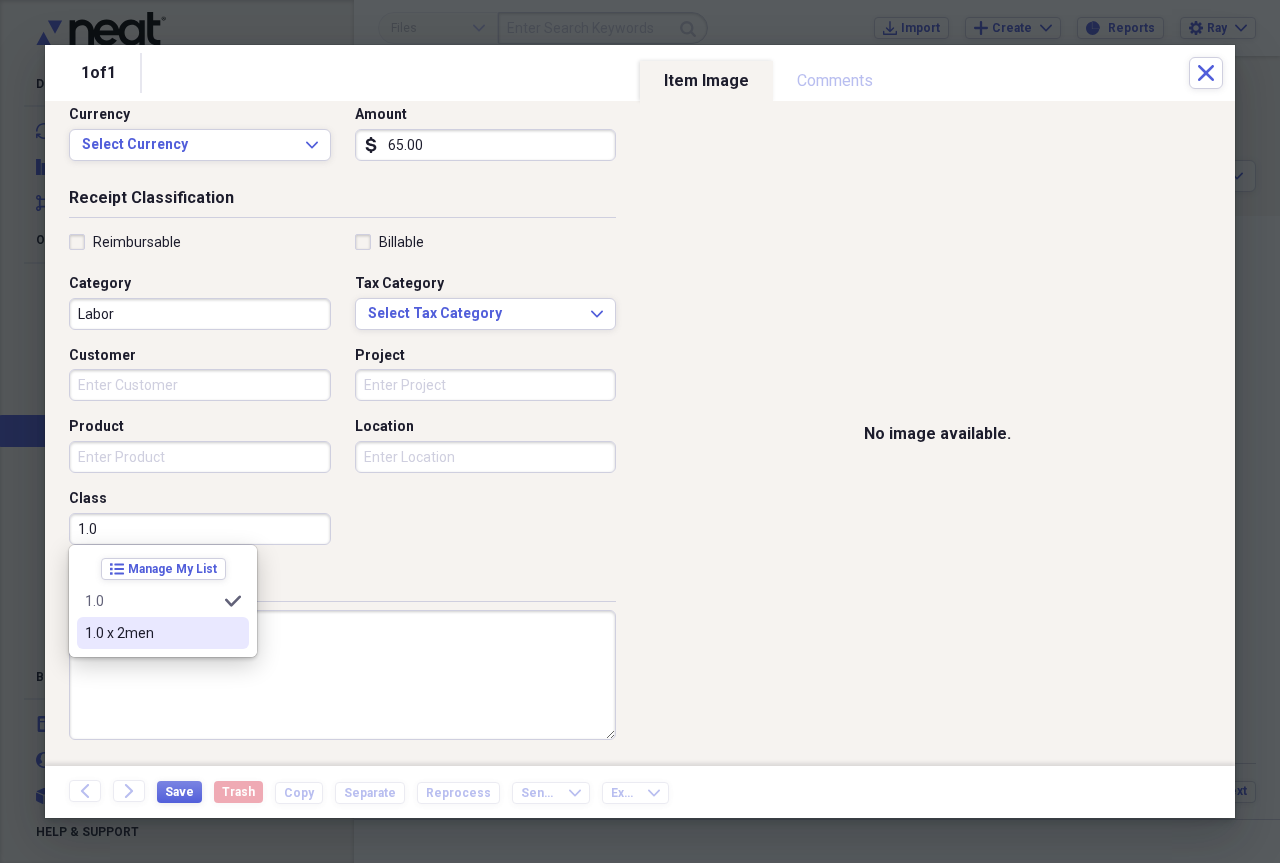 click on "1.0 x 2men" at bounding box center [151, 633] 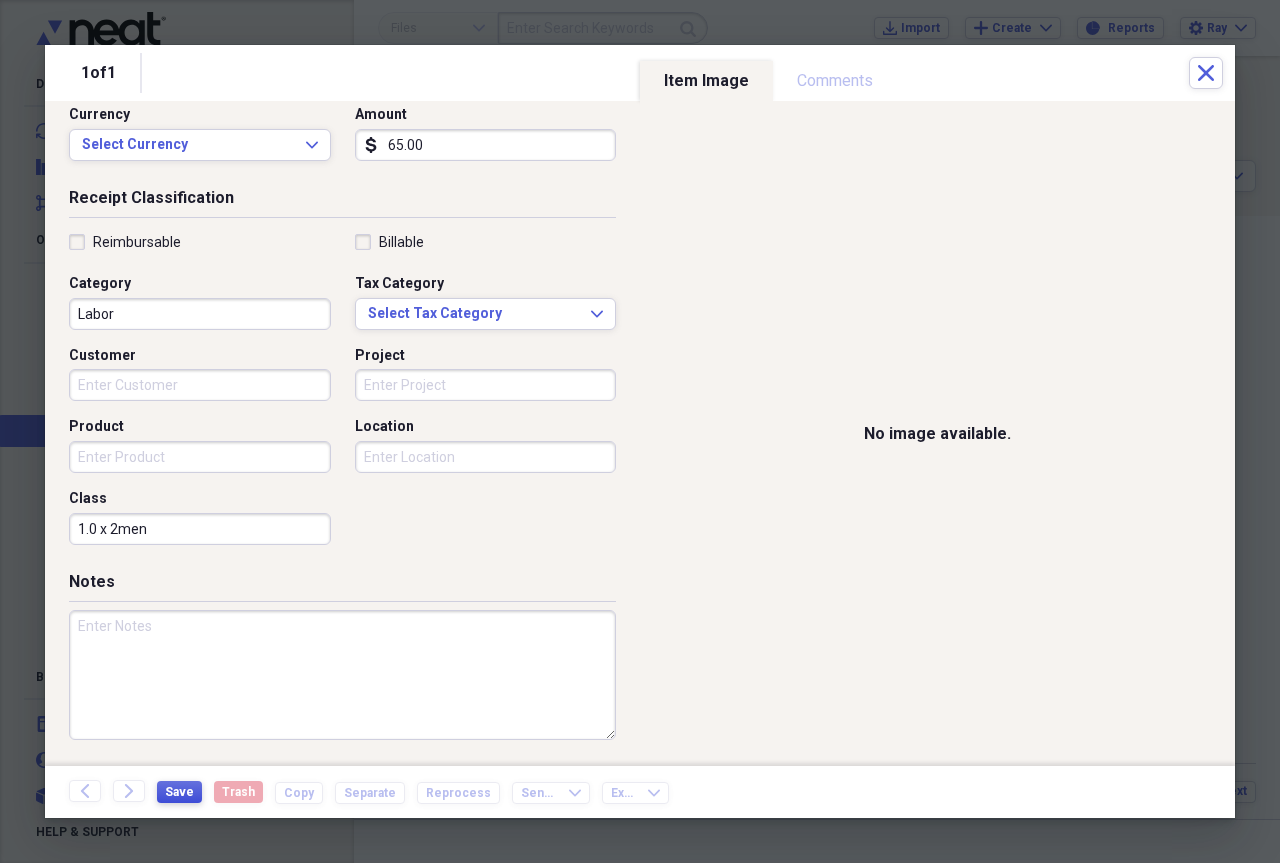 click on "Save" at bounding box center (179, 792) 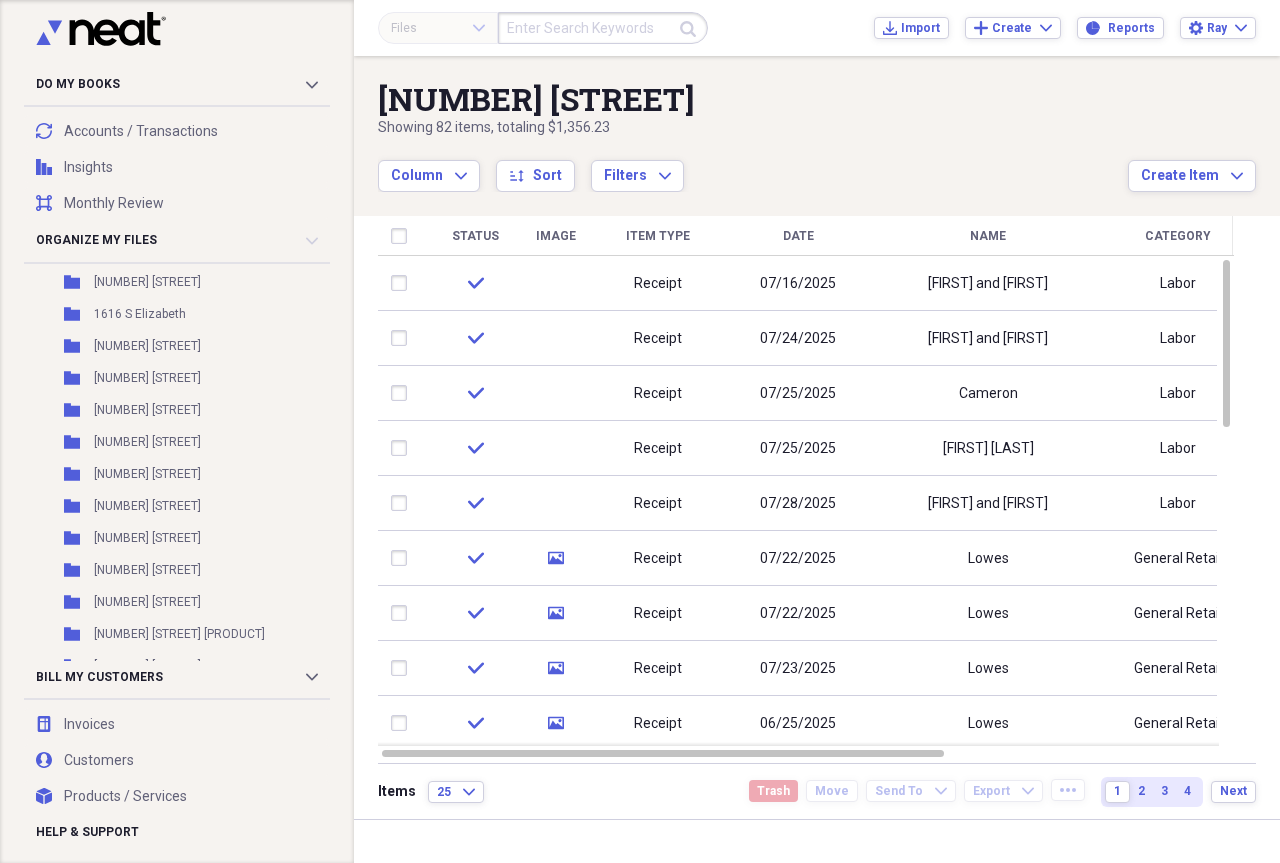 scroll, scrollTop: 1131, scrollLeft: 0, axis: vertical 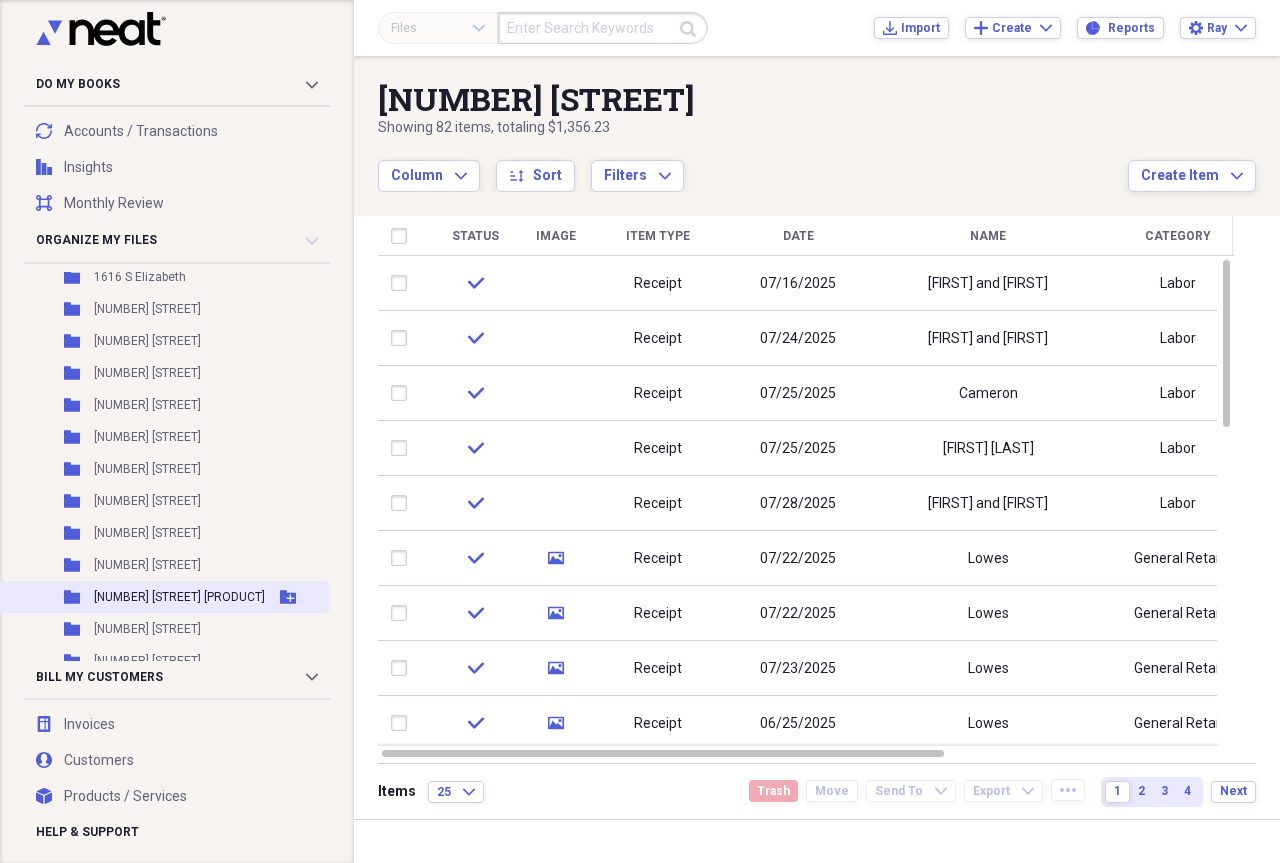click on "[NUMBER] [STREET] [PRODUCT]" at bounding box center [179, 597] 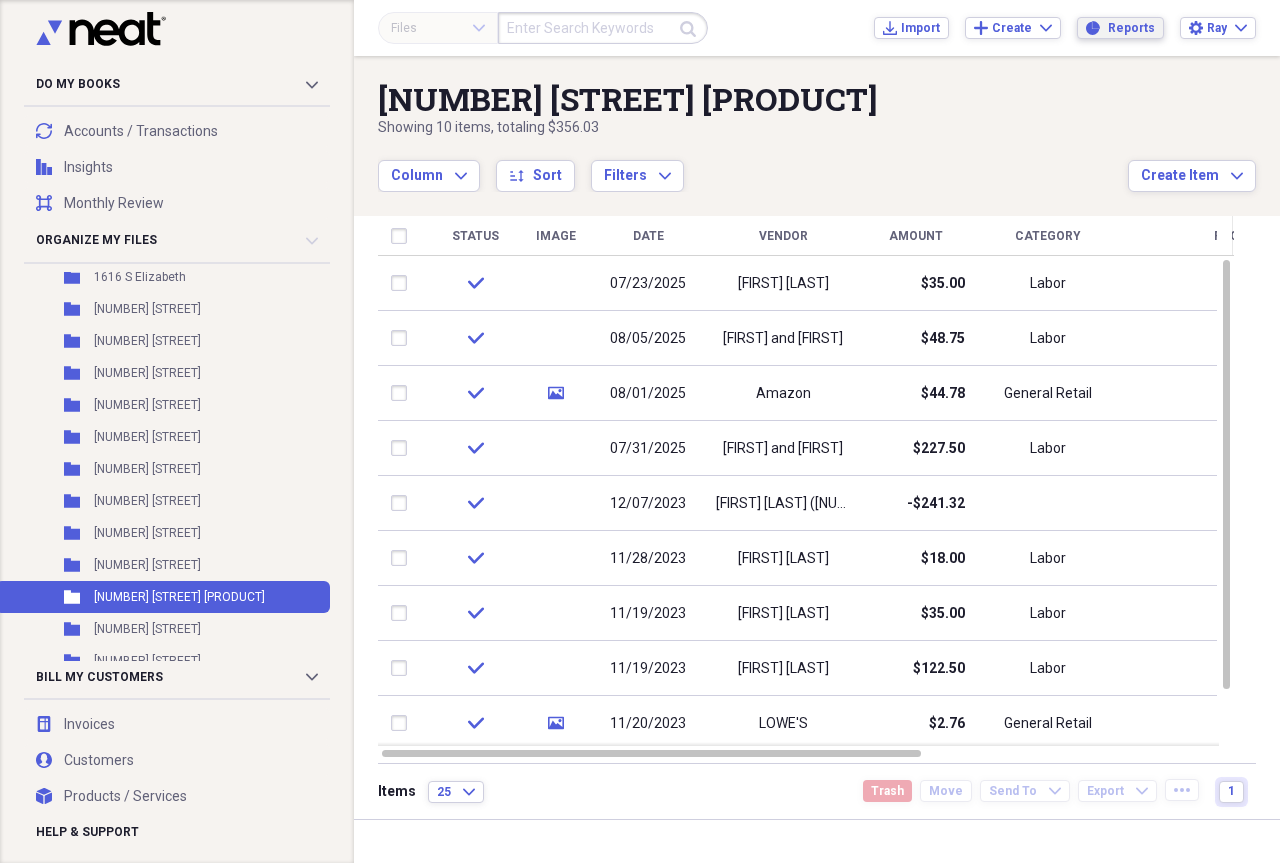 click on "Reports" at bounding box center (1131, 28) 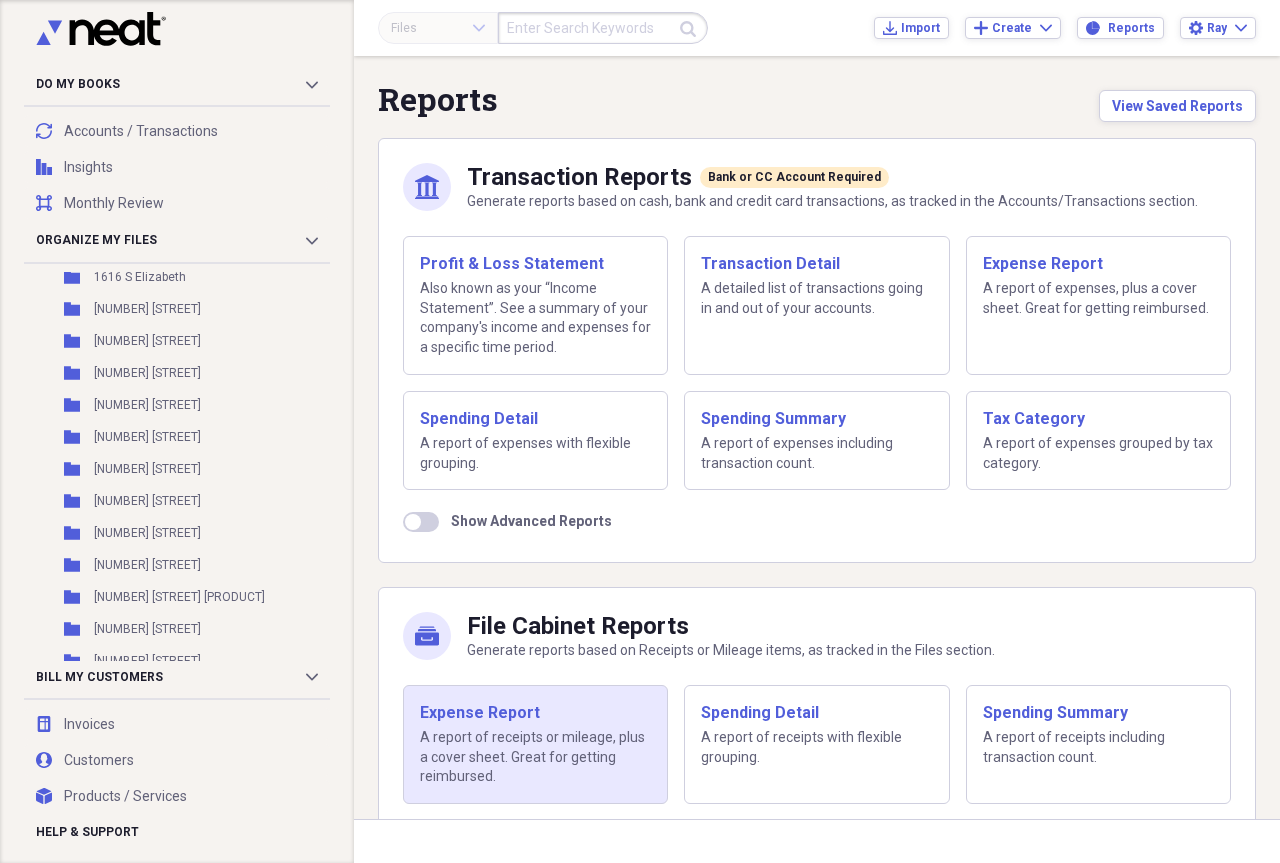click on "Expense Report" at bounding box center (535, 713) 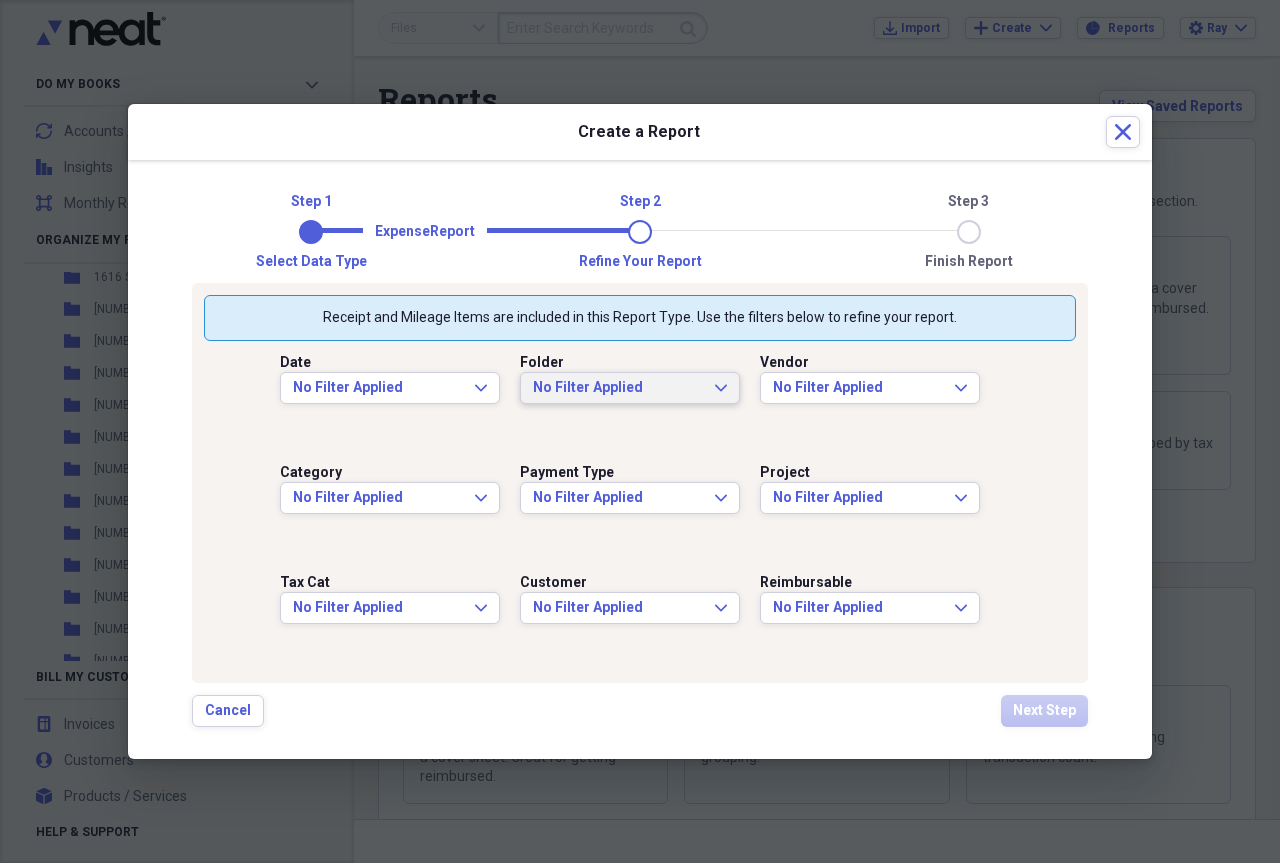 click on "Expand" 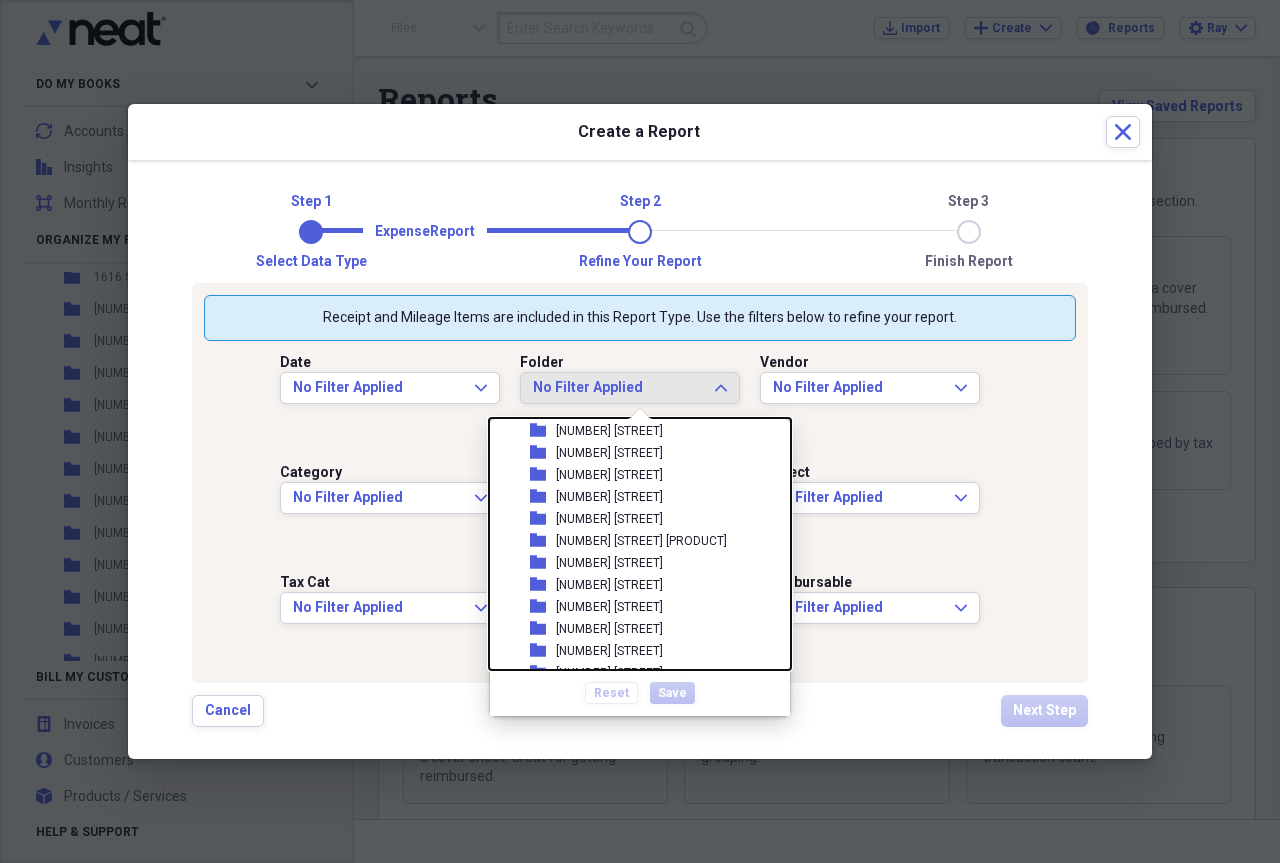 scroll, scrollTop: 829, scrollLeft: 0, axis: vertical 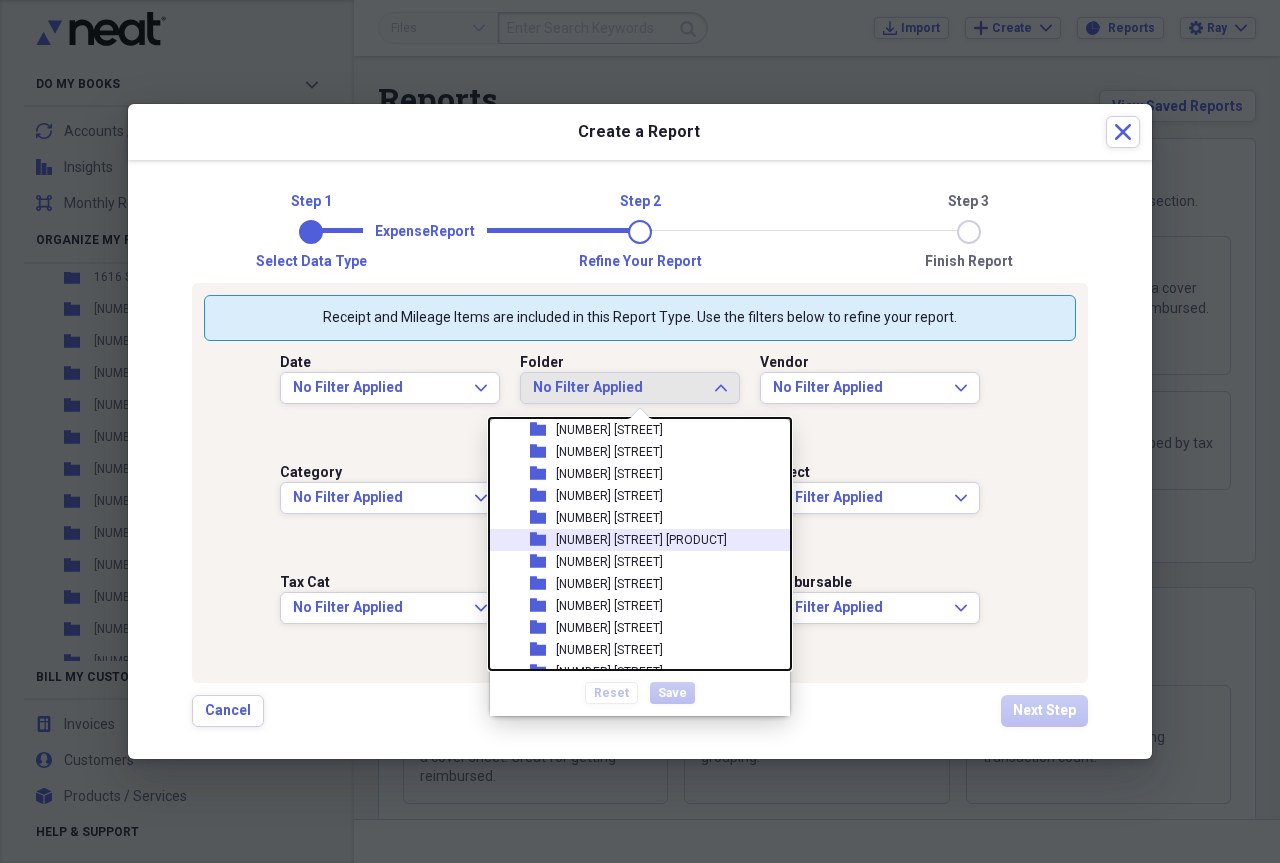 click on "[NUMBER] [STREET] [PRODUCT]" at bounding box center (641, 540) 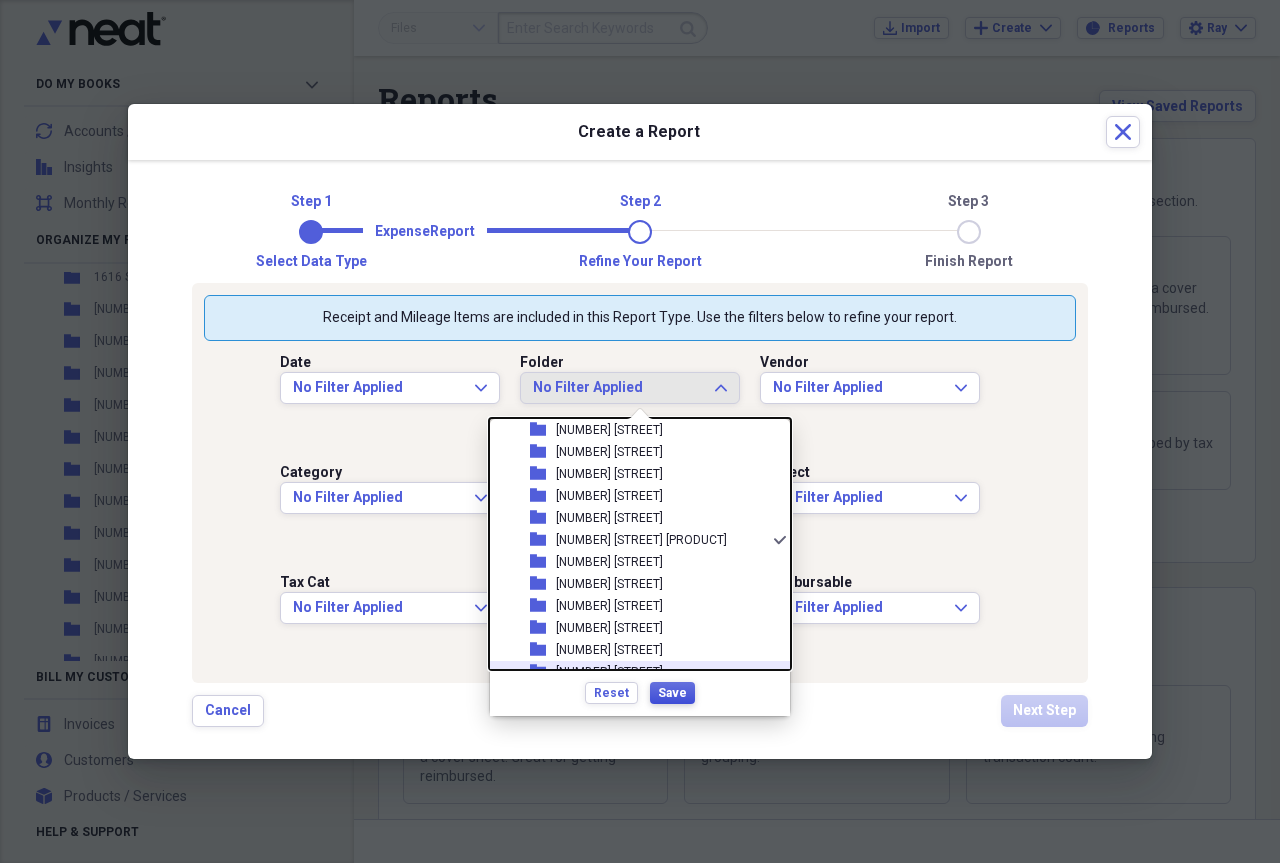 click on "Save" at bounding box center (672, 693) 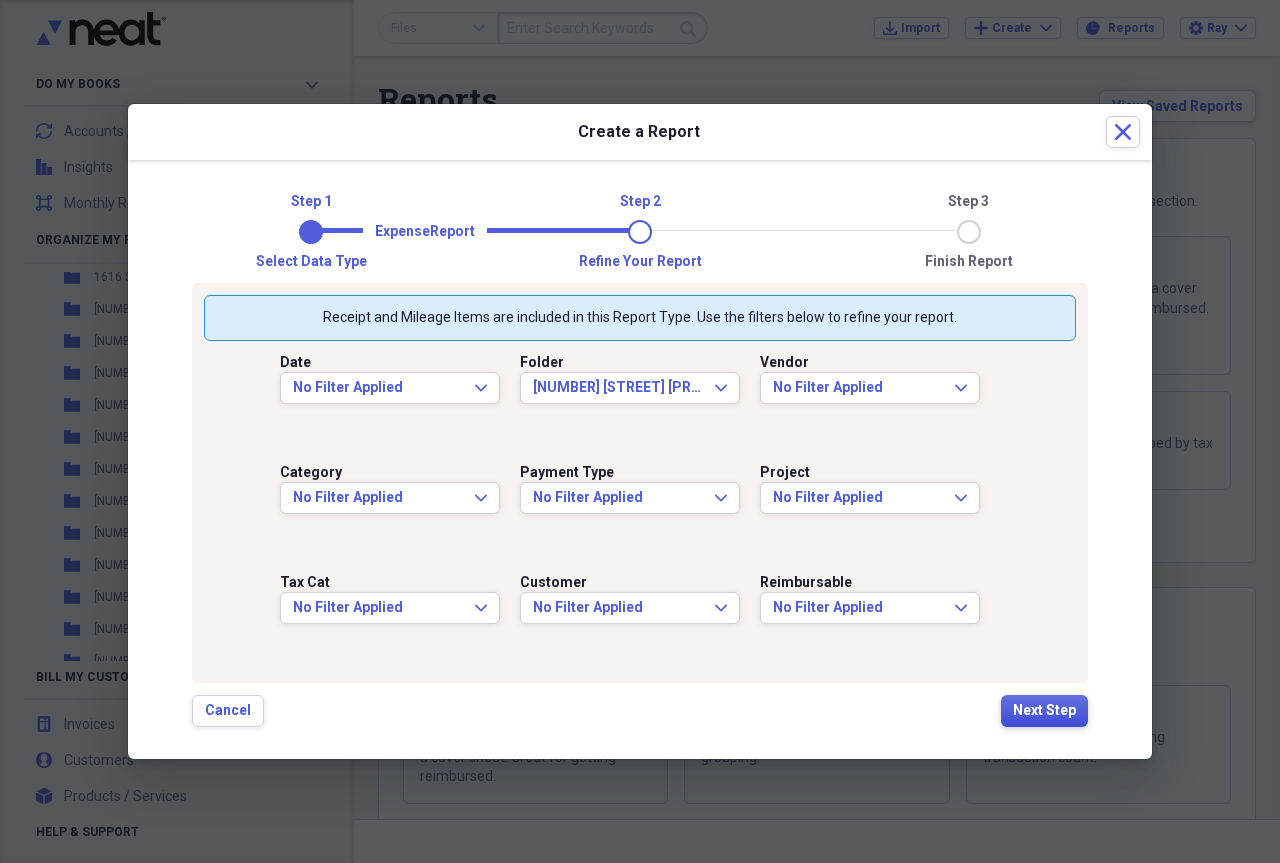click on "Next Step" at bounding box center (1044, 711) 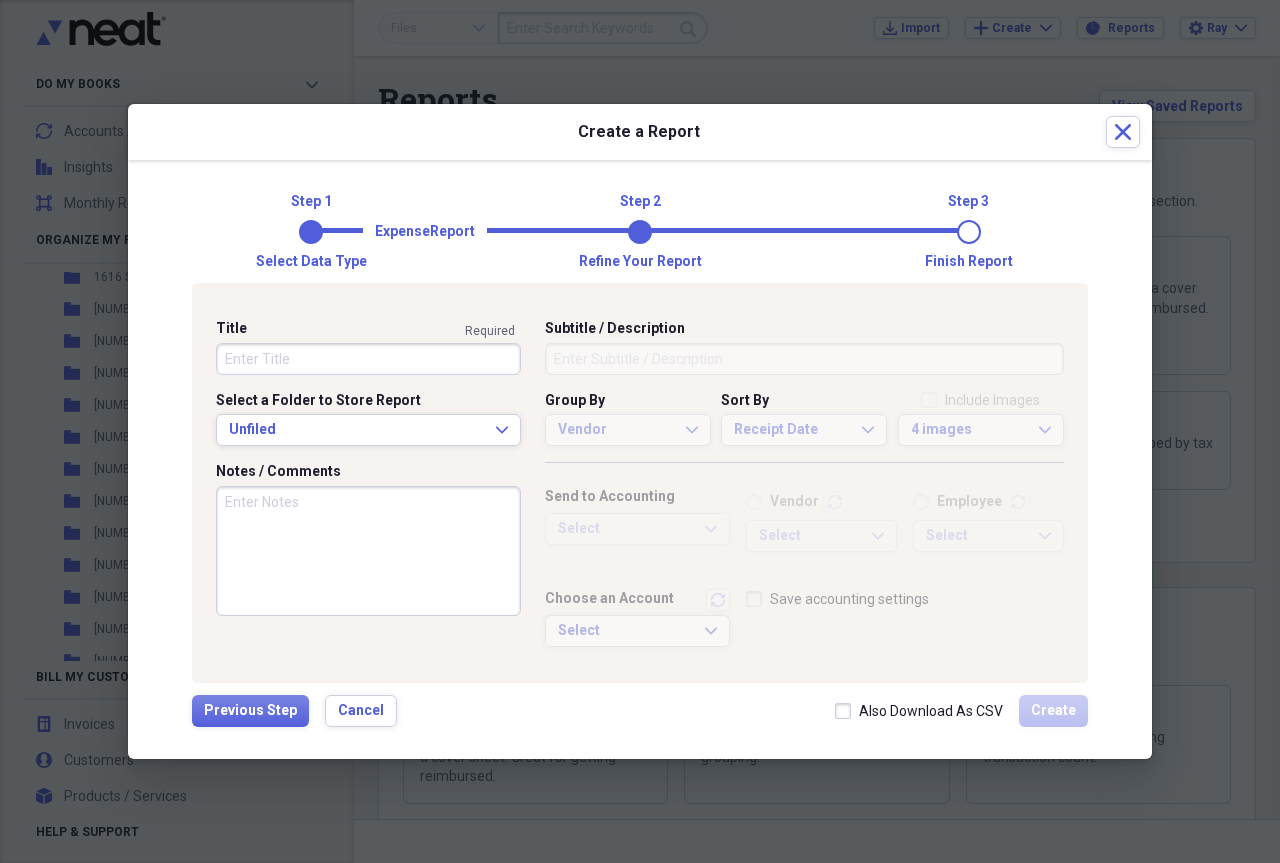 click on "Title" at bounding box center [368, 359] 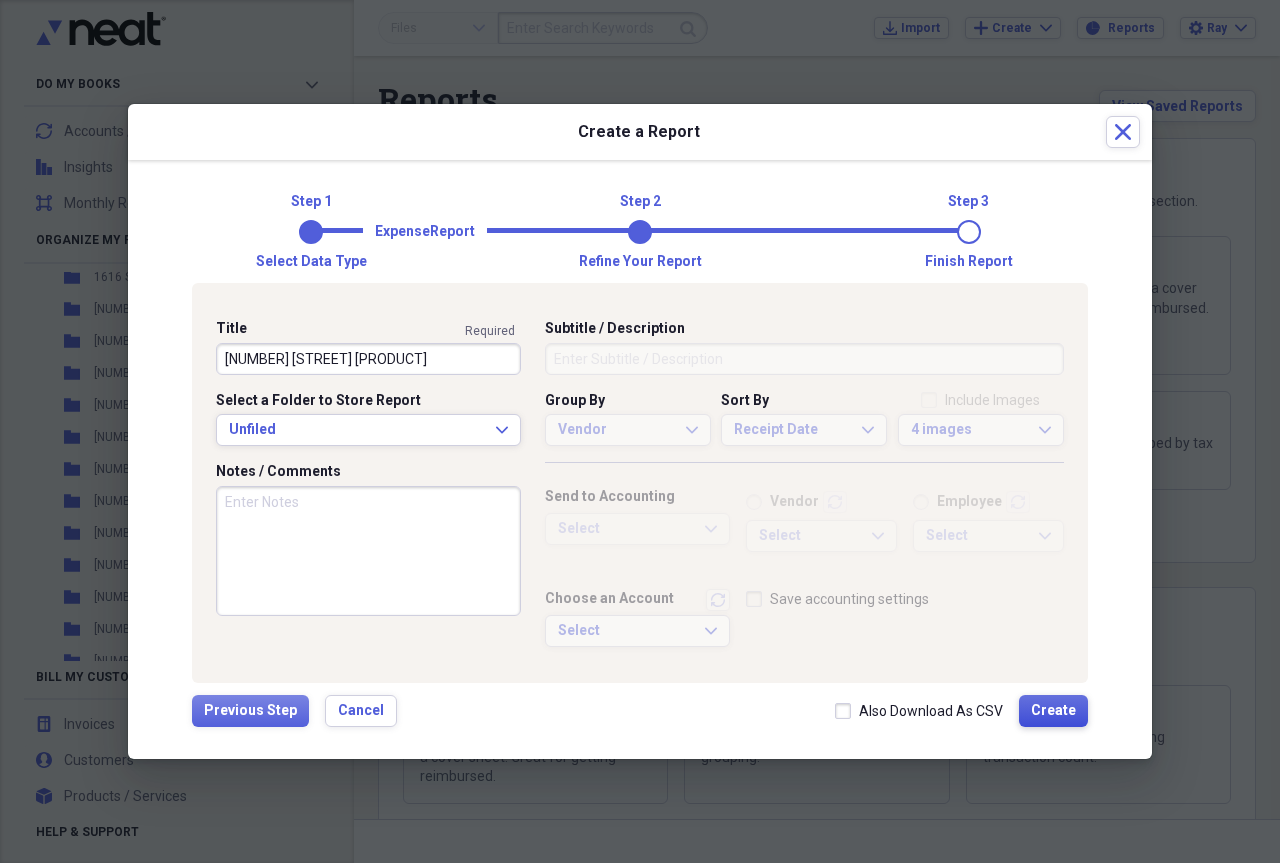 type on "[NUMBER] [STREET] [PRODUCT]" 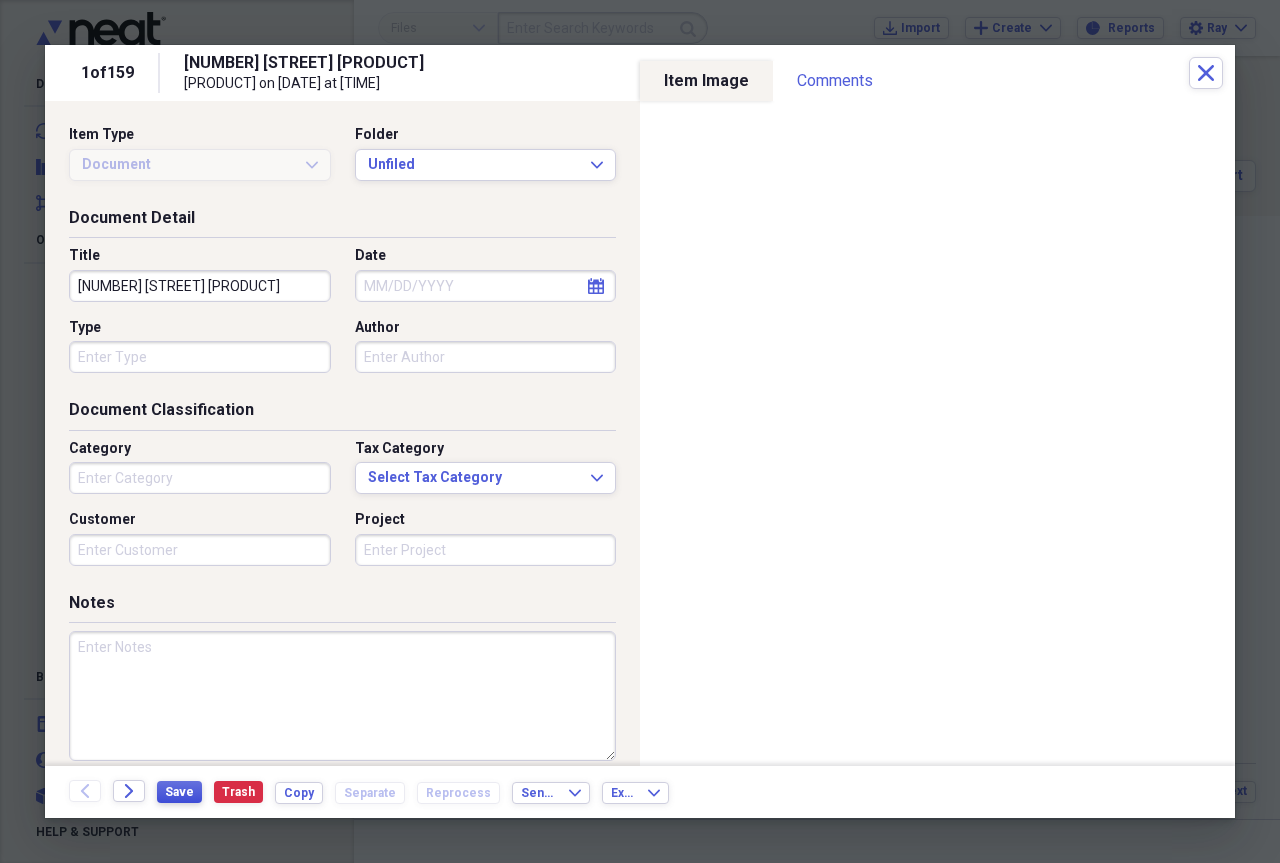 click on "Save" at bounding box center [179, 792] 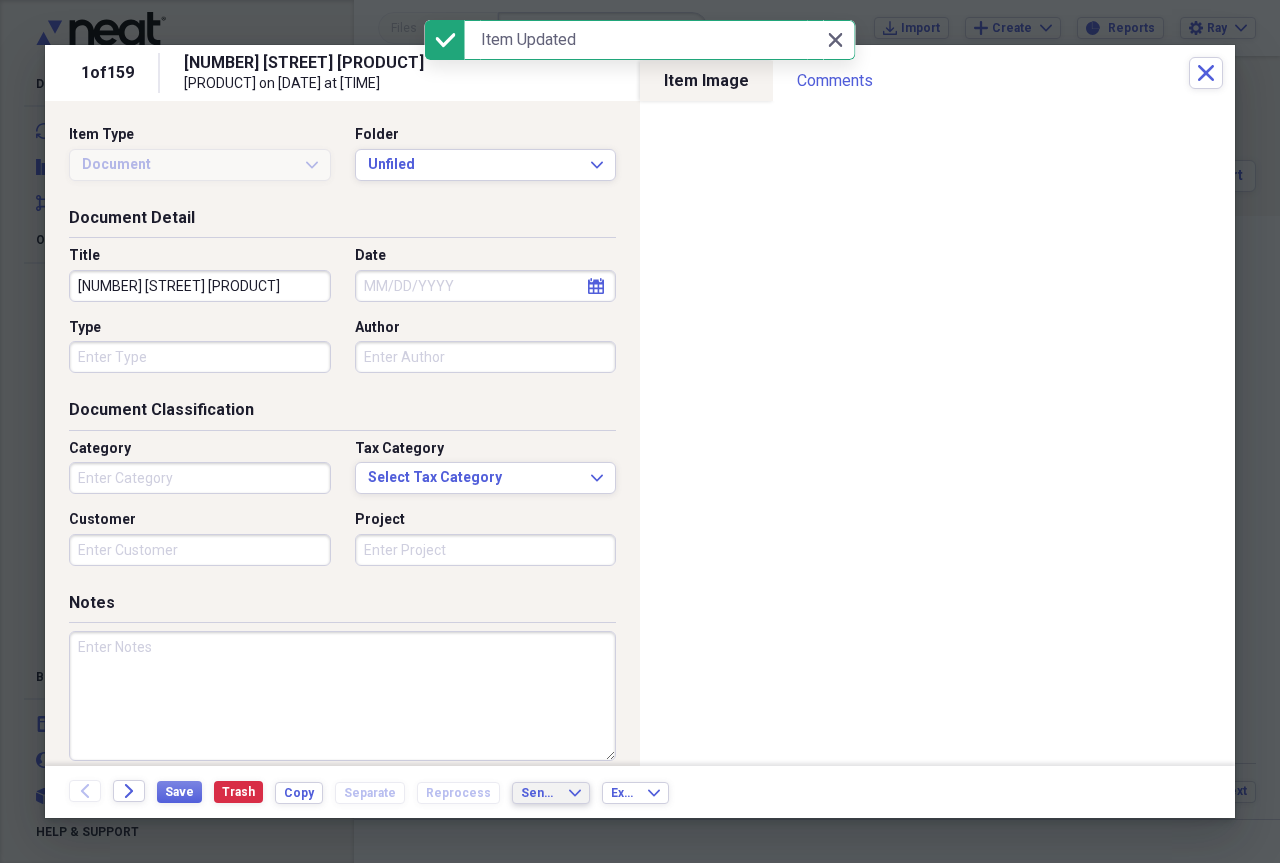 click on "Send To Expand" at bounding box center [551, 793] 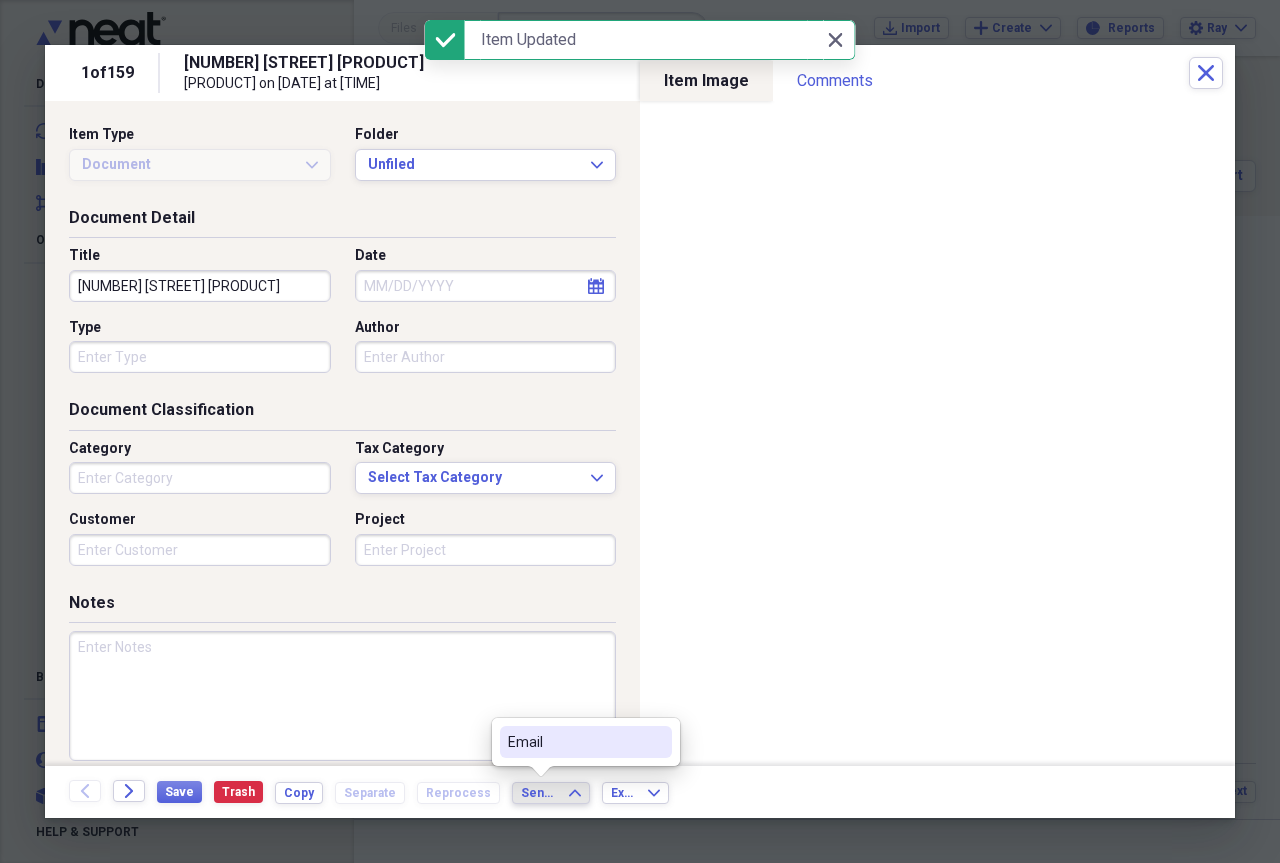 click on "Email" at bounding box center [574, 742] 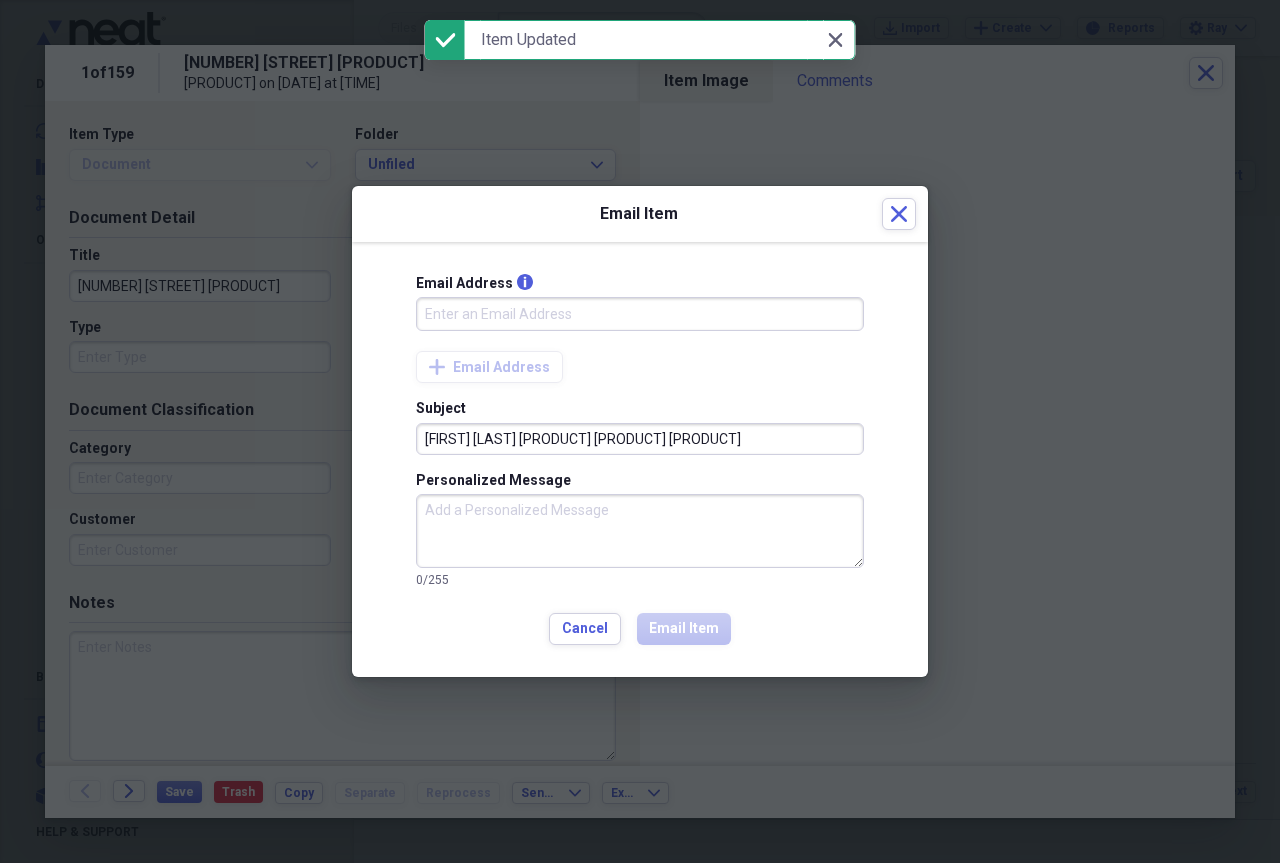click on "Email Address info" at bounding box center [640, 314] 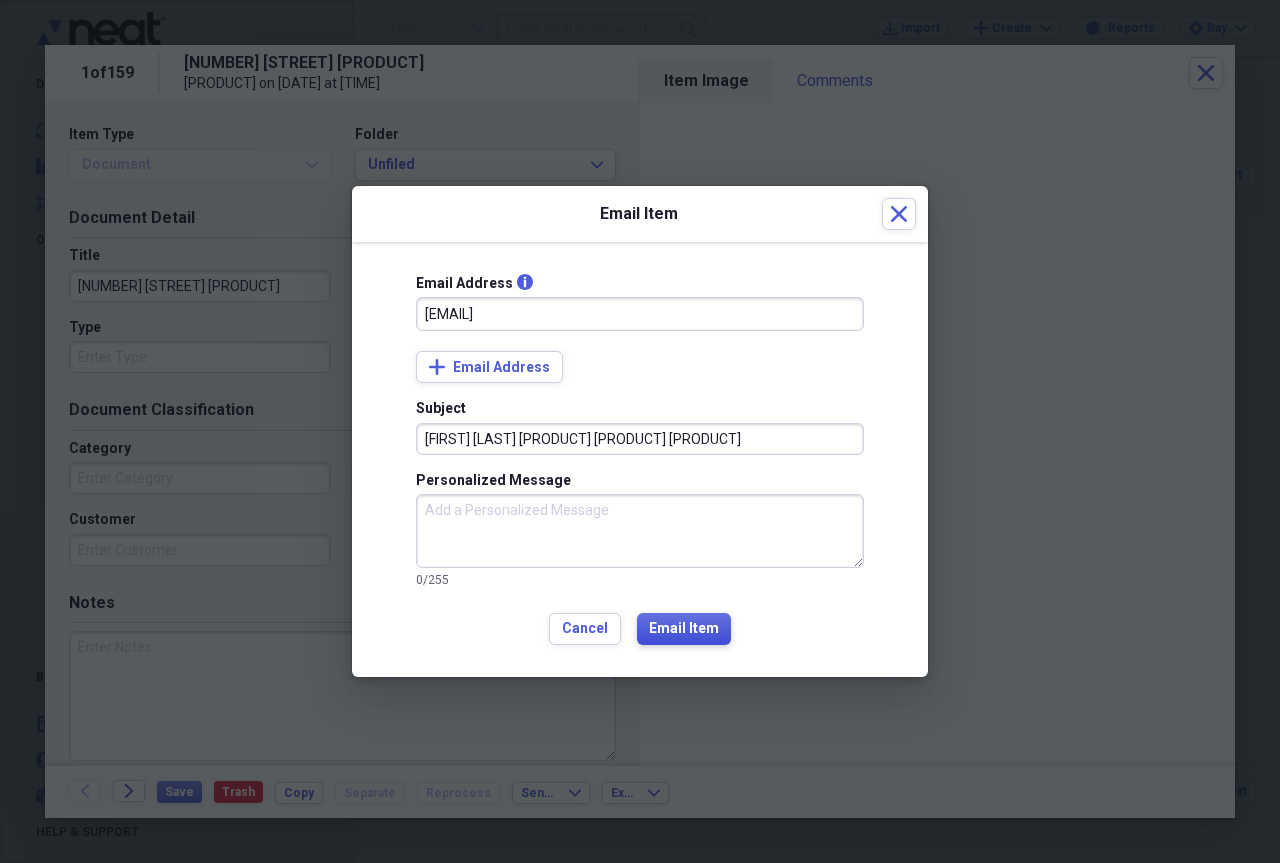 type on "[EMAIL]" 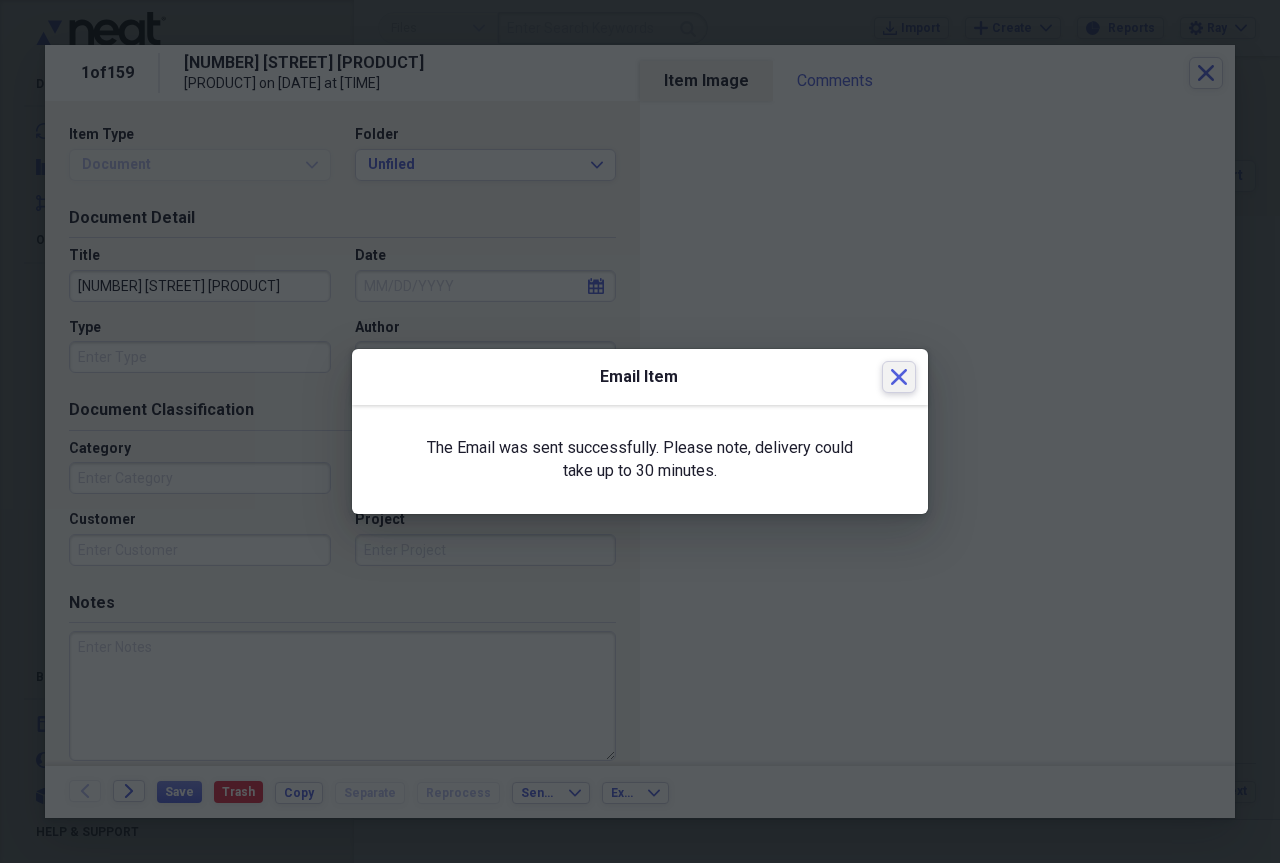 click 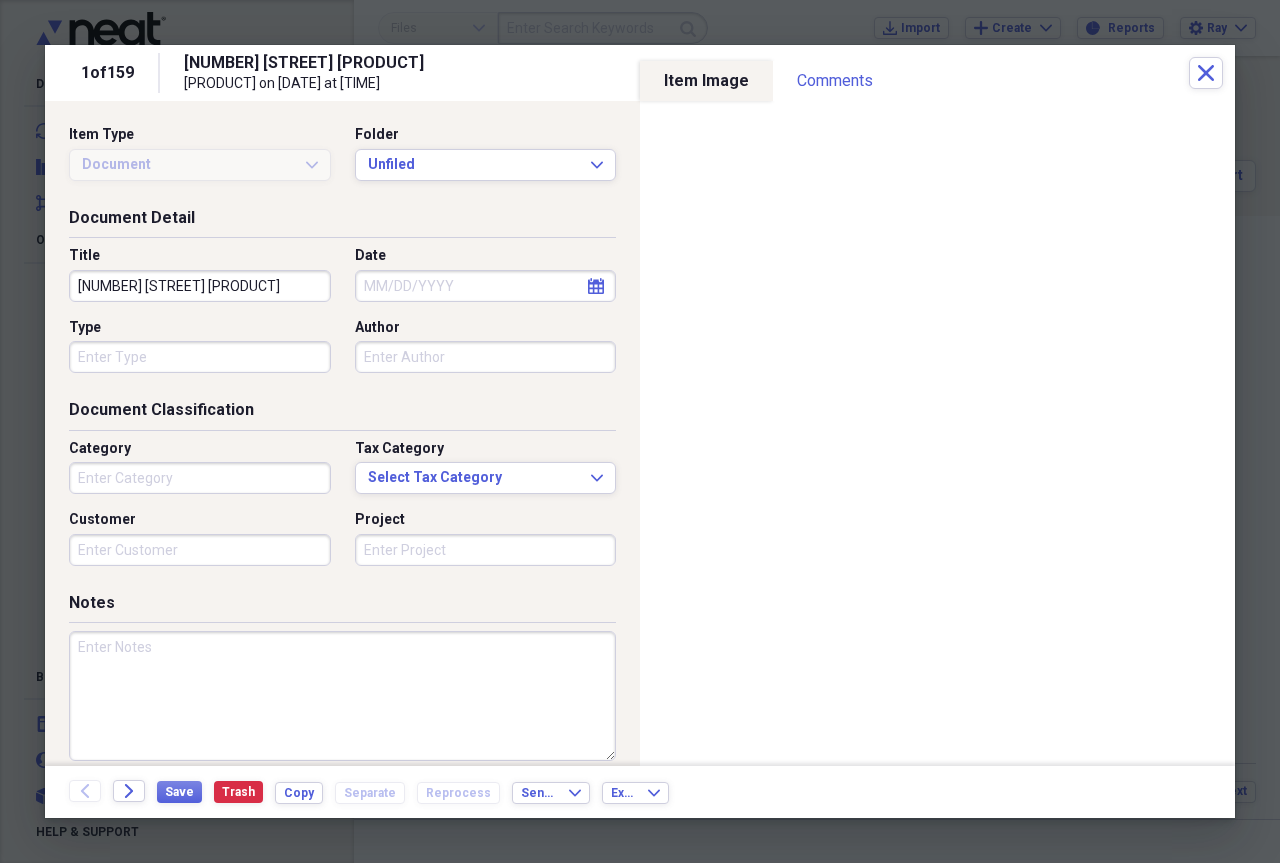 type on "Technology" 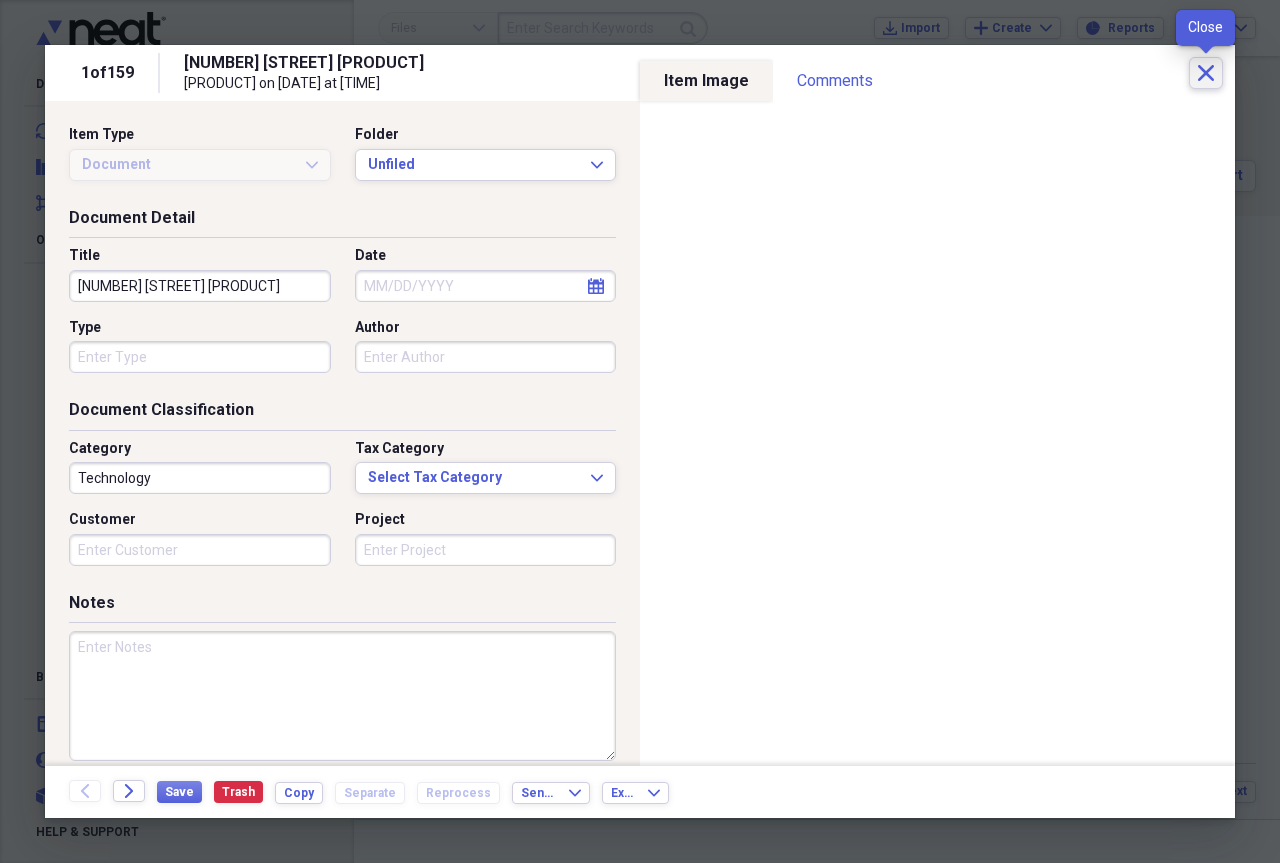 click on "Close" 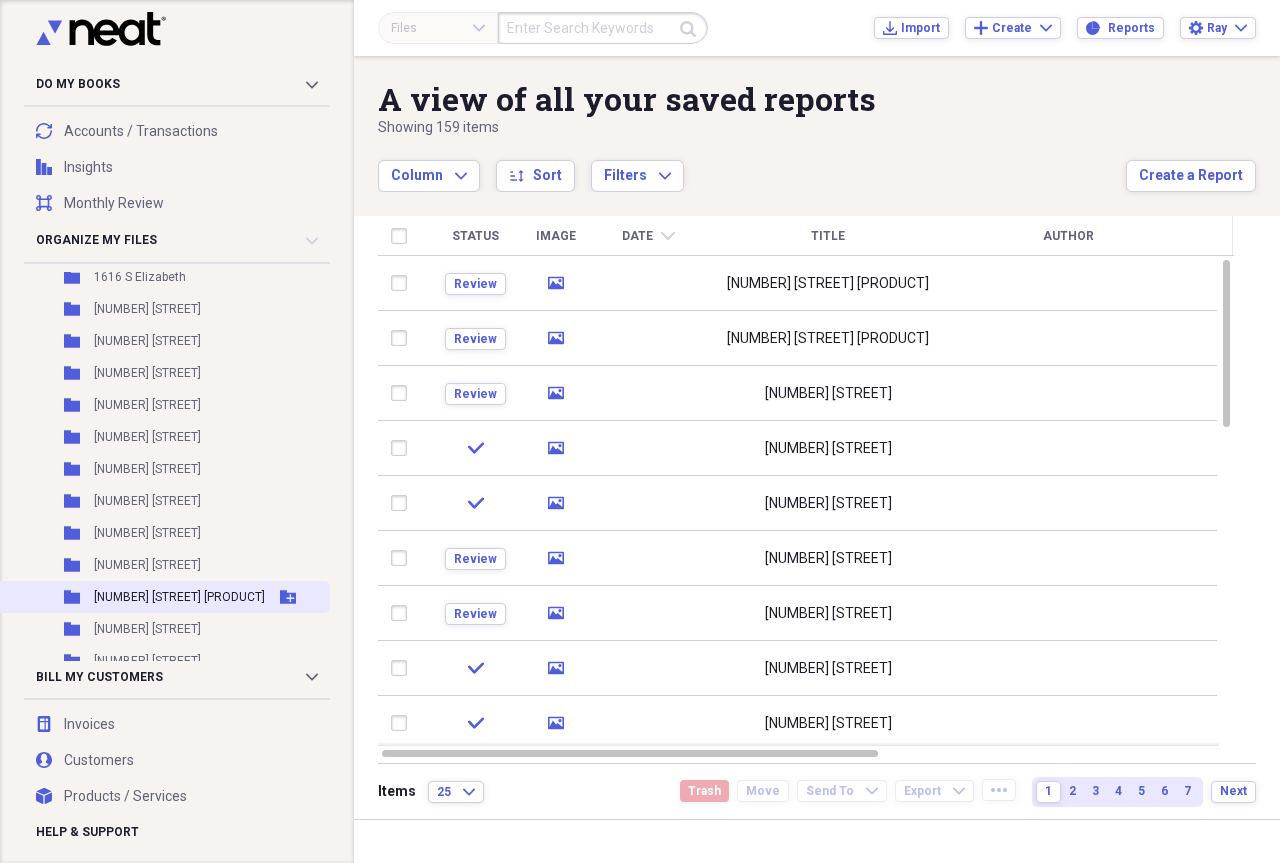 click on "[NUMBER] [STREET] [PRODUCT]" at bounding box center (179, 597) 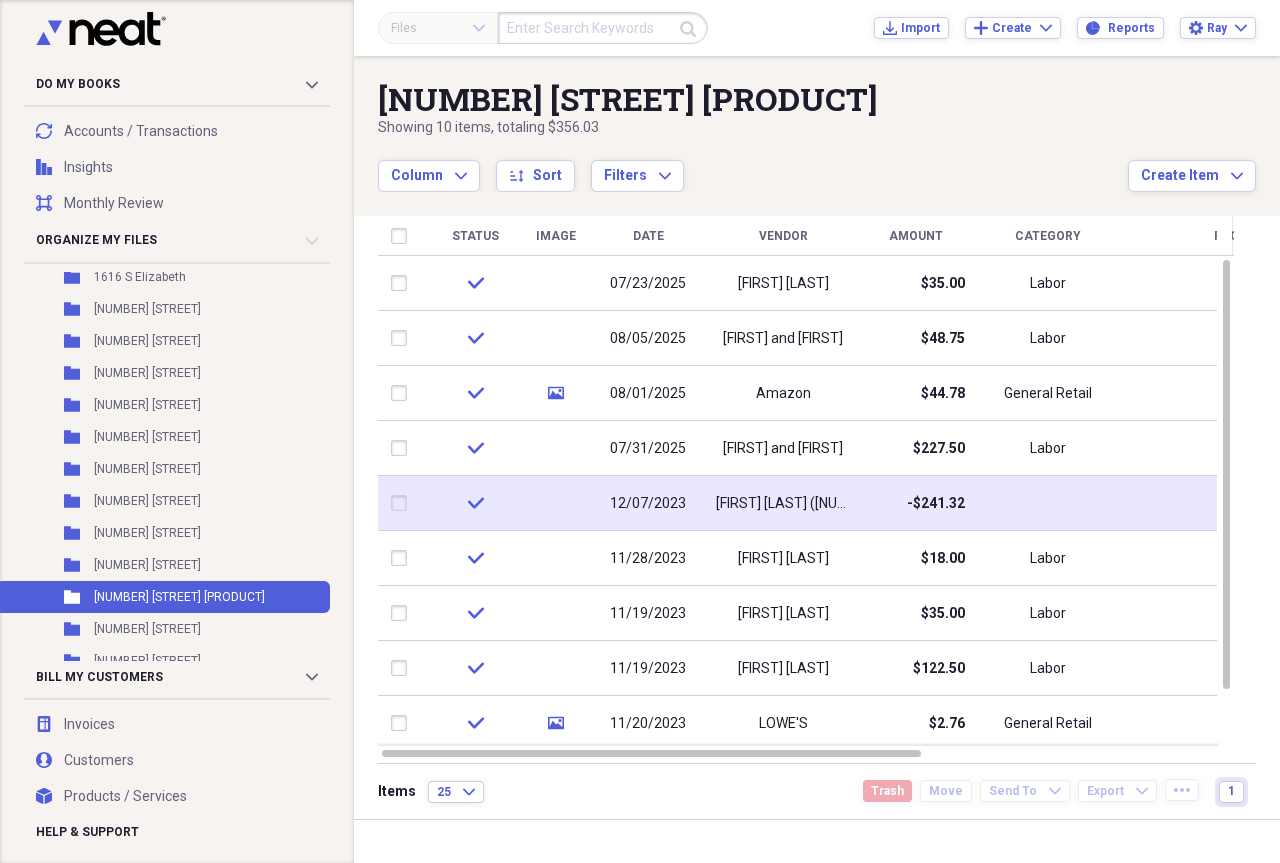click on "[FIRST] [LAST] ([NUMBER]) [EMAIL]" at bounding box center [783, 504] 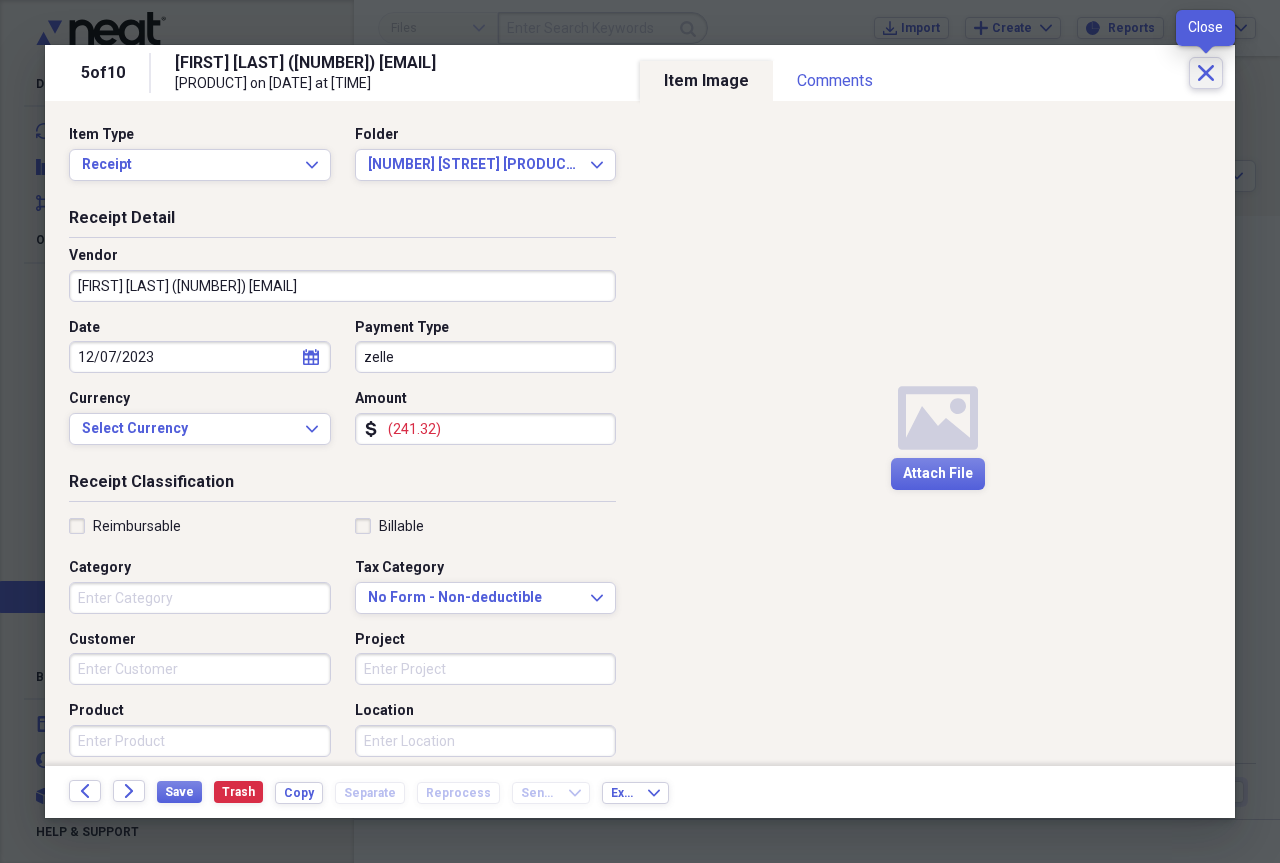 click on "Close" 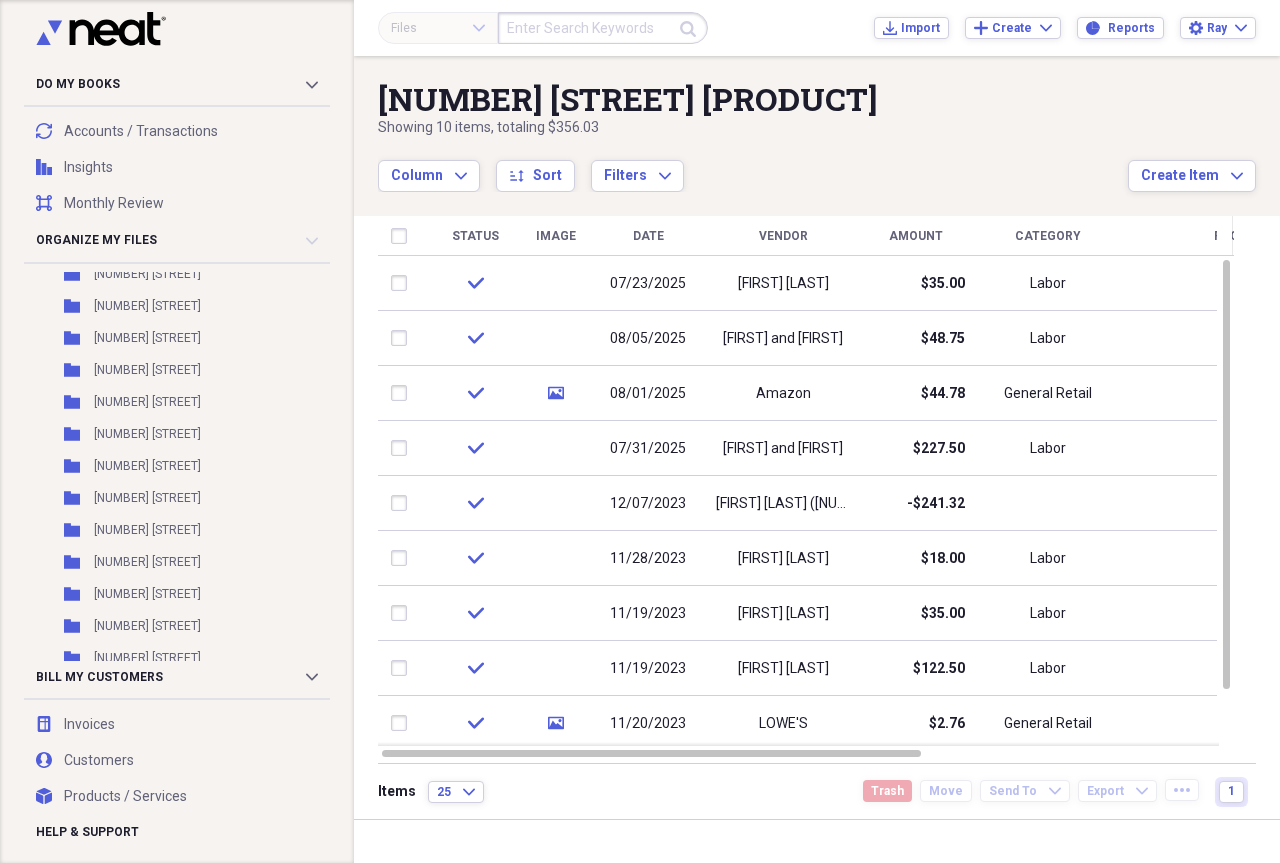 scroll, scrollTop: 1848, scrollLeft: 0, axis: vertical 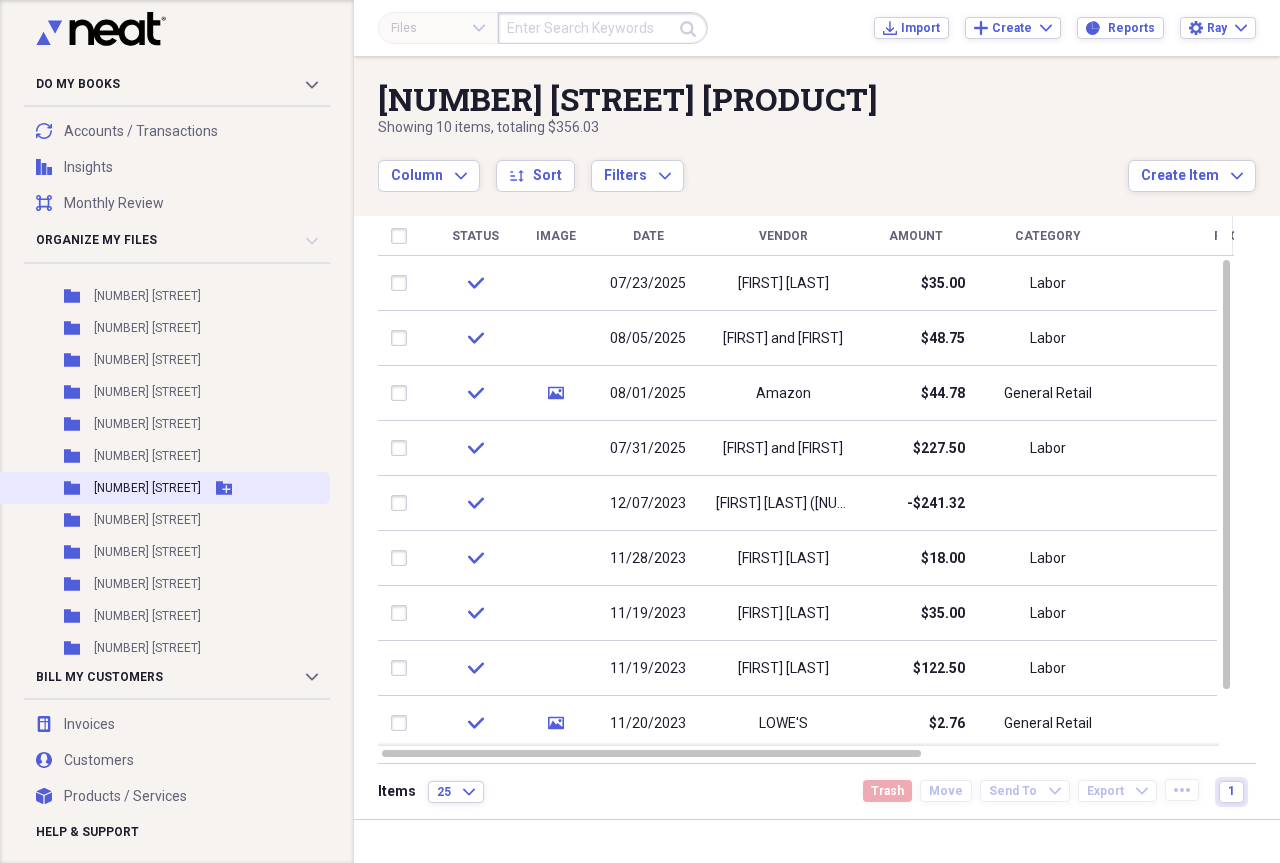 click on "[NUMBER] [STREET]" at bounding box center (147, 488) 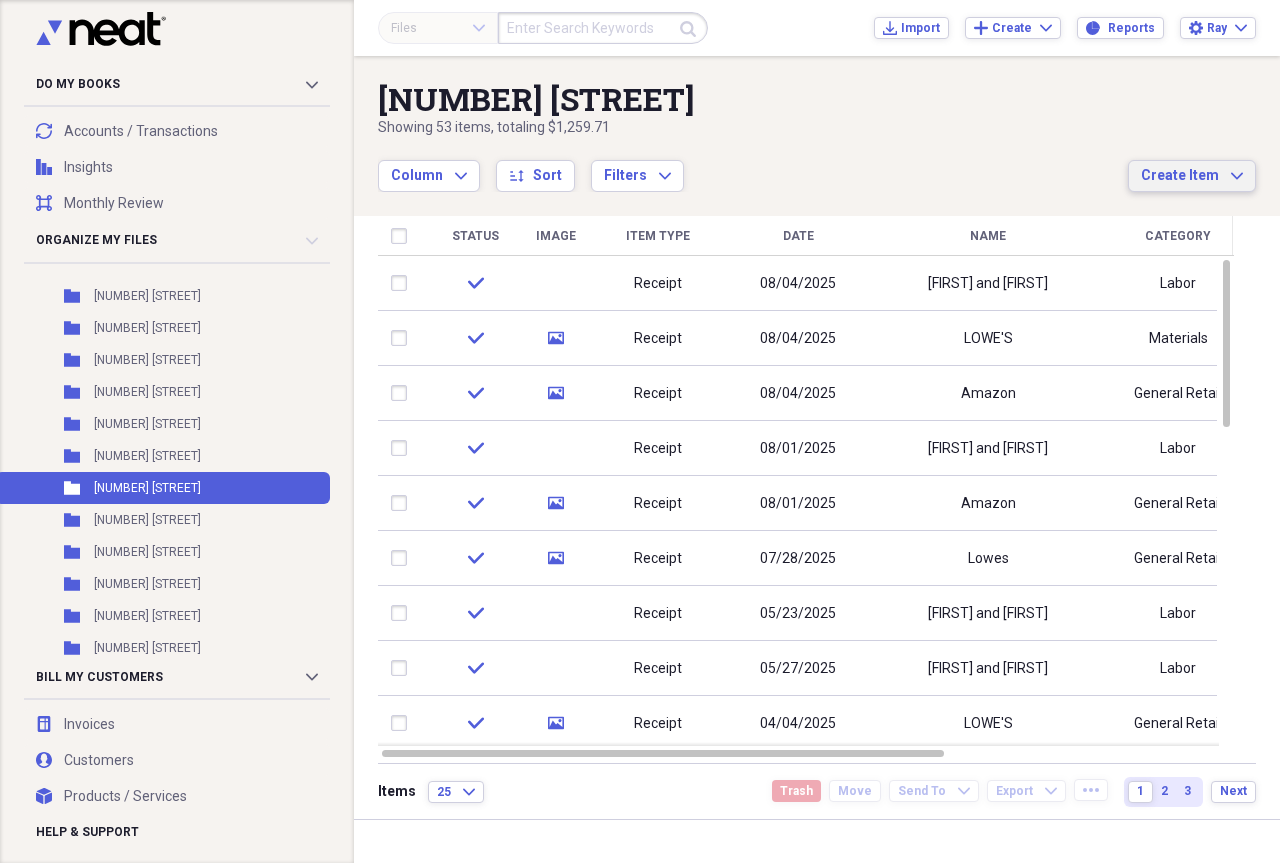 click on "Expand" 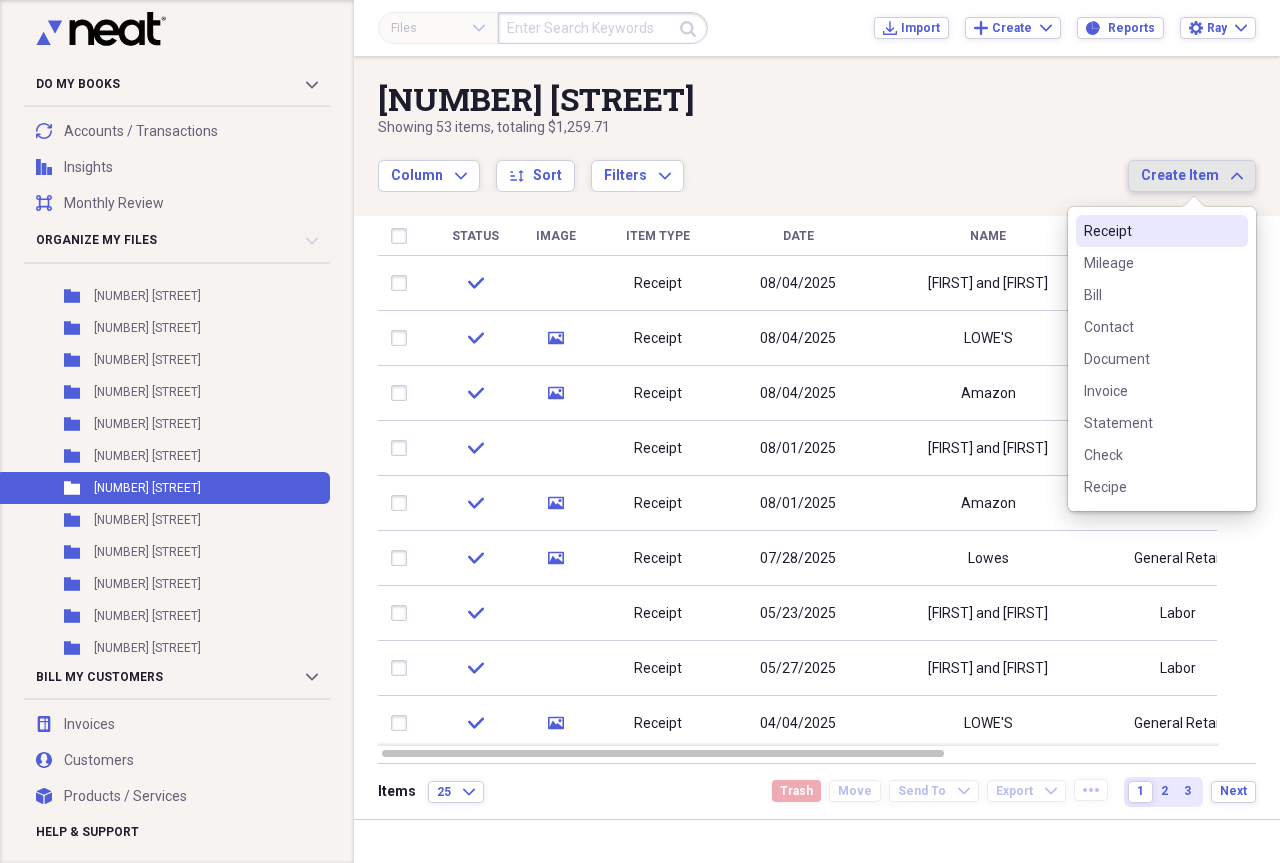 click on "Receipt" at bounding box center [1150, 231] 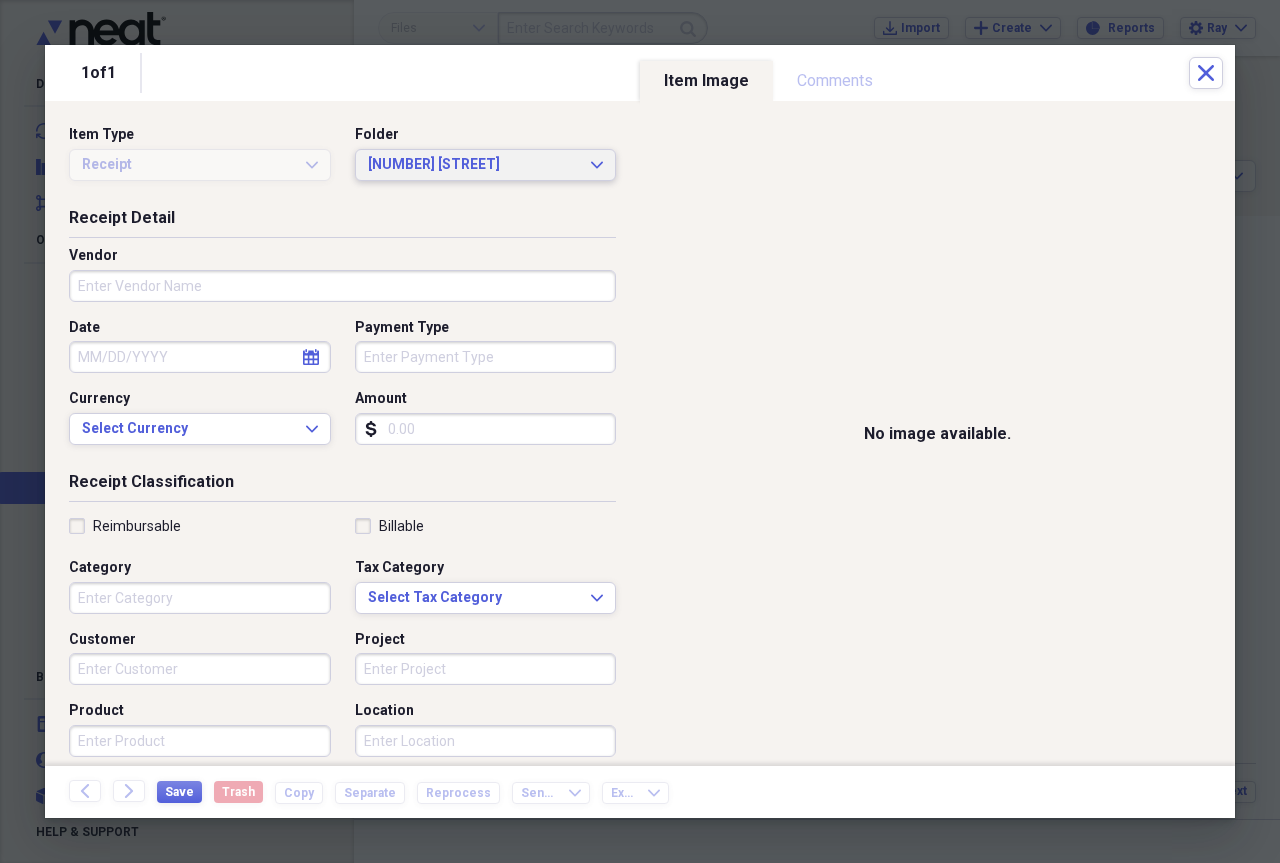click on "Expand" 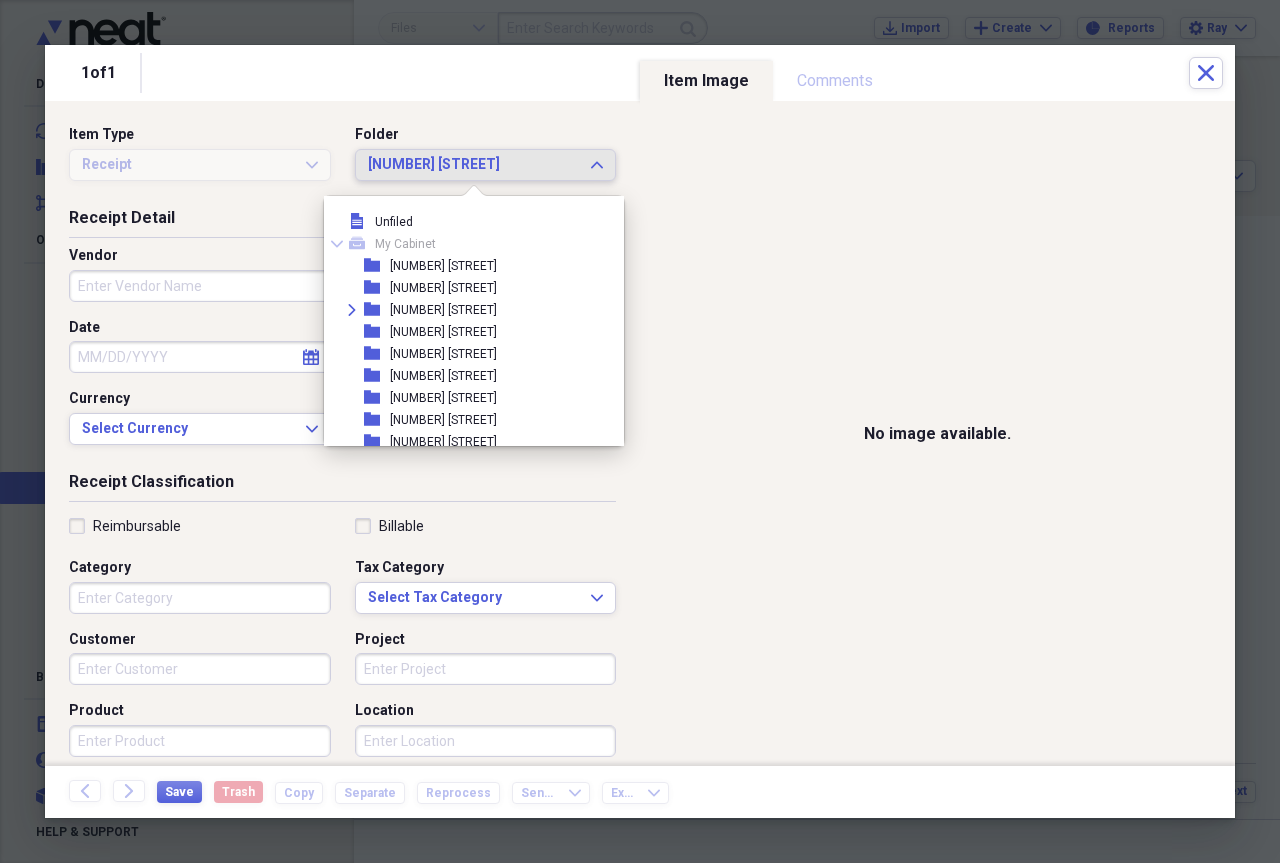 scroll, scrollTop: 319, scrollLeft: 0, axis: vertical 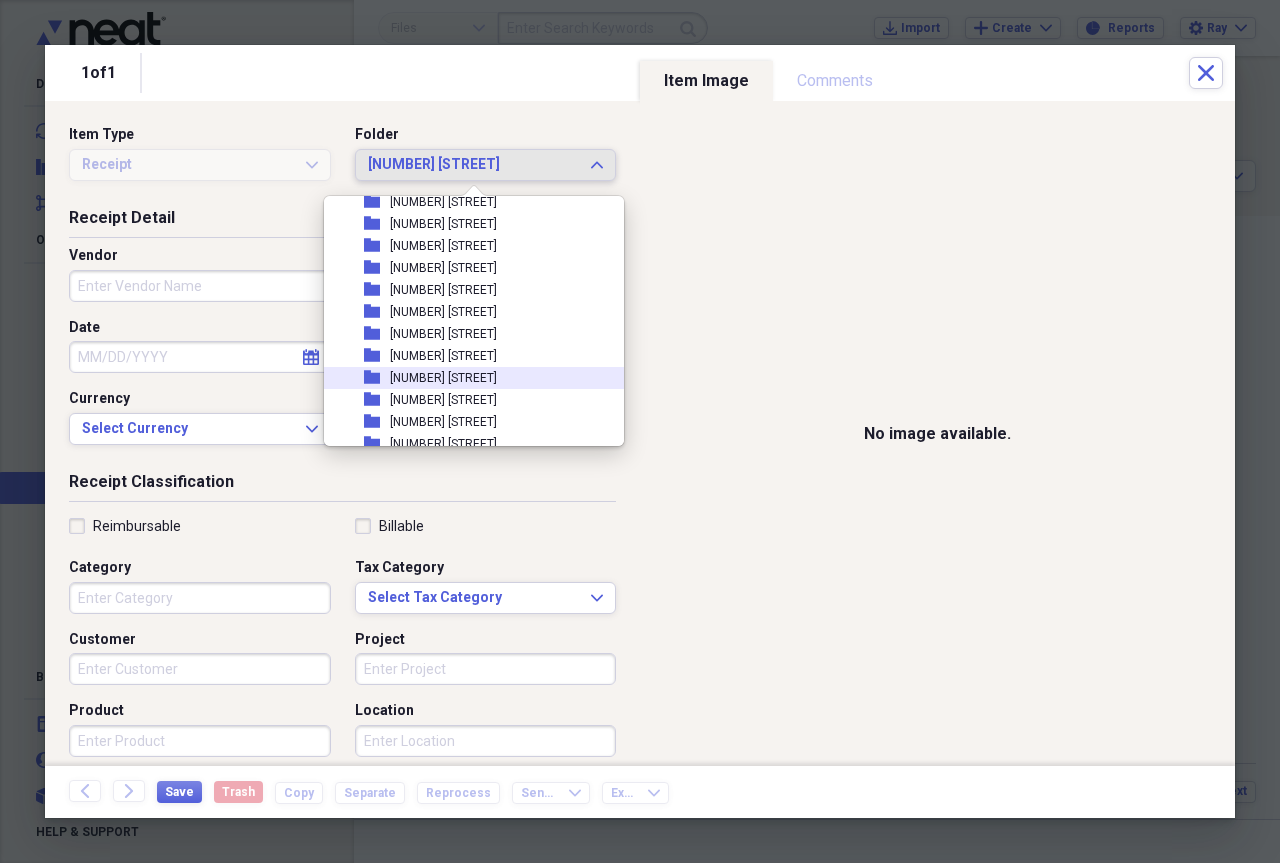 click on "[NUMBER] [STREET]" at bounding box center [443, 378] 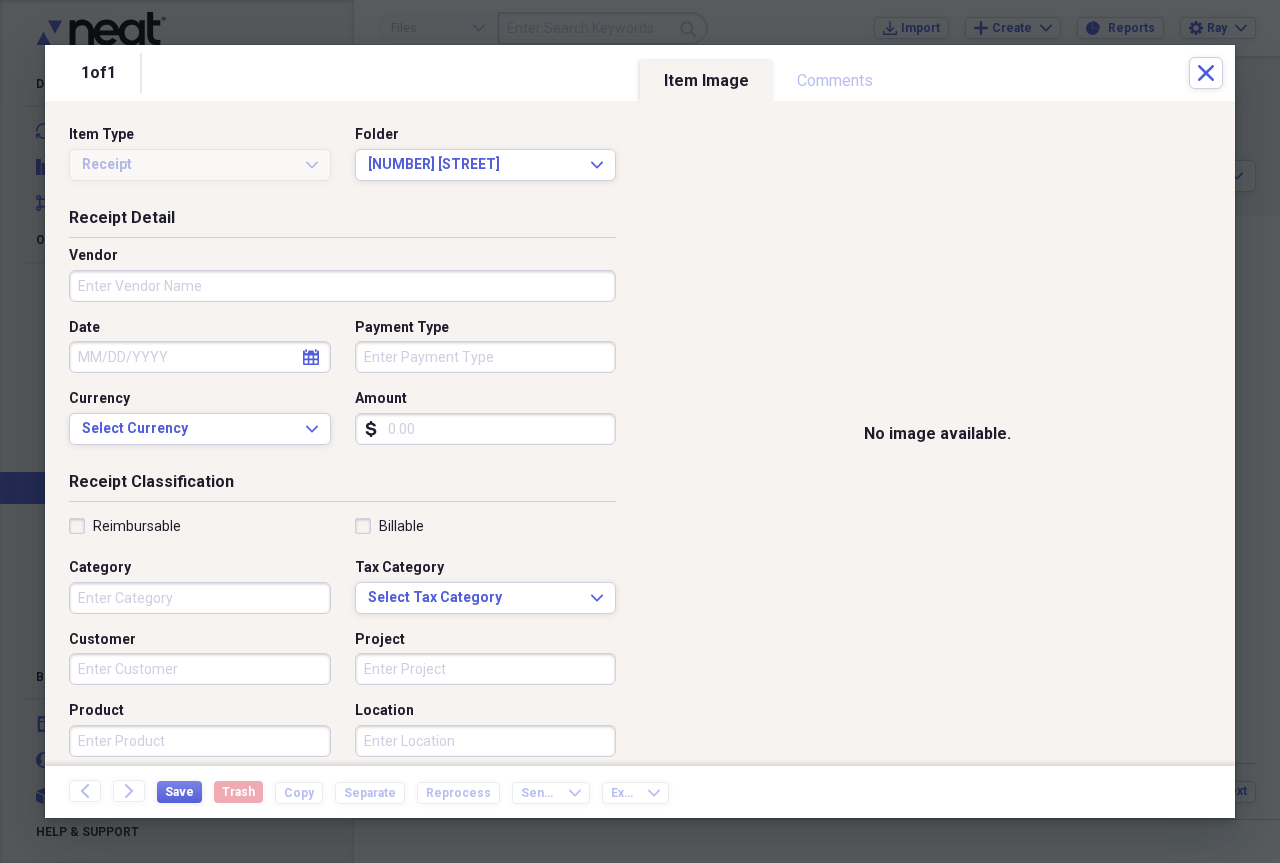 click on "Vendor" at bounding box center [342, 286] 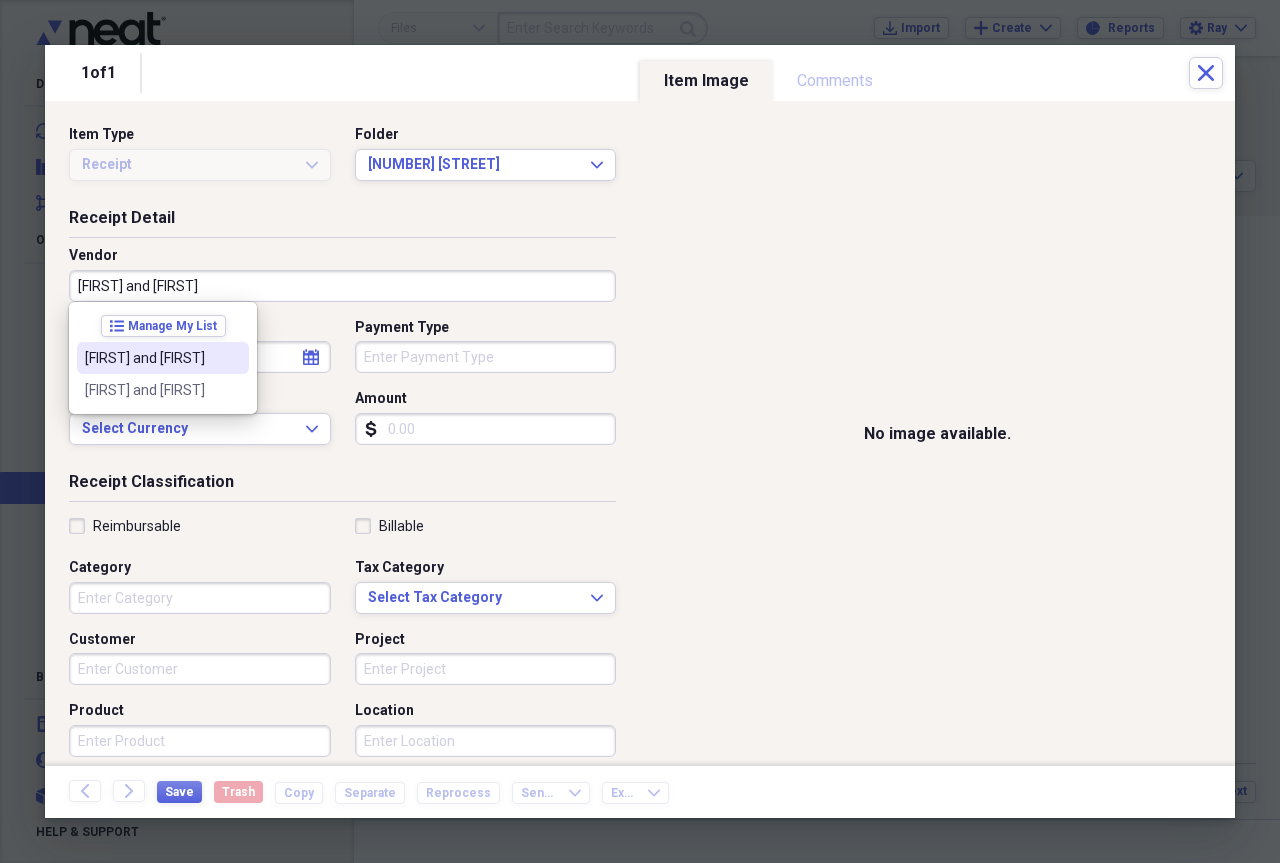 click on "[FIRST] and [FIRST]" at bounding box center [151, 358] 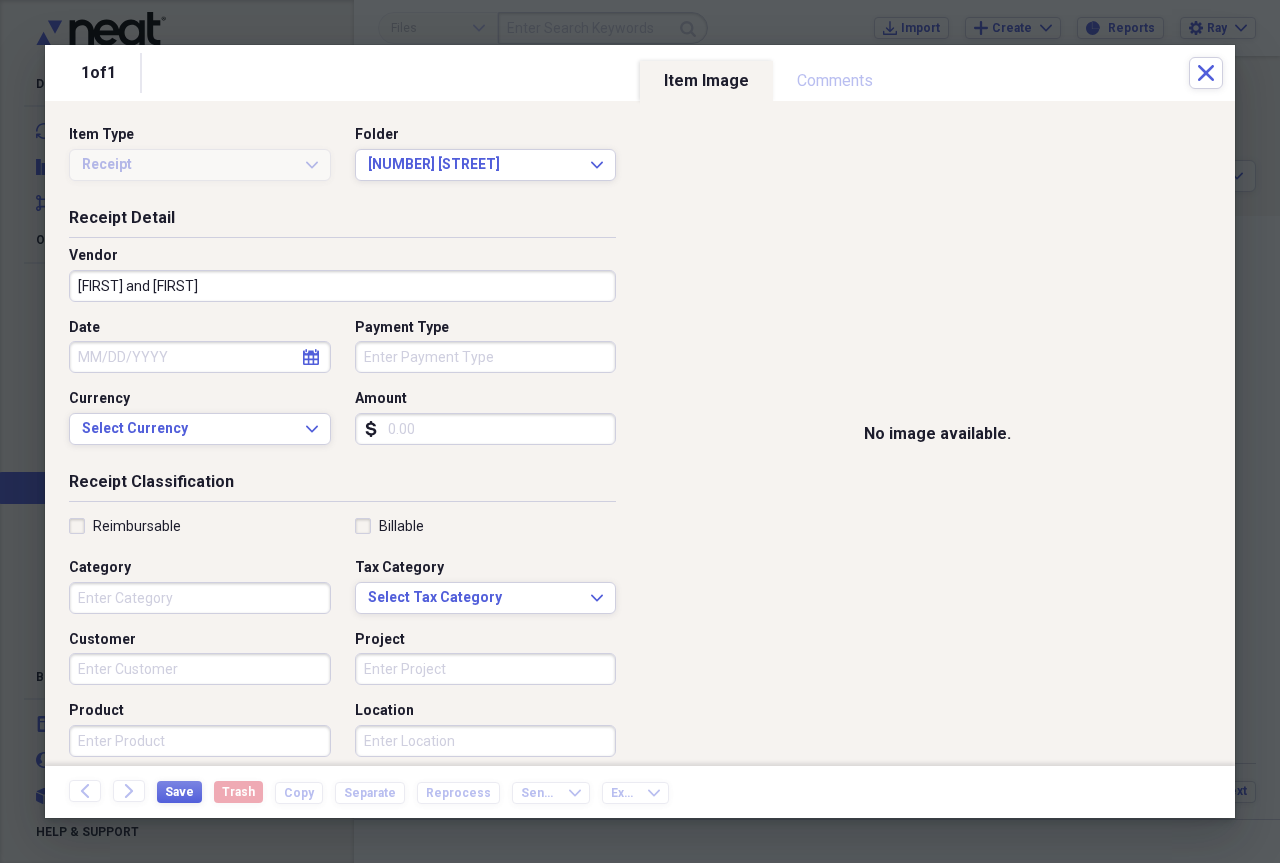 click 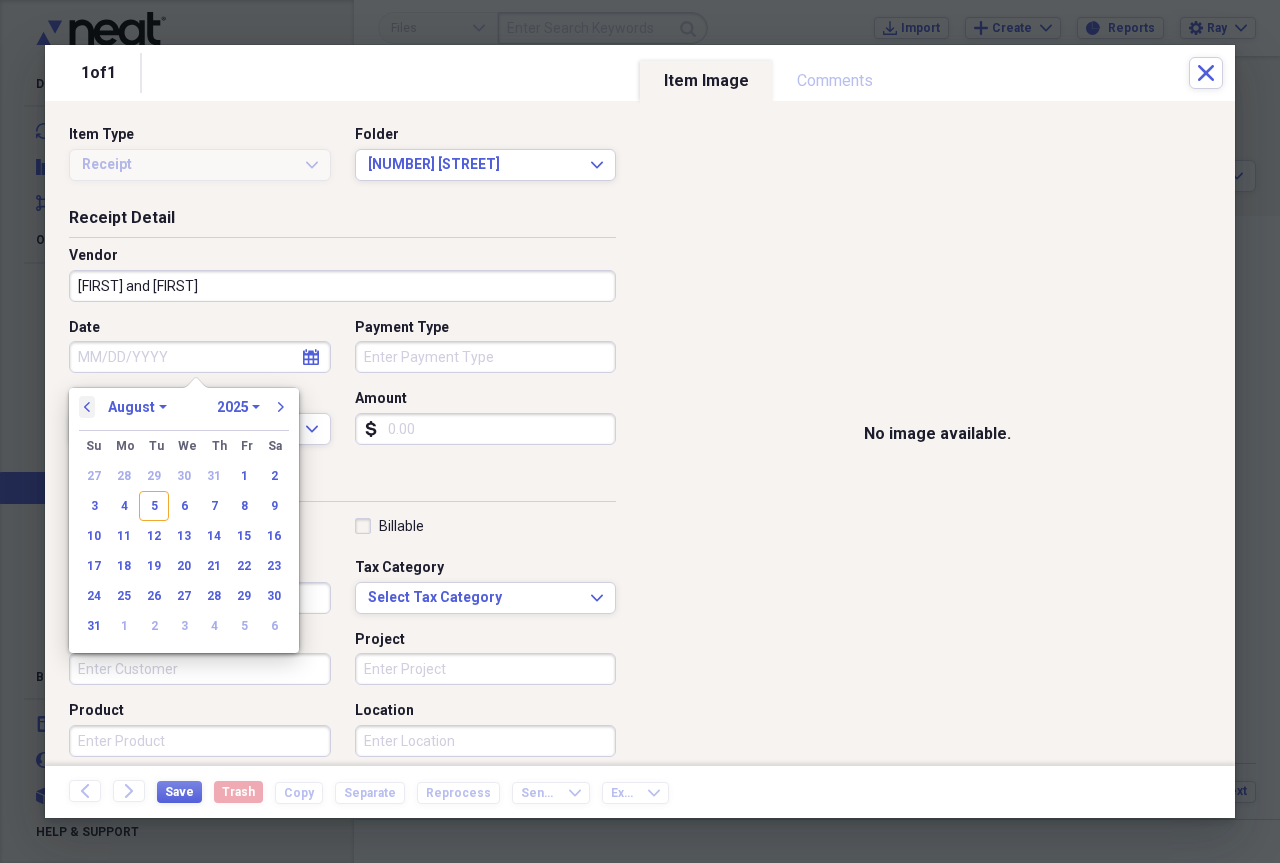 click on "previous" at bounding box center [87, 407] 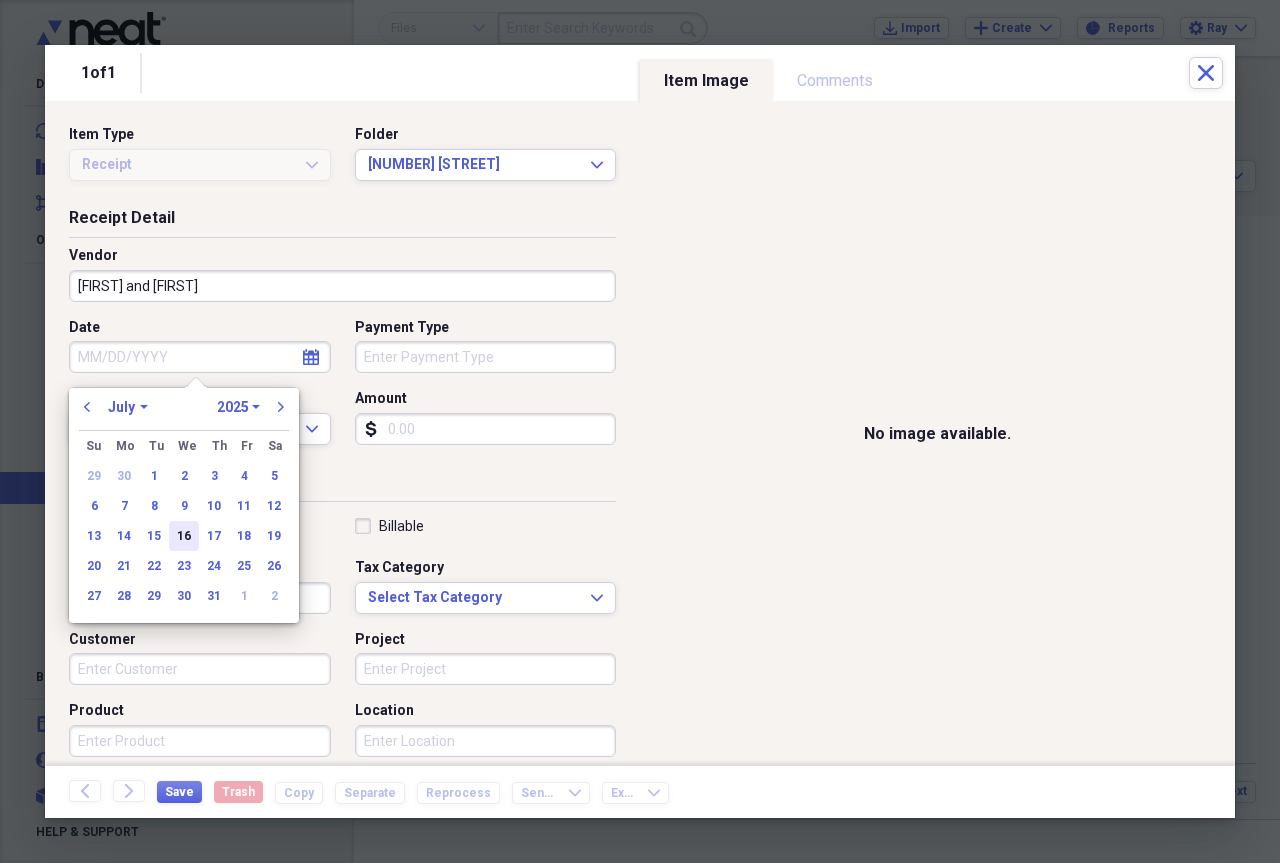 click on "16" at bounding box center (184, 536) 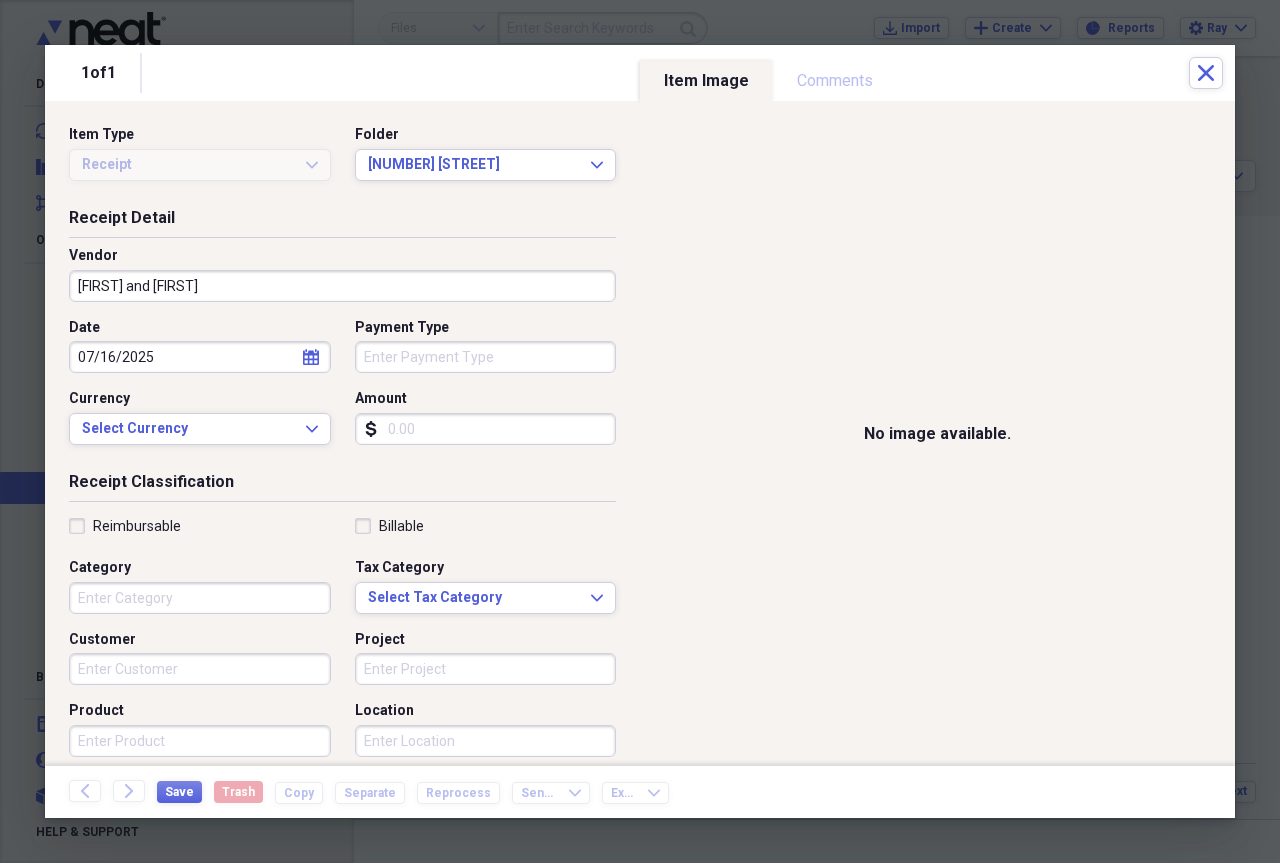 click on "Amount" at bounding box center [486, 429] 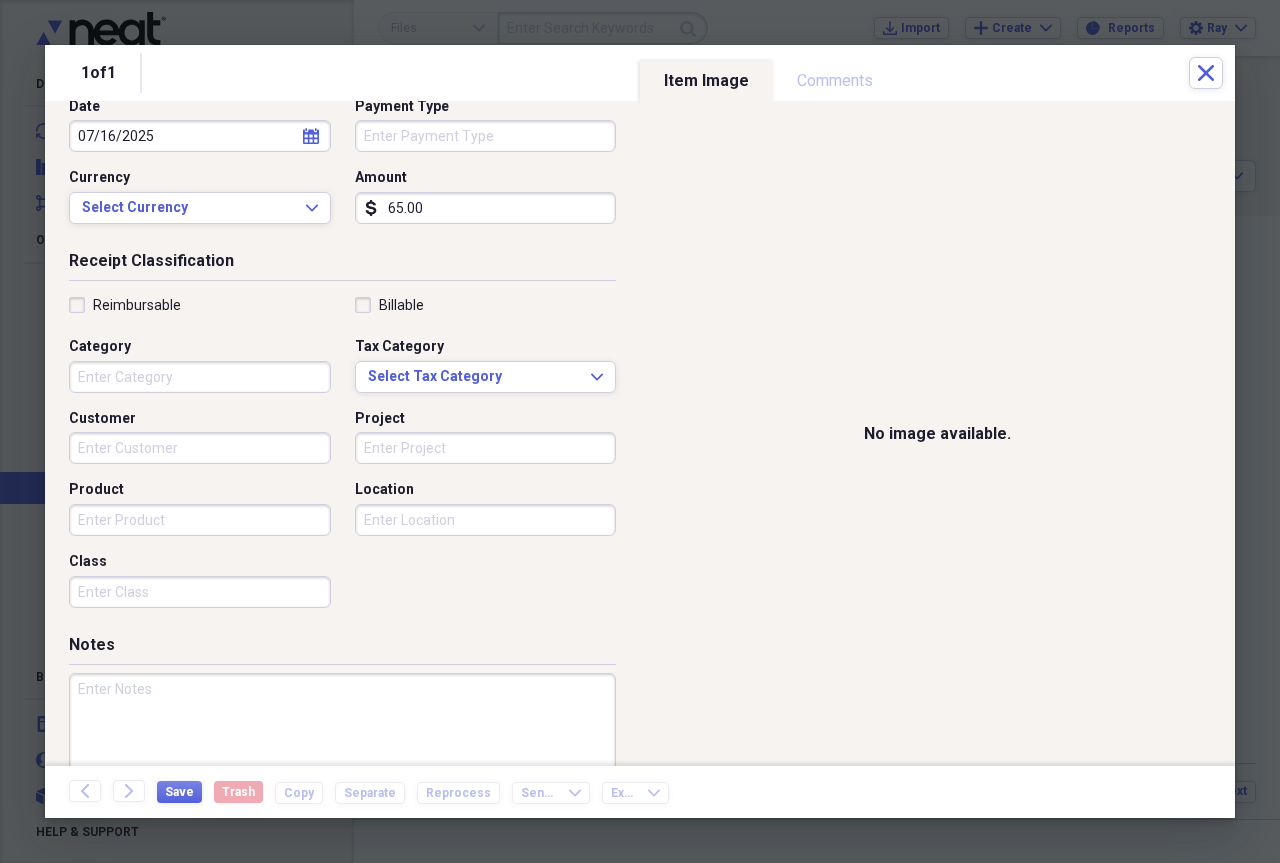 scroll, scrollTop: 216, scrollLeft: 0, axis: vertical 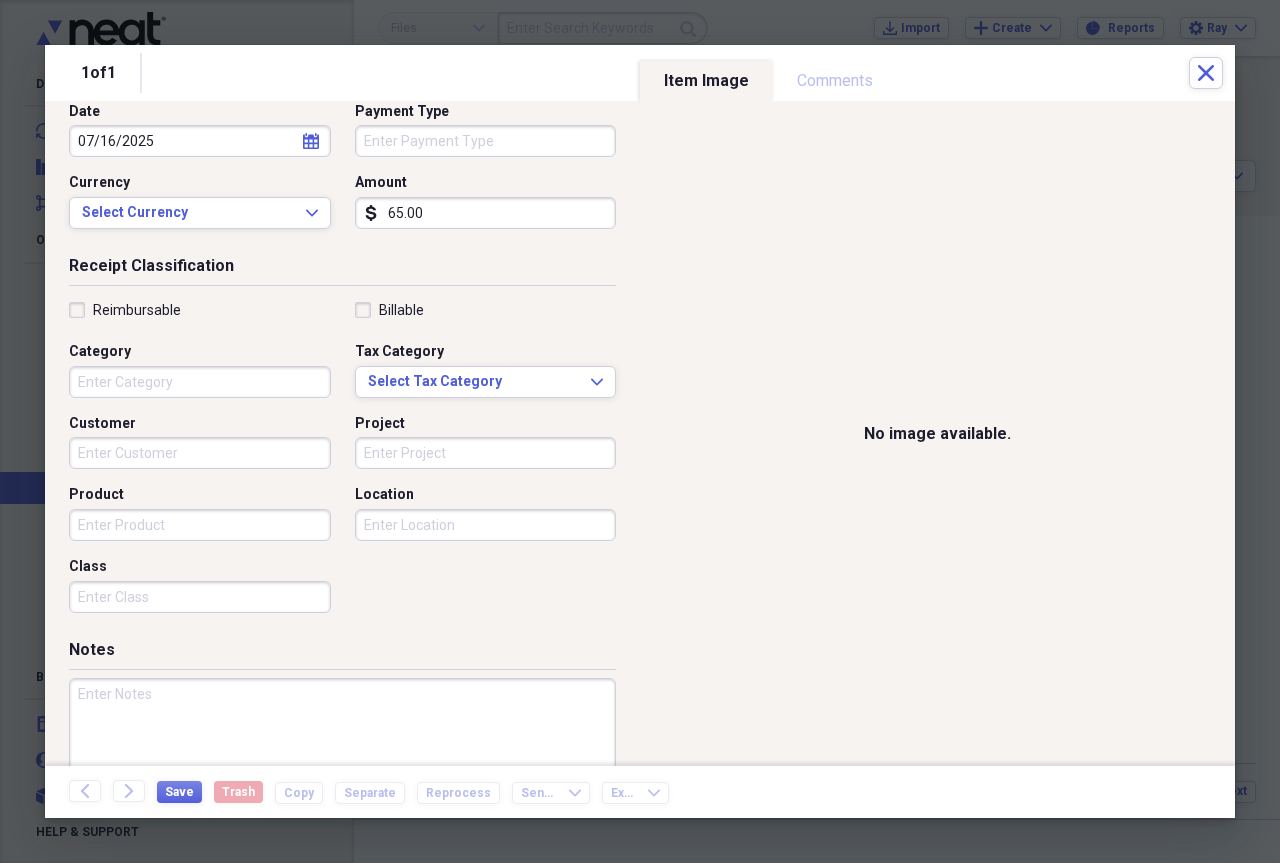 type on "65.00" 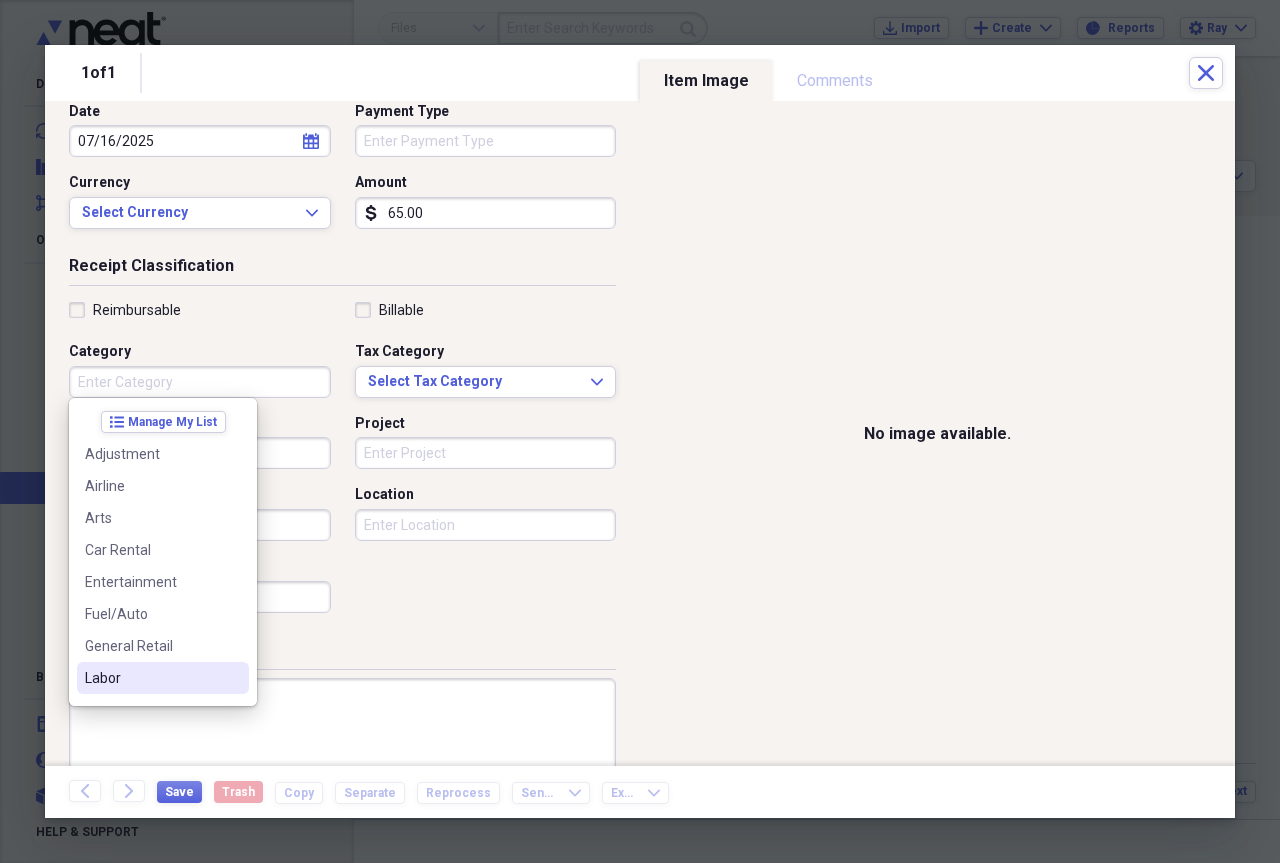 click on "Labor" at bounding box center [163, 678] 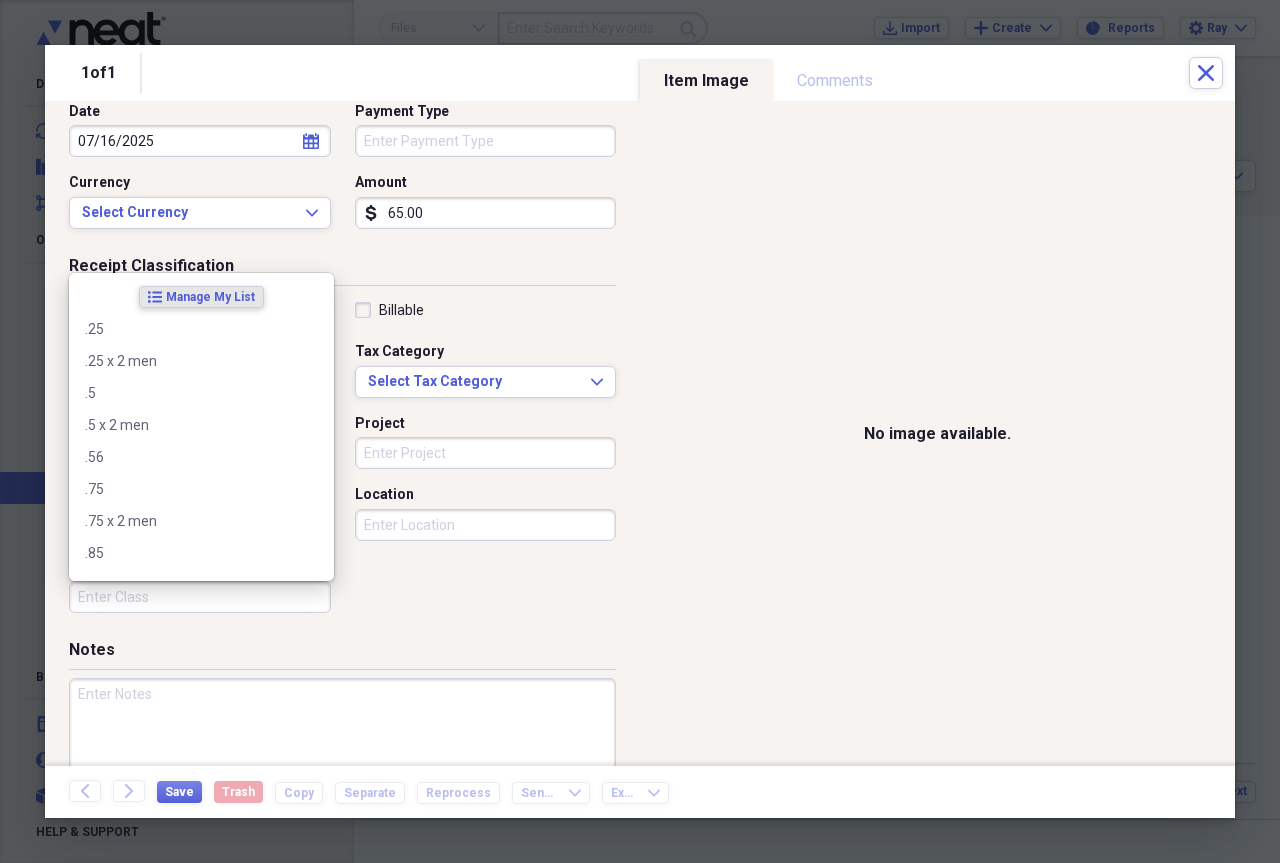 click on "Class" at bounding box center [200, 597] 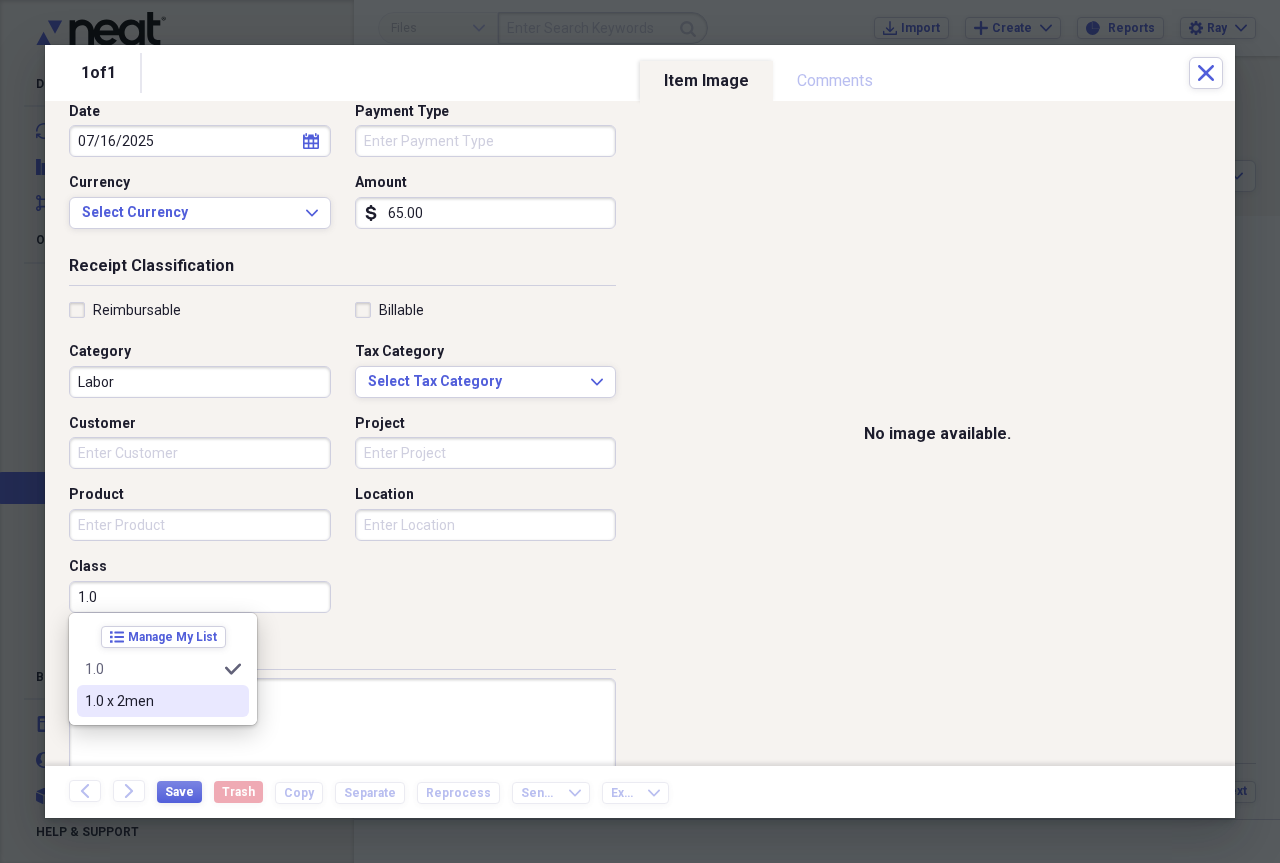 click on "1.0 x 2men" at bounding box center (151, 701) 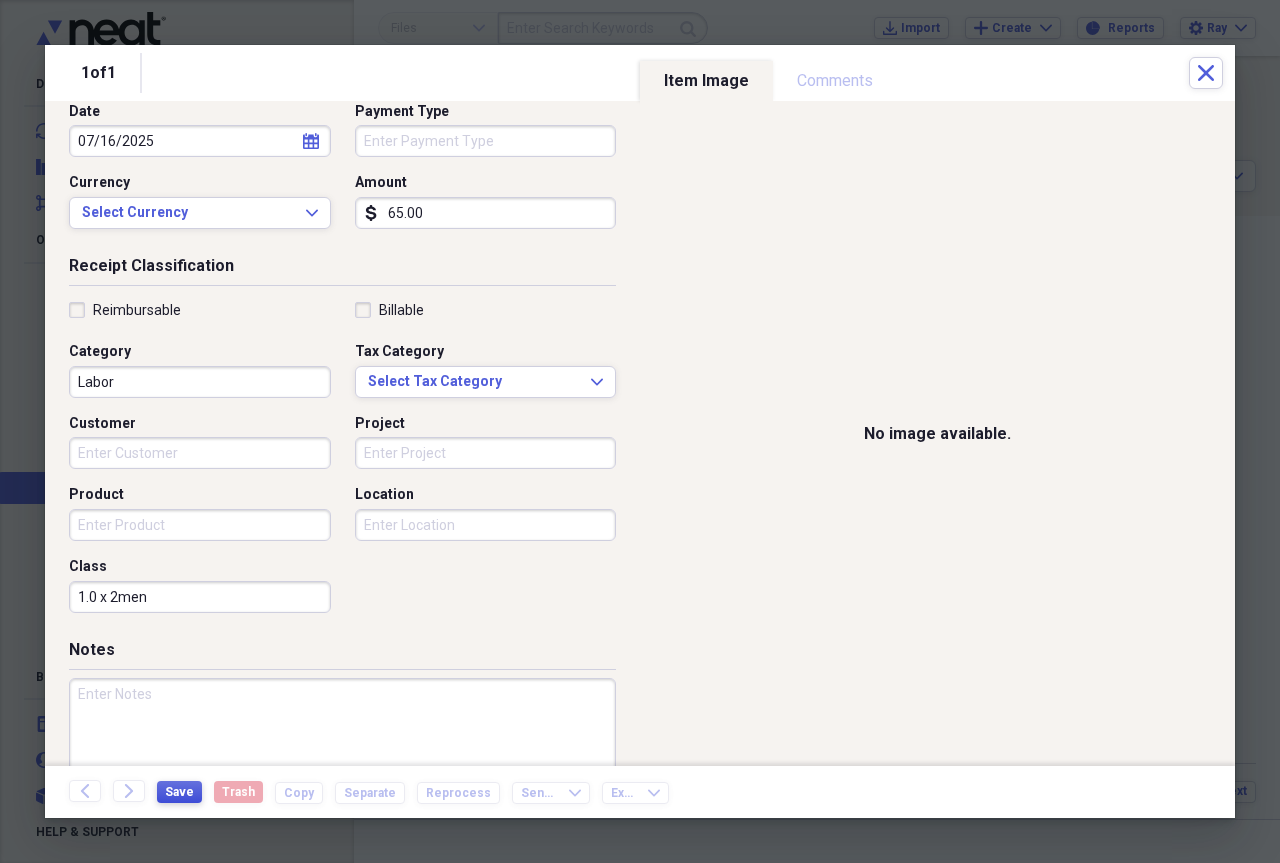 click on "Save" at bounding box center (179, 792) 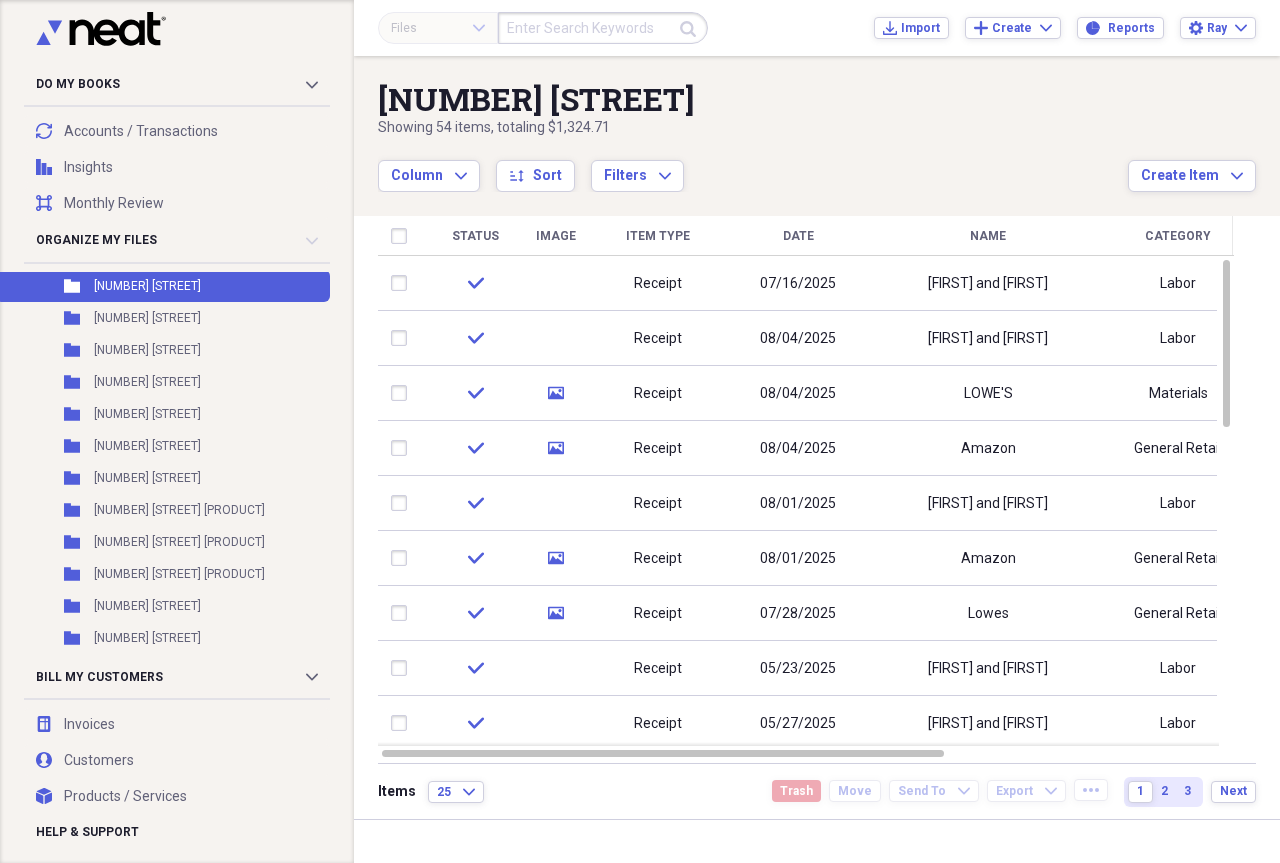 scroll, scrollTop: 2142, scrollLeft: 0, axis: vertical 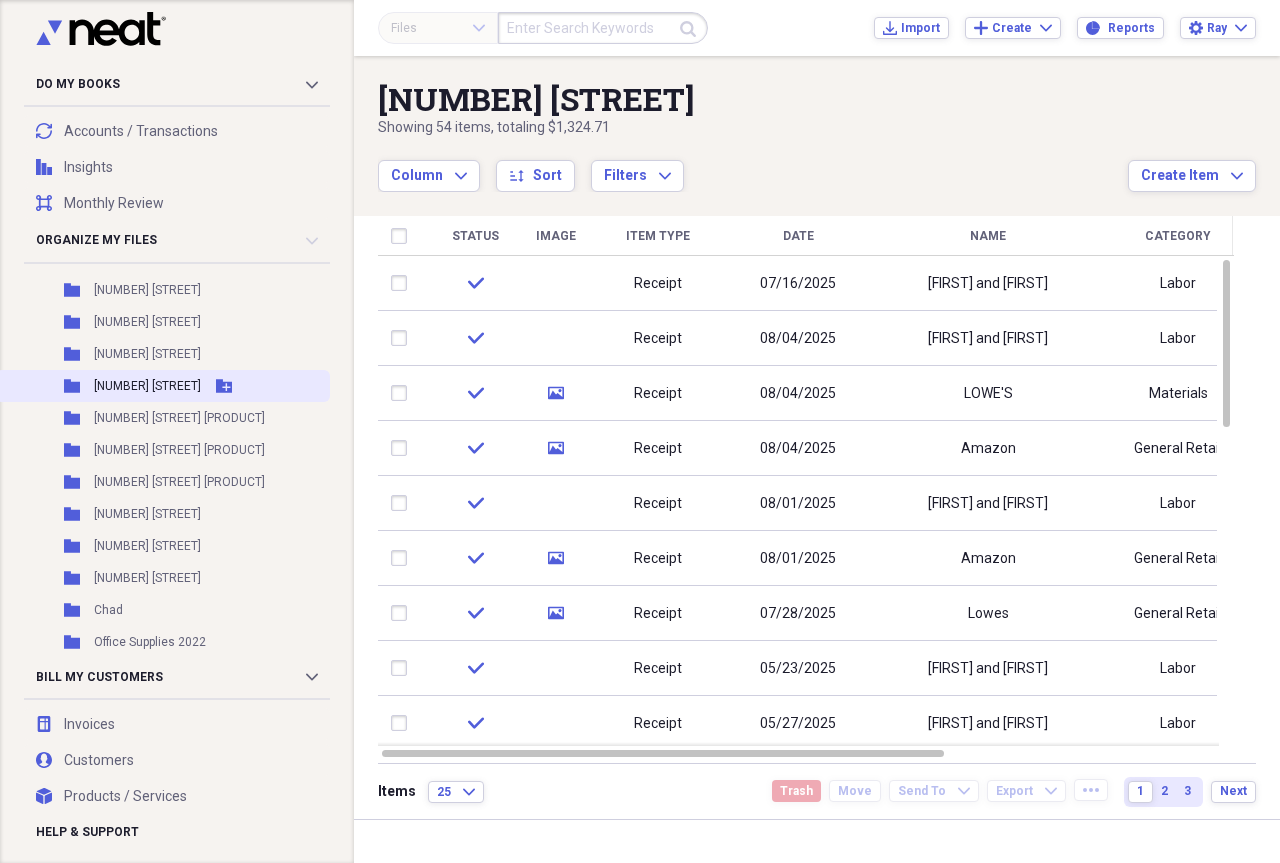 click on "[NUMBER] [STREET]" at bounding box center [147, 386] 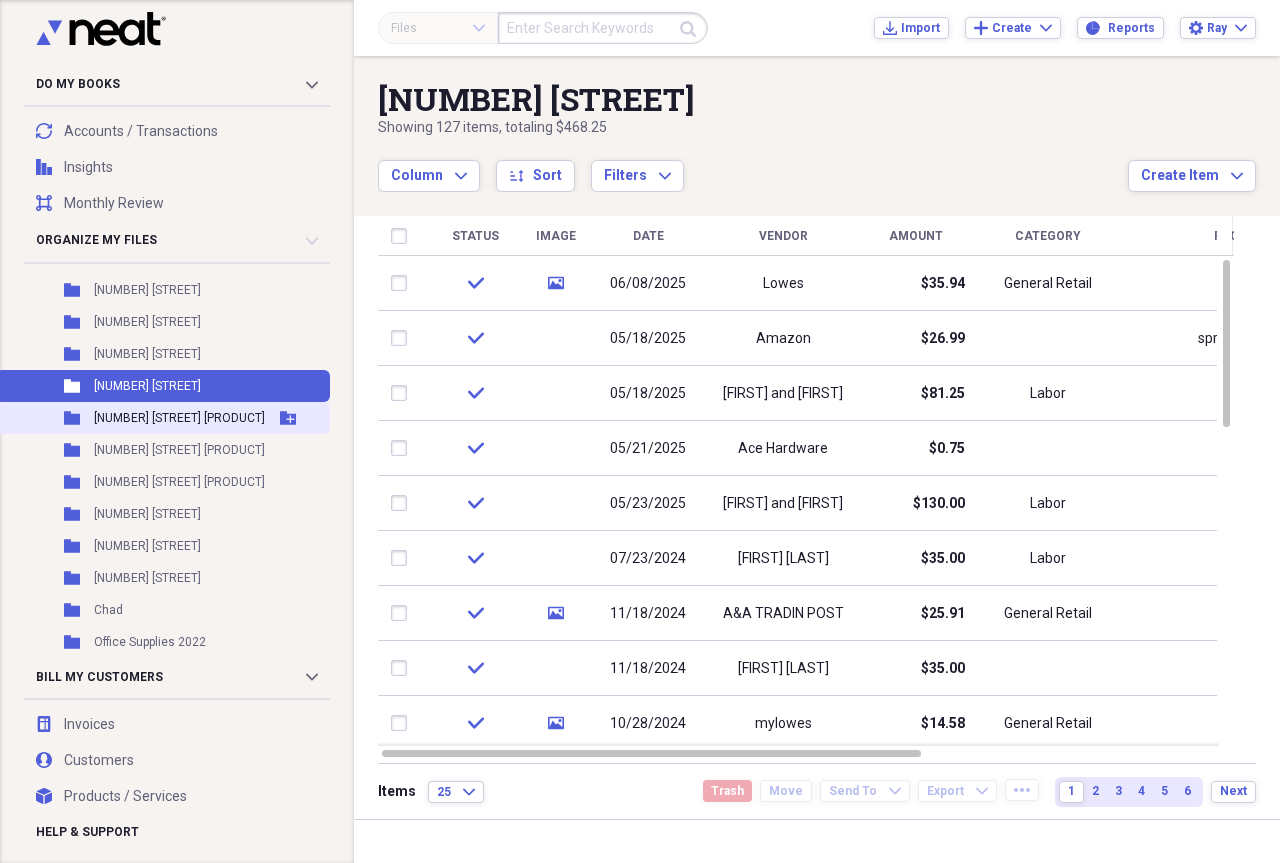 click on "[NUMBER] [STREET] [PRODUCT]" at bounding box center (179, 418) 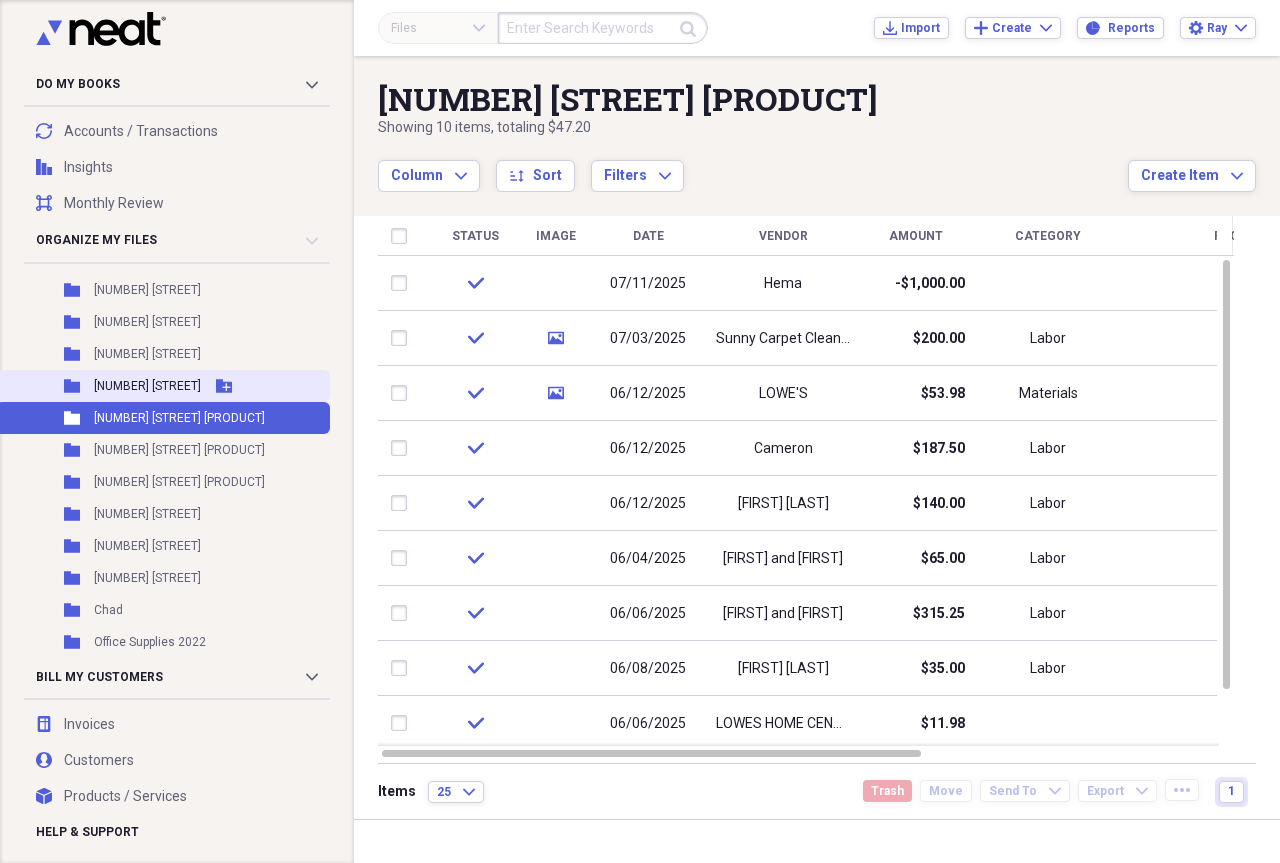 click on "[NUMBER] [STREET]" at bounding box center (147, 386) 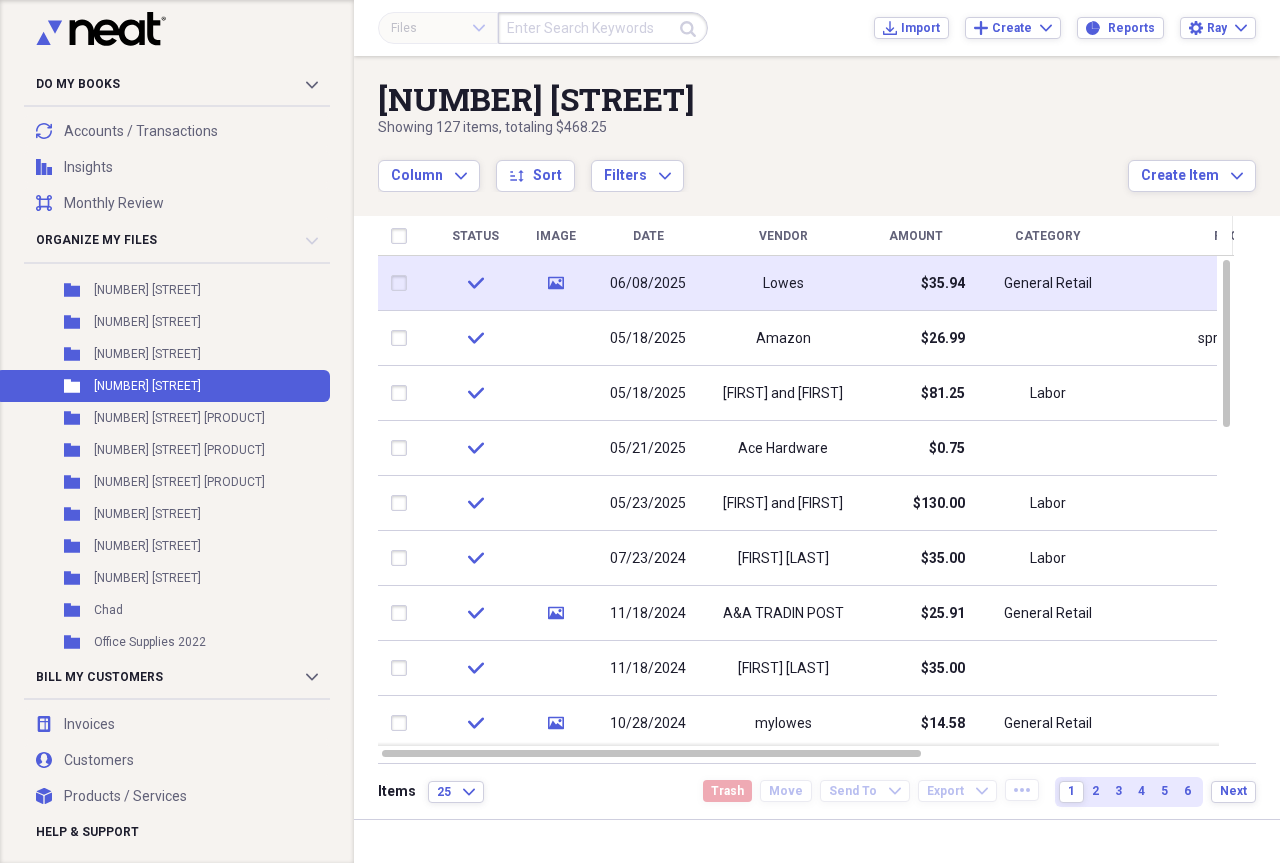 click on "Lowes" at bounding box center (783, 284) 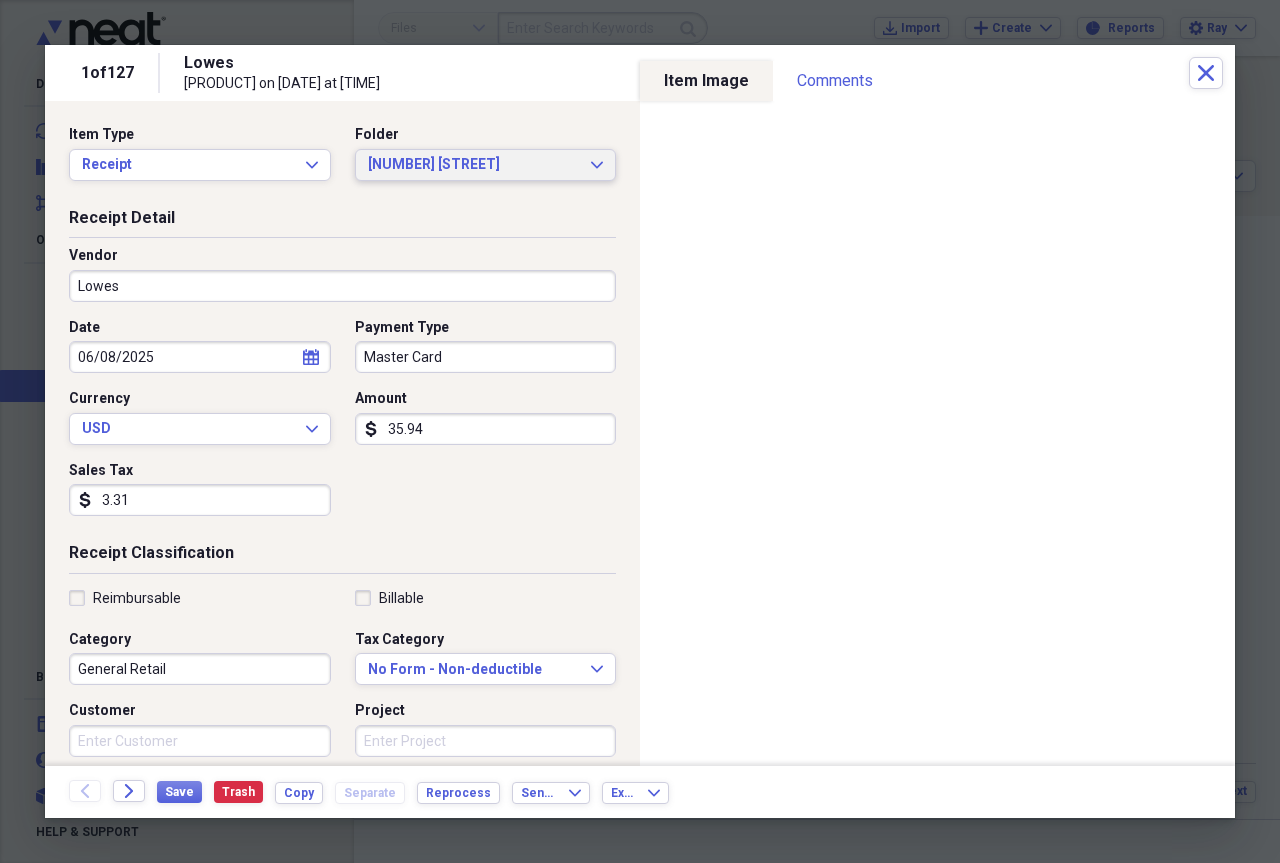 click on "Expand" 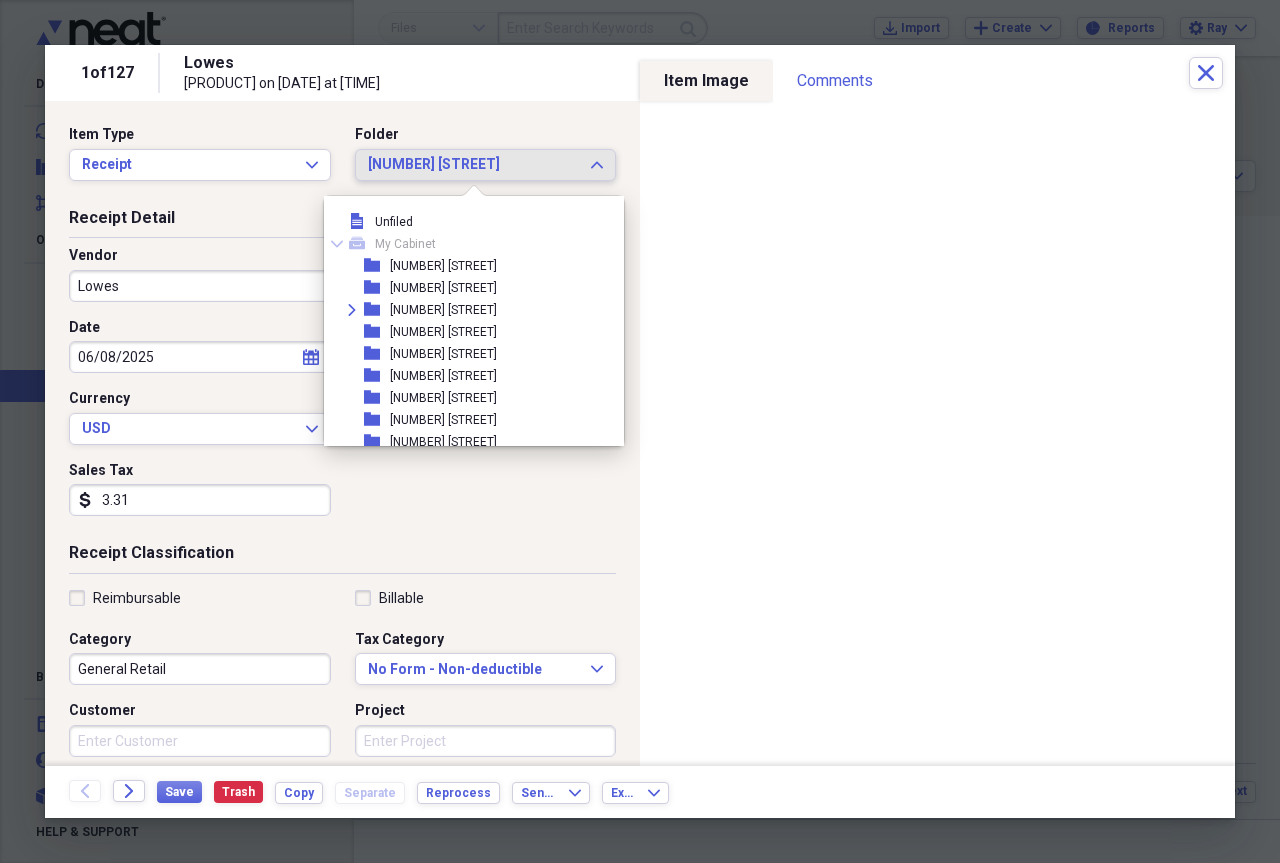 scroll, scrollTop: 1375, scrollLeft: 0, axis: vertical 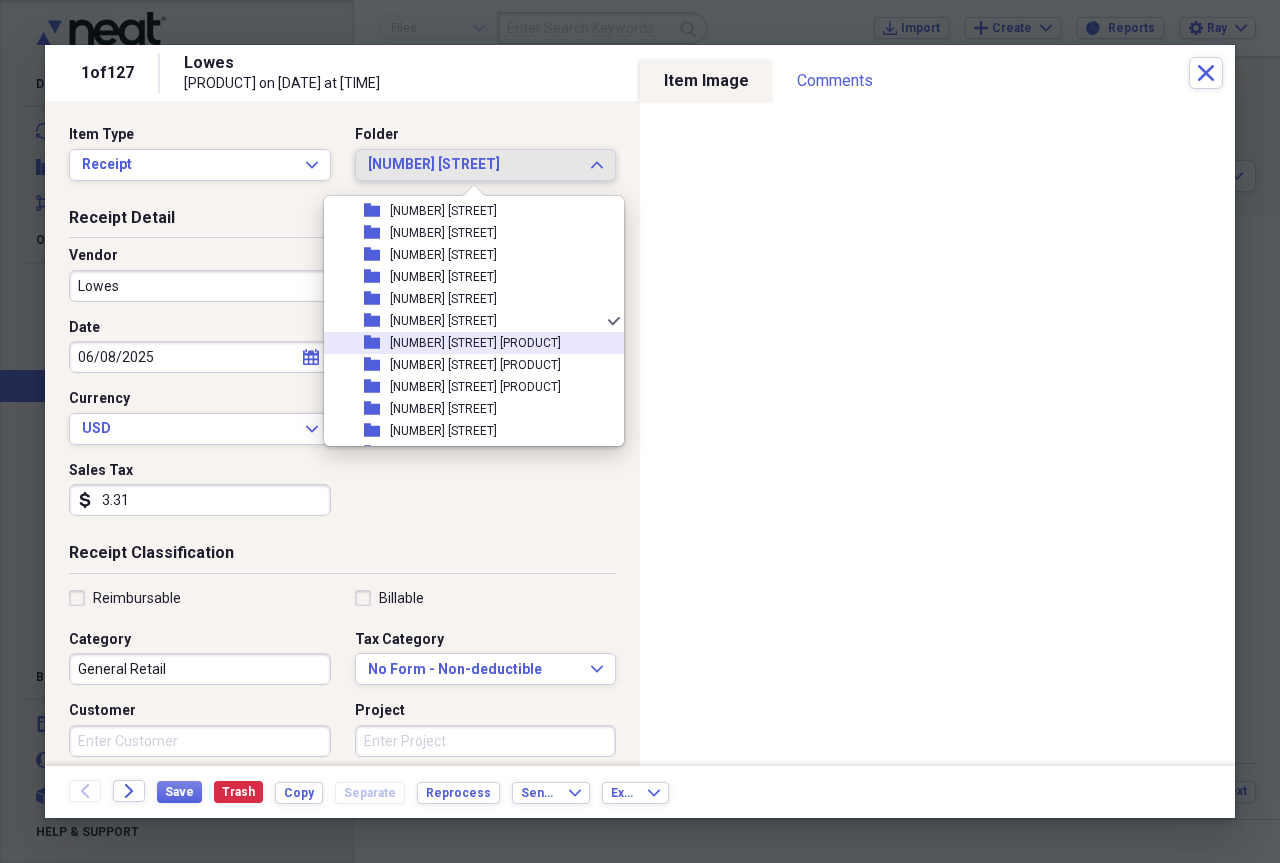 click on "[NUMBER] [STREET] [PRODUCT]" at bounding box center [475, 343] 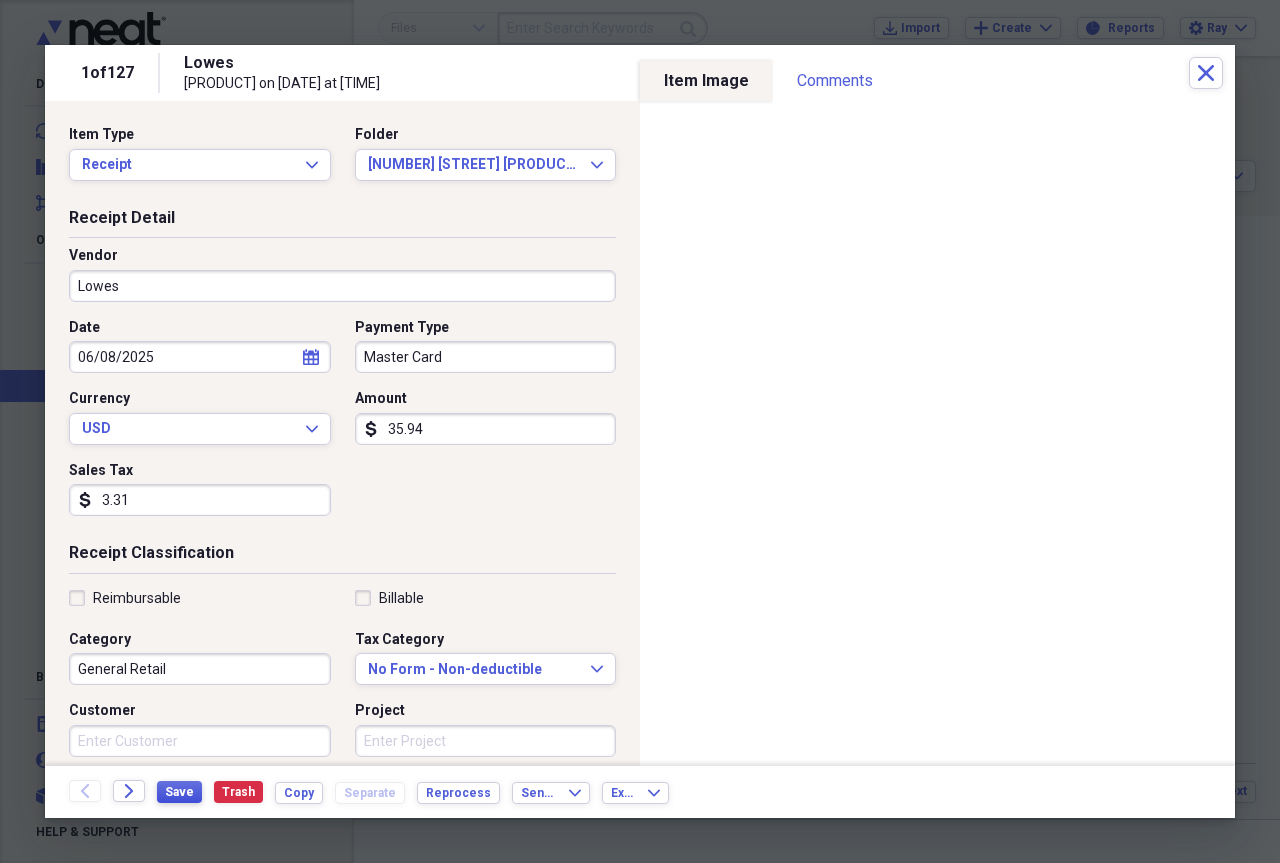 click on "Save" at bounding box center (179, 792) 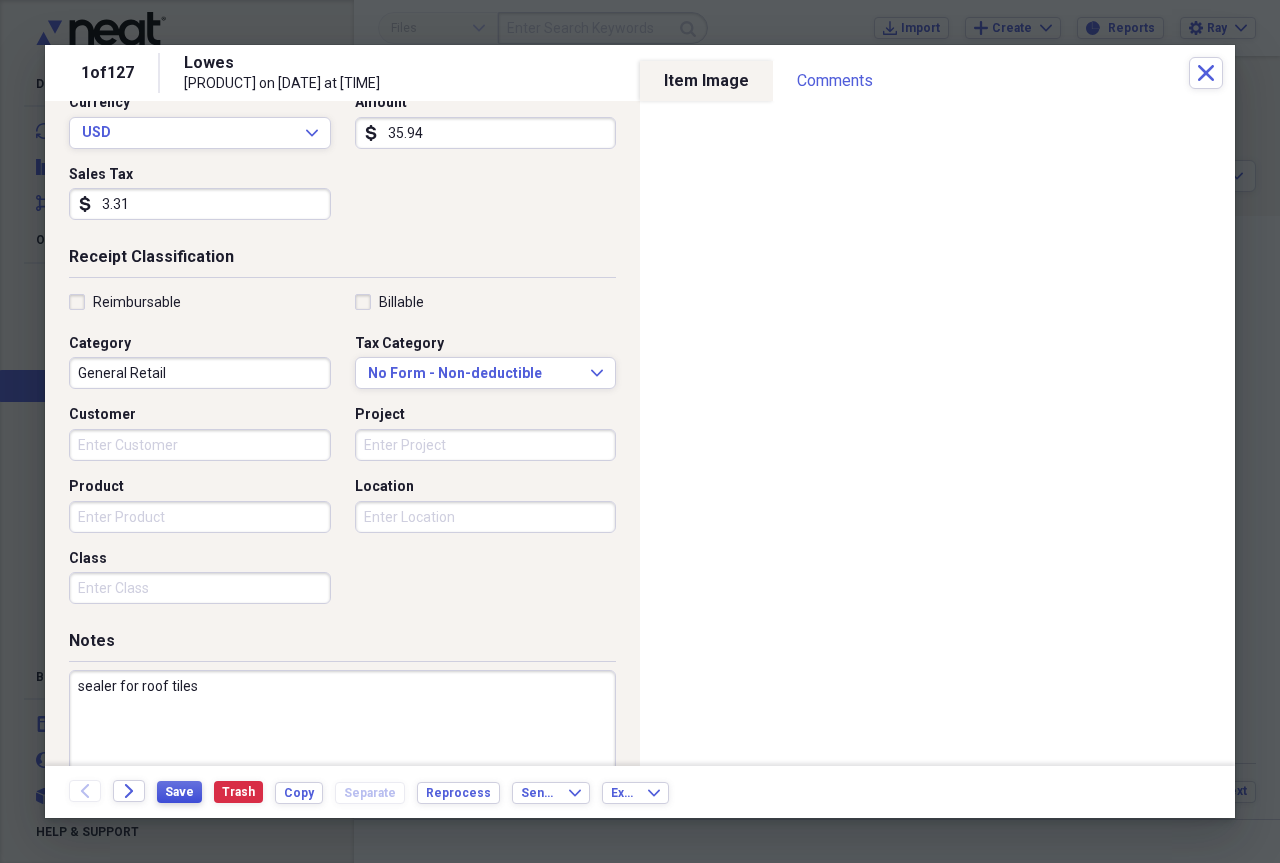 scroll, scrollTop: 297, scrollLeft: 0, axis: vertical 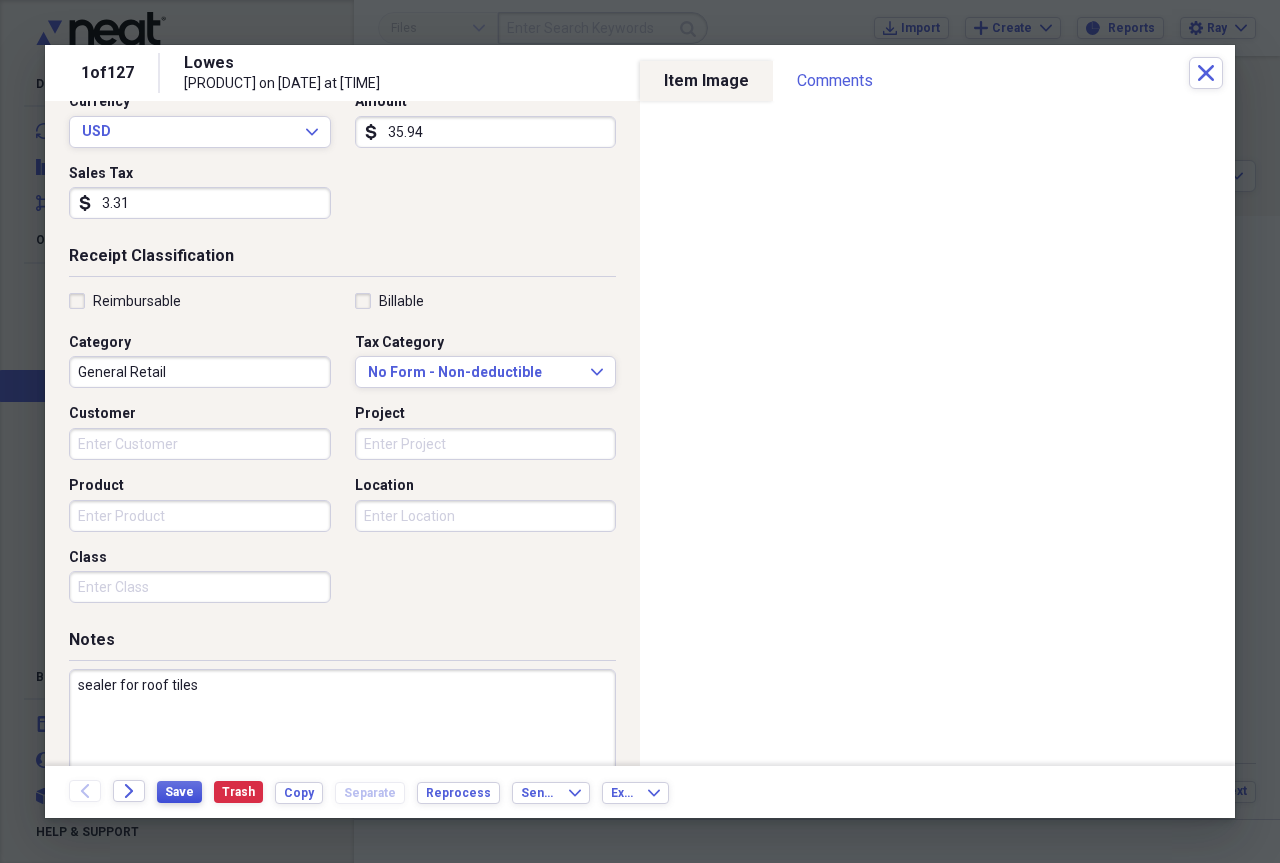 click on "Save" at bounding box center [179, 792] 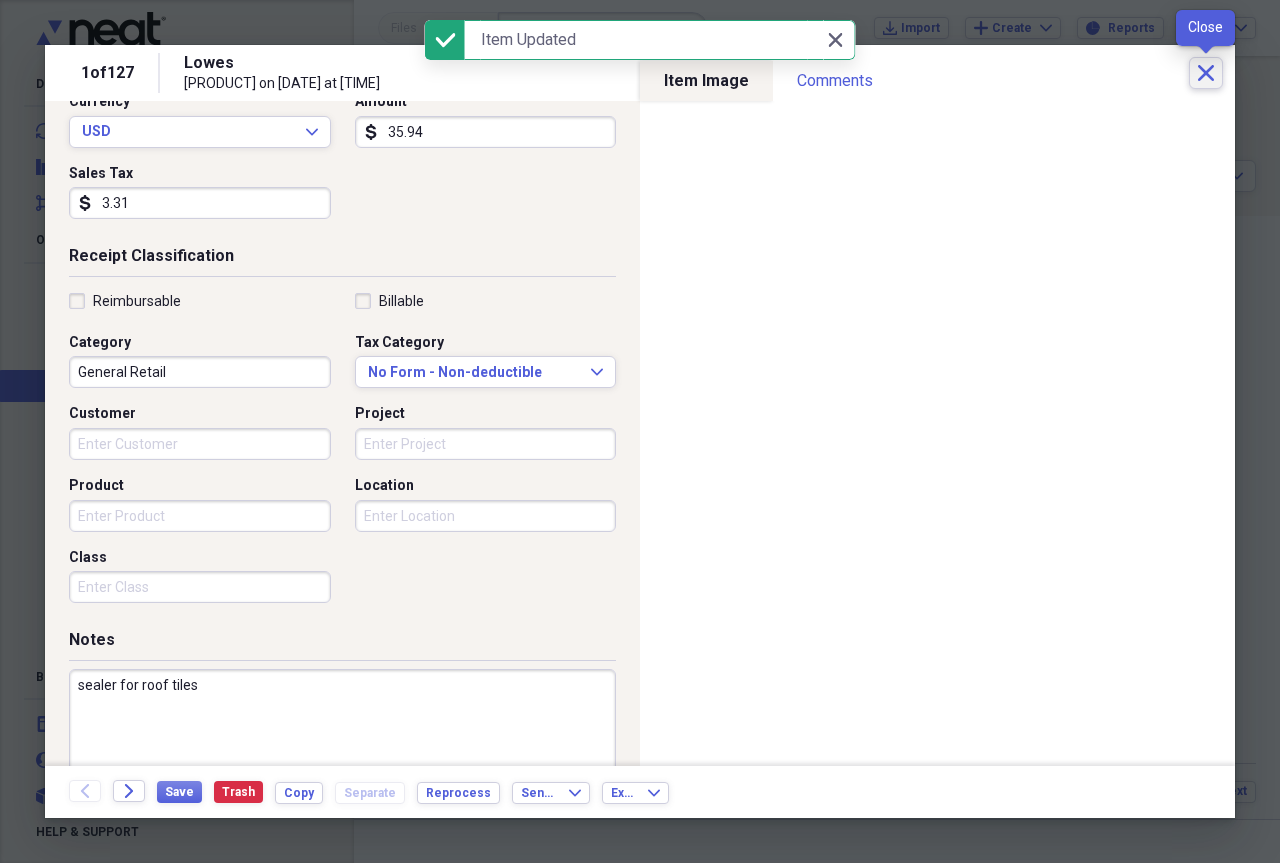 click 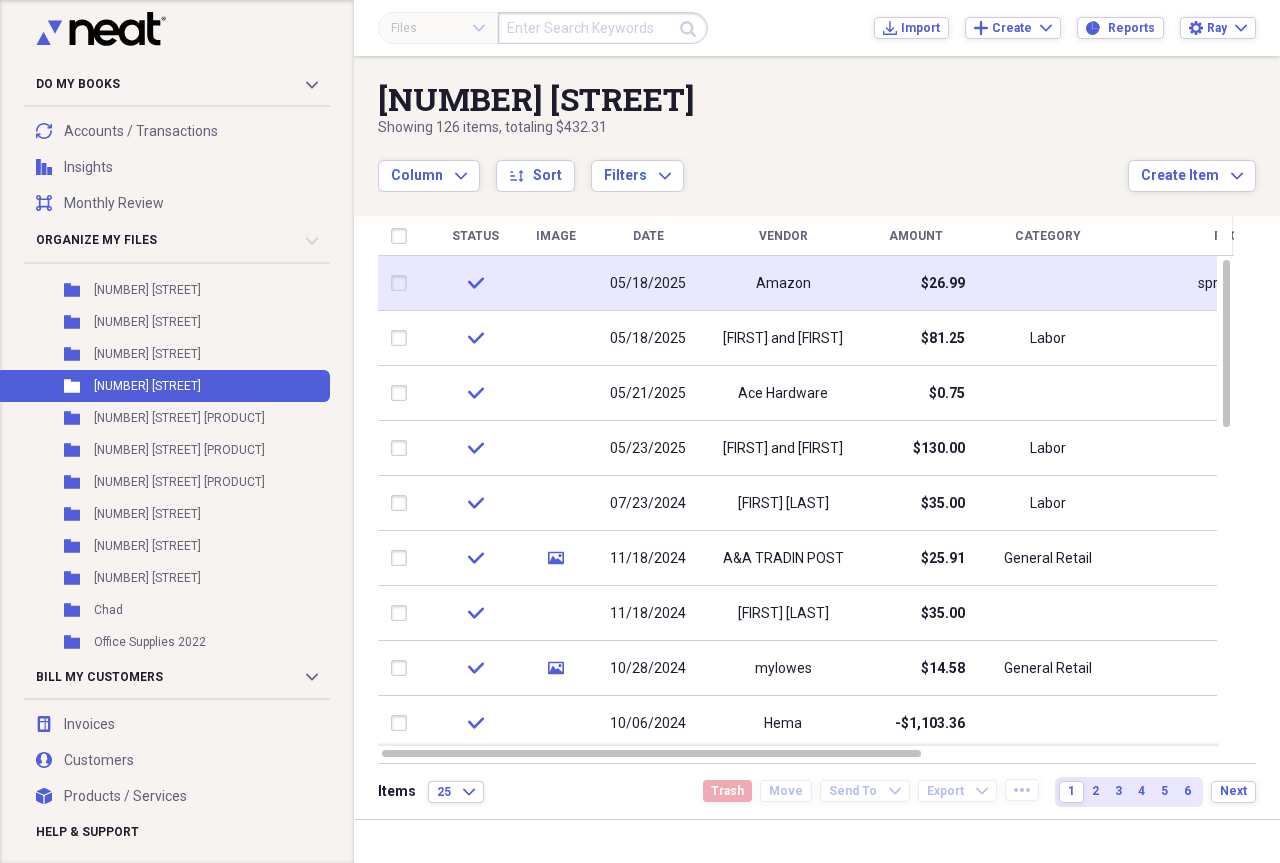 click on "Amazon" at bounding box center [783, 284] 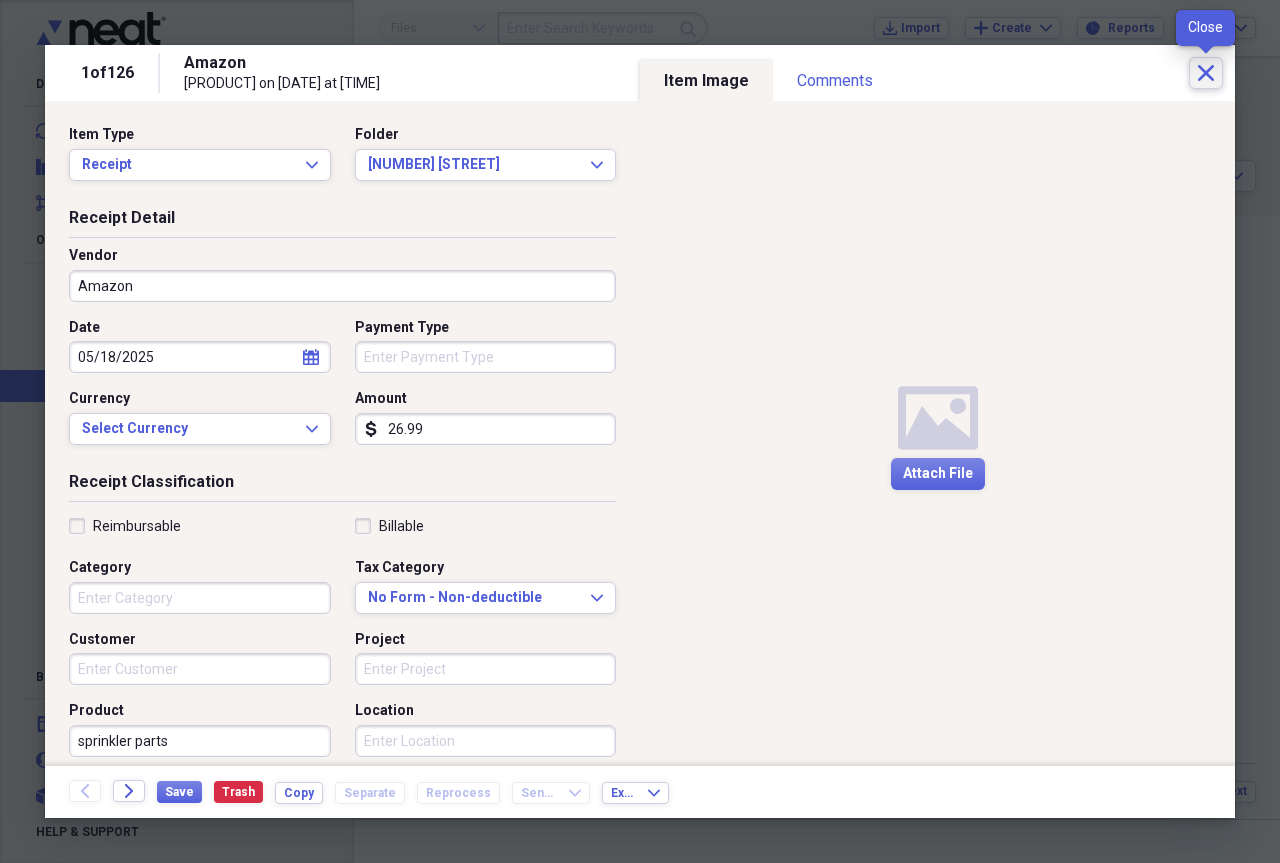 click 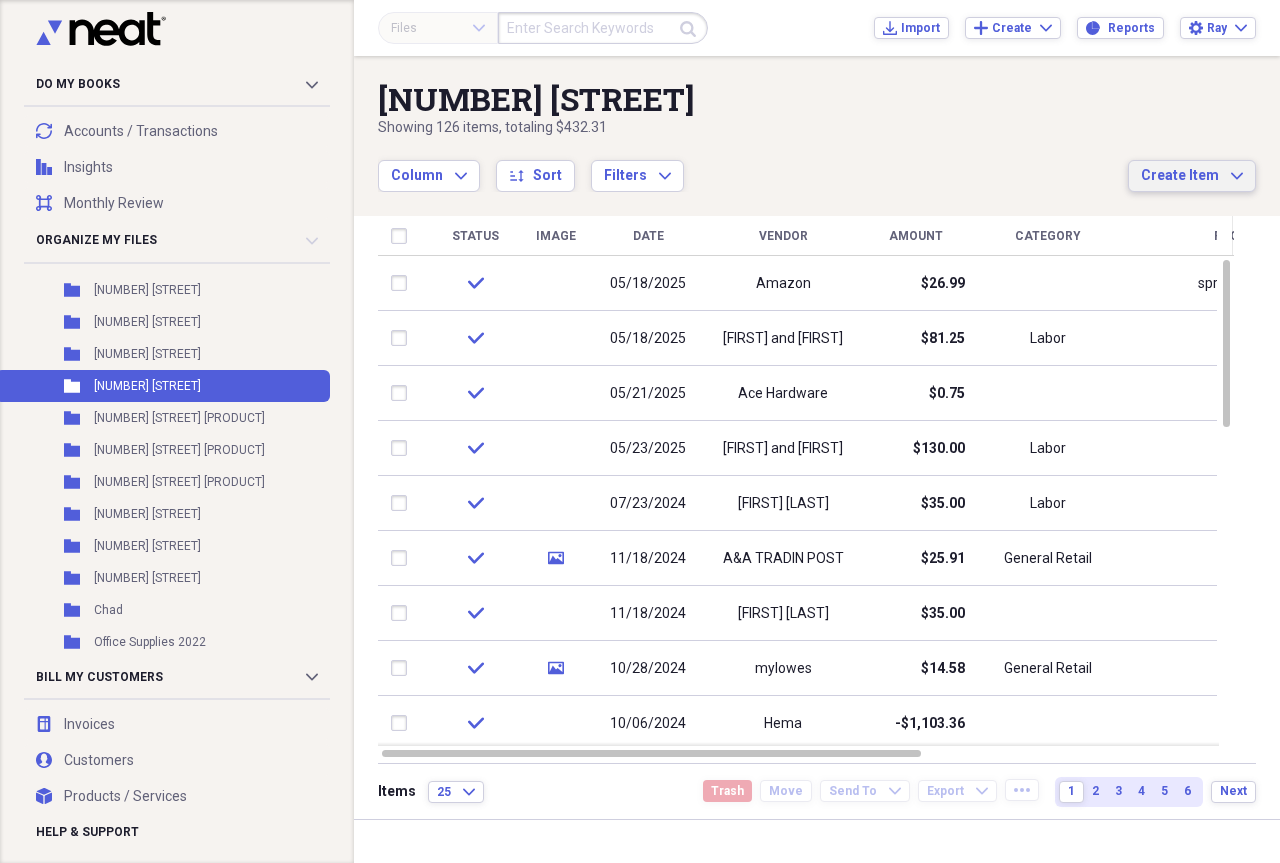 click on "Create Item" at bounding box center [1180, 176] 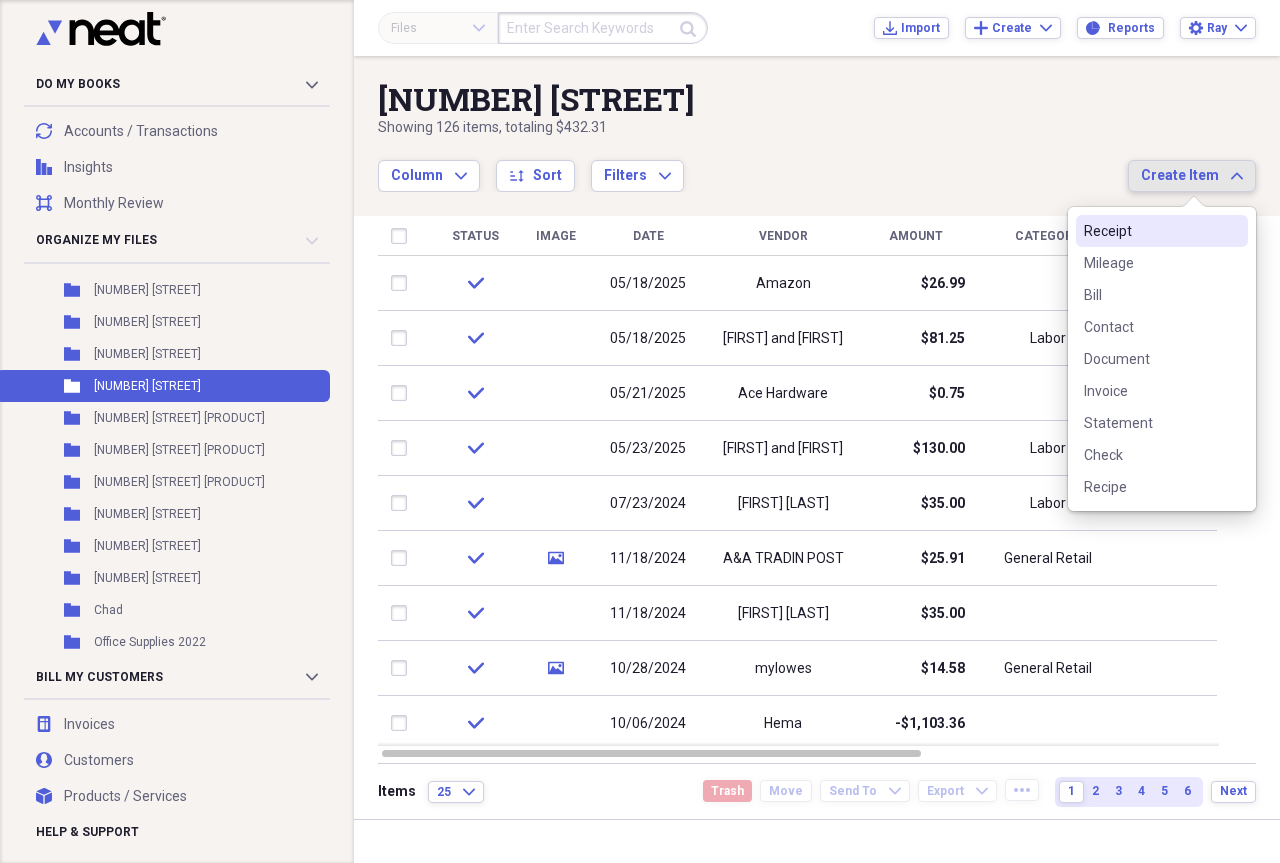 click on "Receipt" at bounding box center [1150, 231] 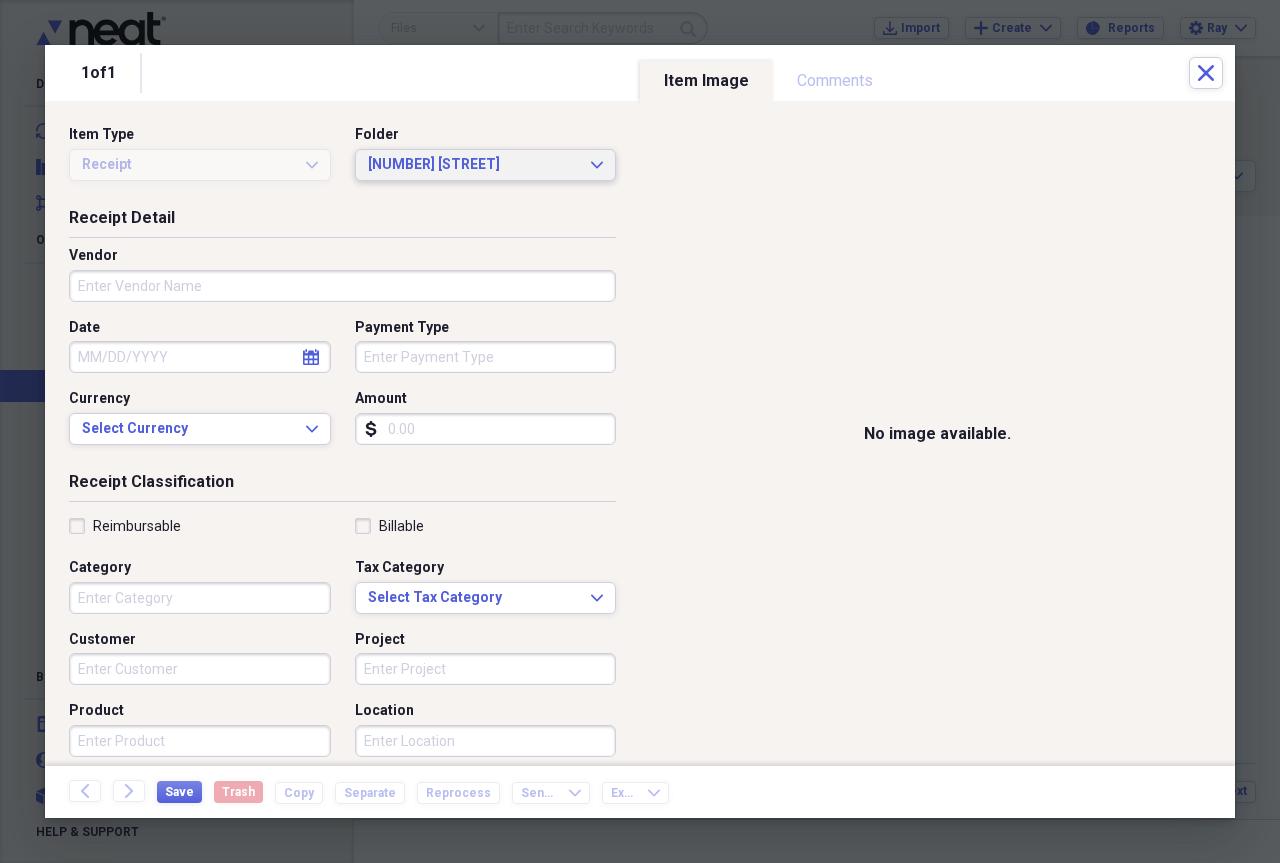 click on "Expand" 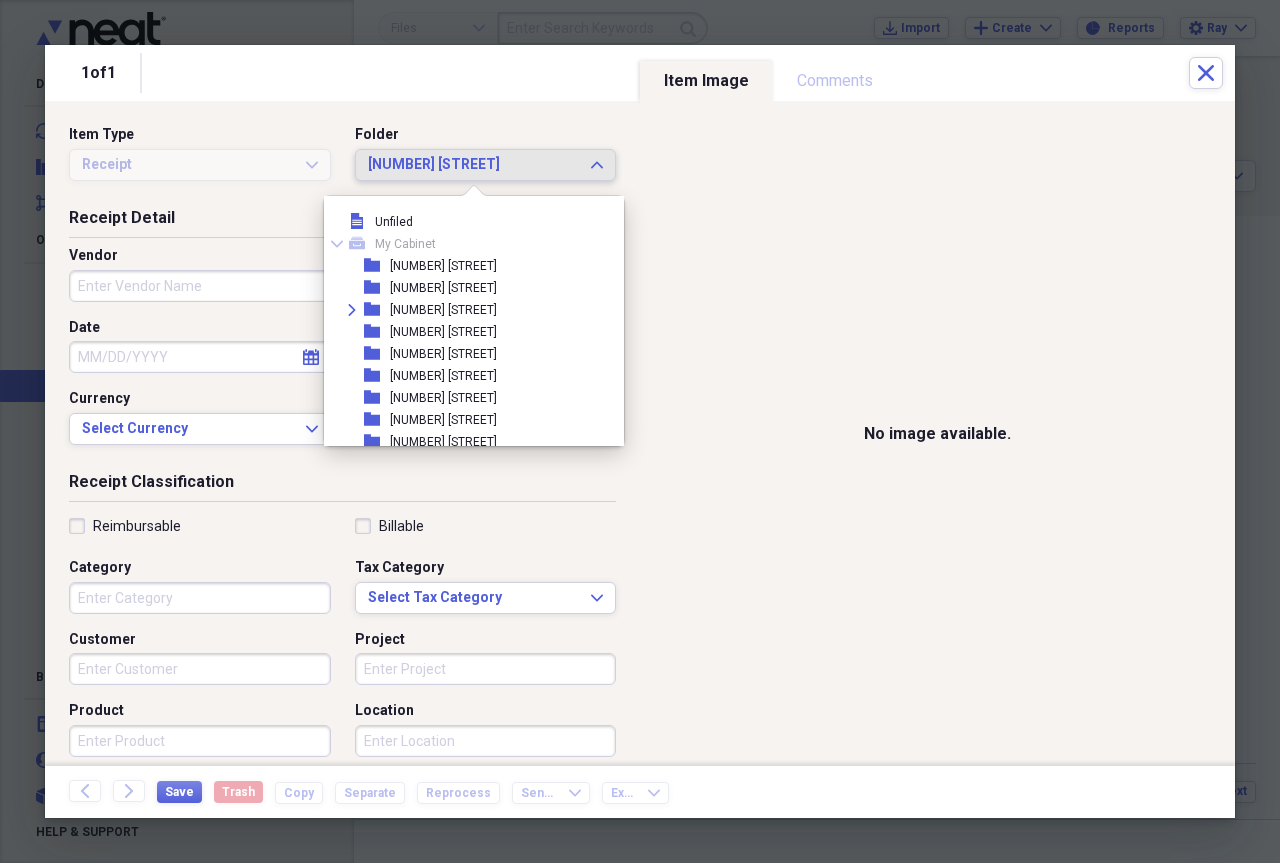 scroll, scrollTop: 1243, scrollLeft: 0, axis: vertical 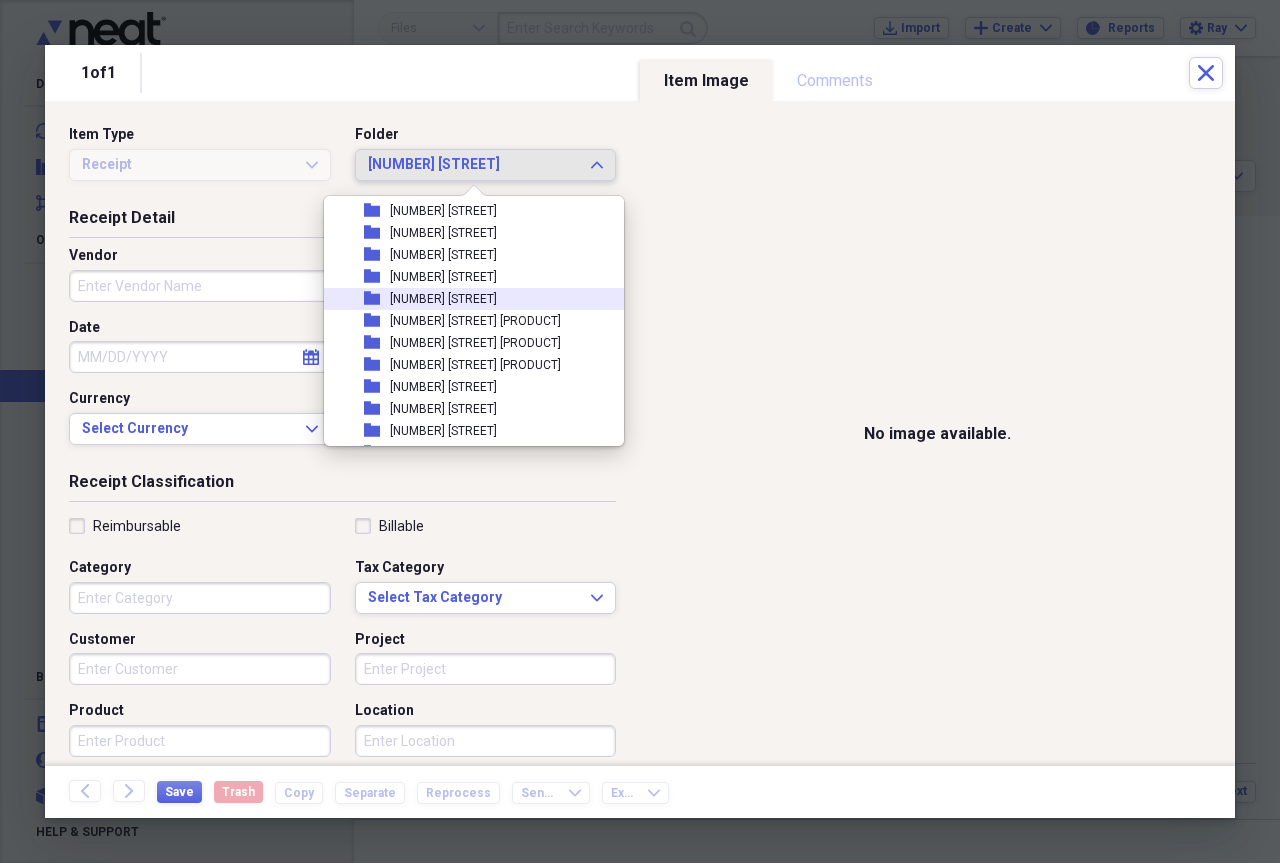 click on "[NUMBER] [STREET]" at bounding box center [443, 299] 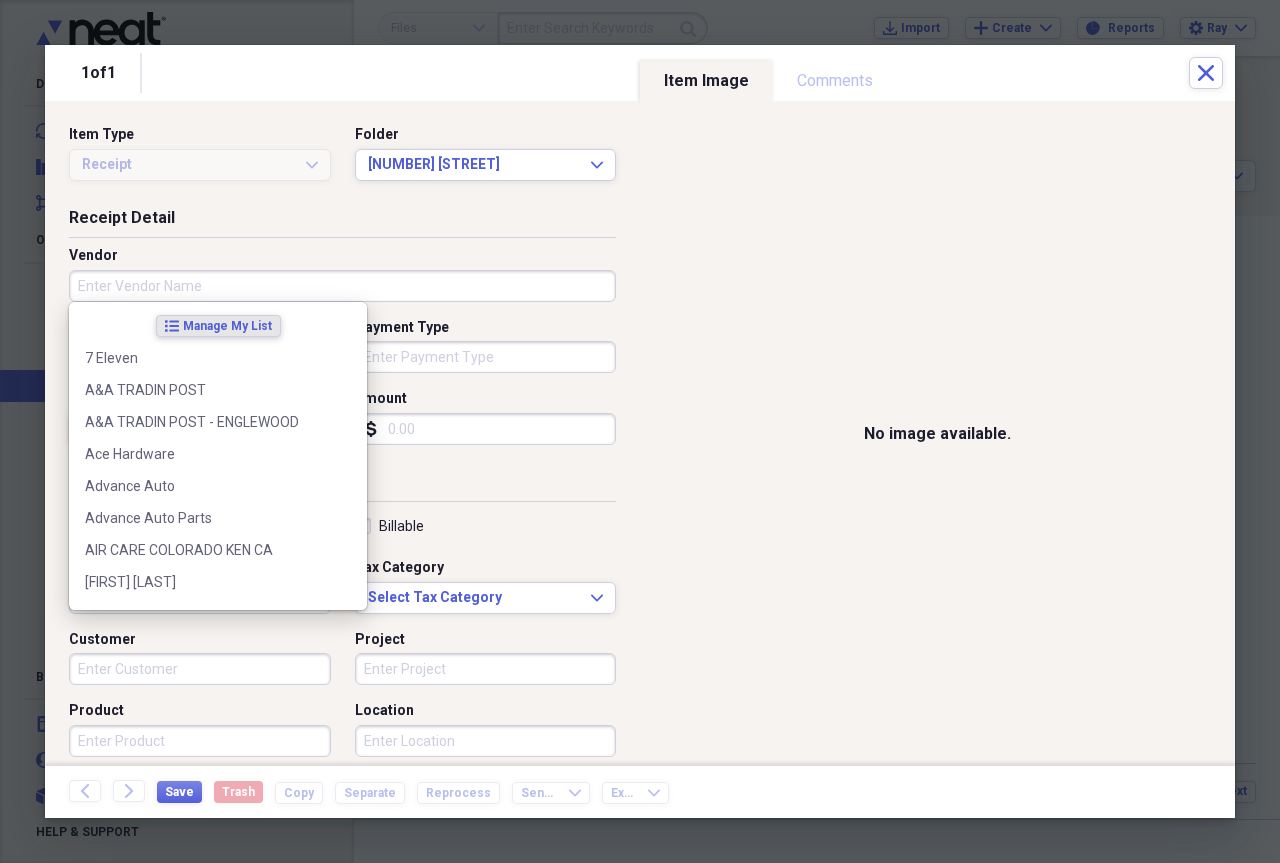 click on "Vendor" at bounding box center (342, 286) 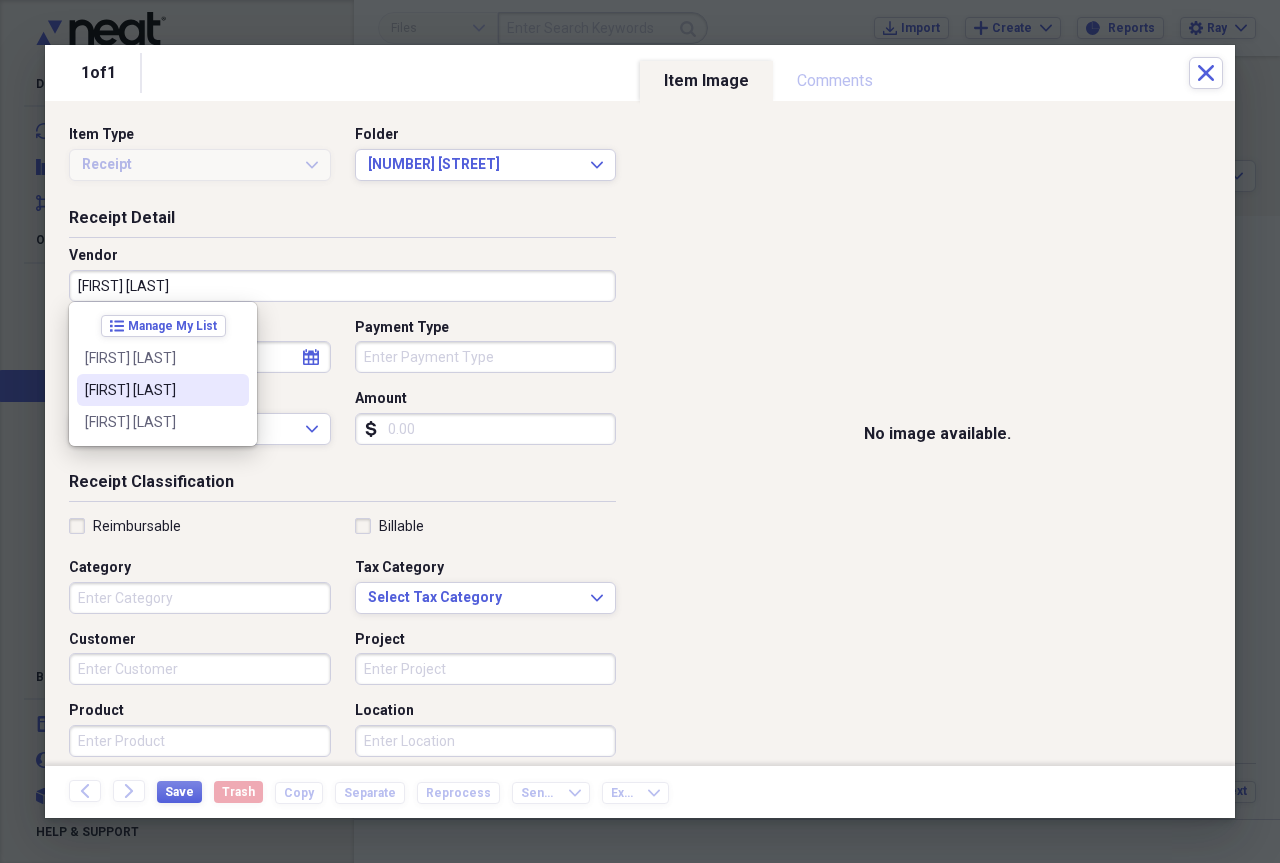 click on "[FIRST] [LAST]" at bounding box center (151, 390) 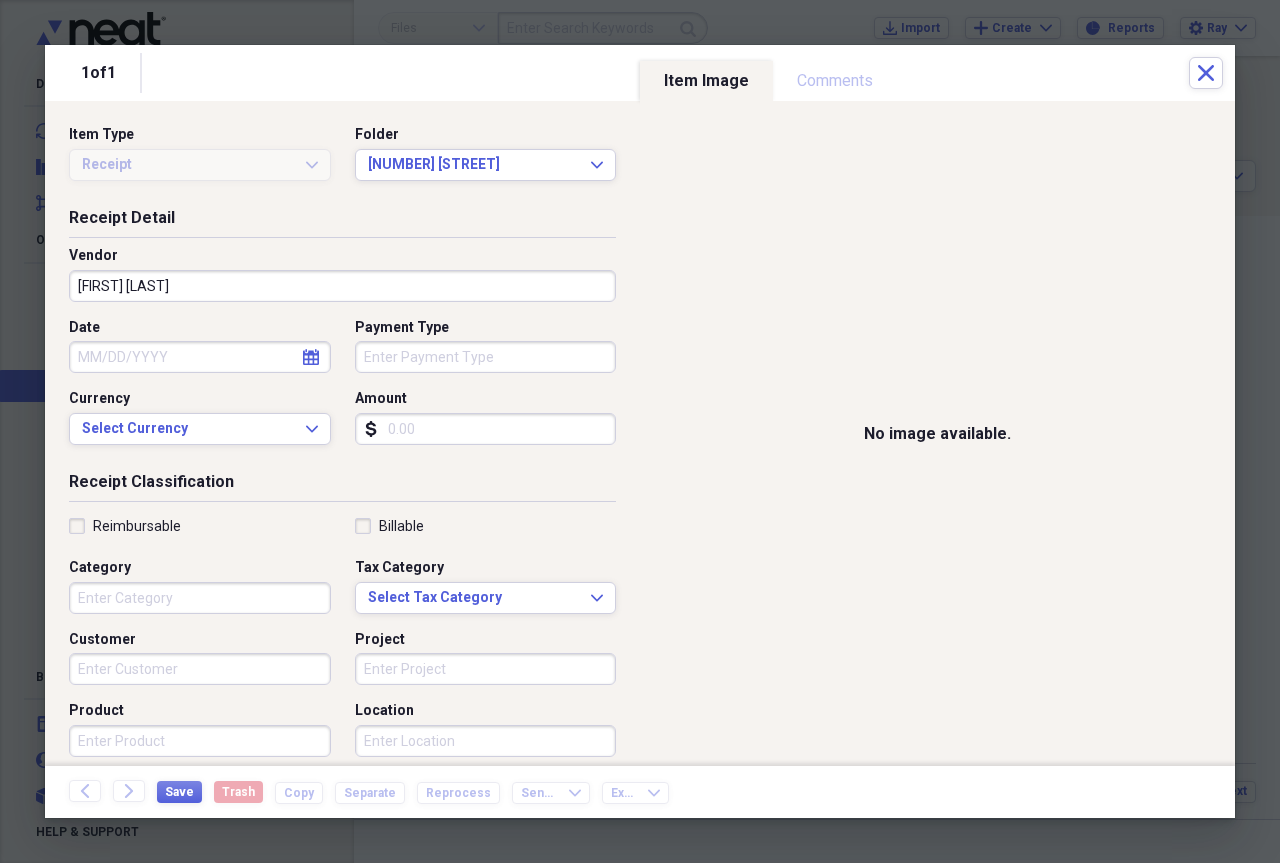 click 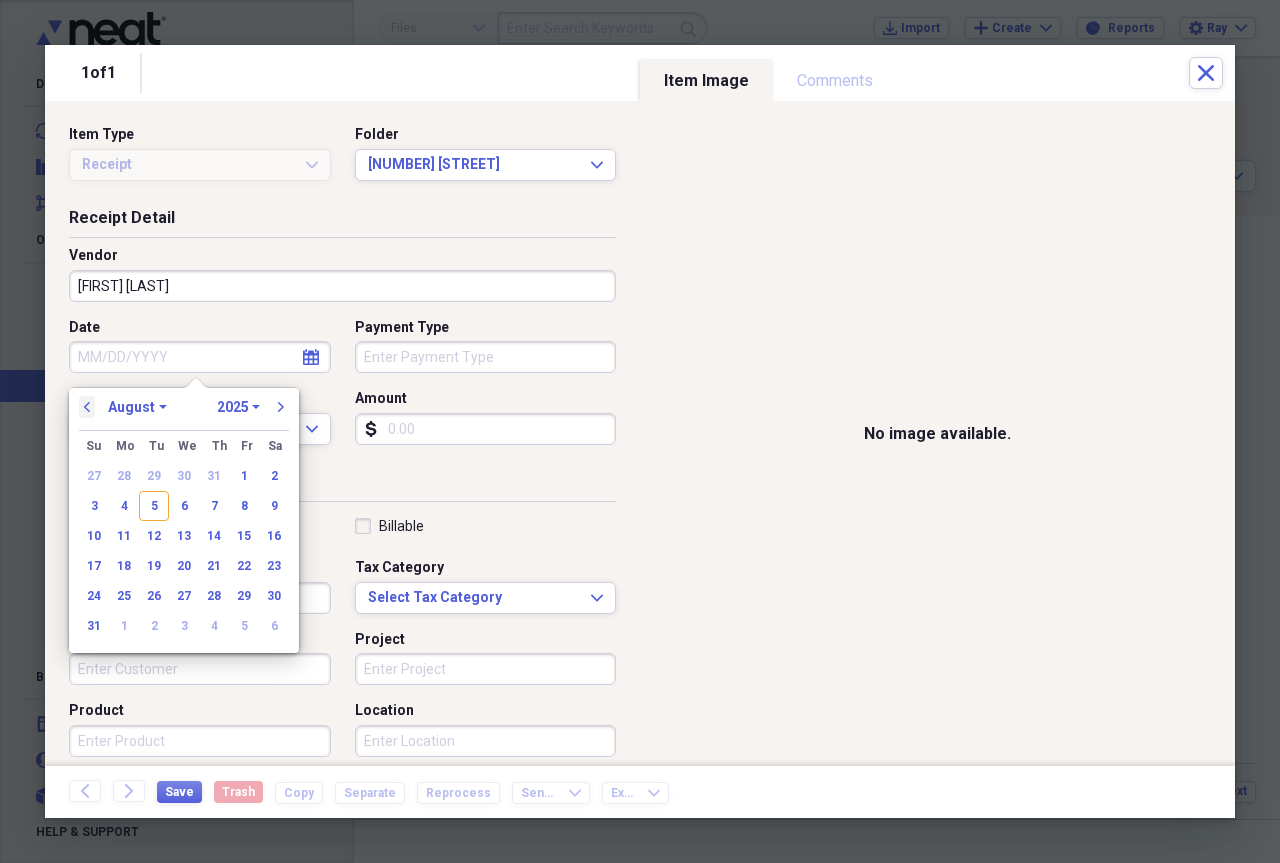 click on "previous" at bounding box center [87, 407] 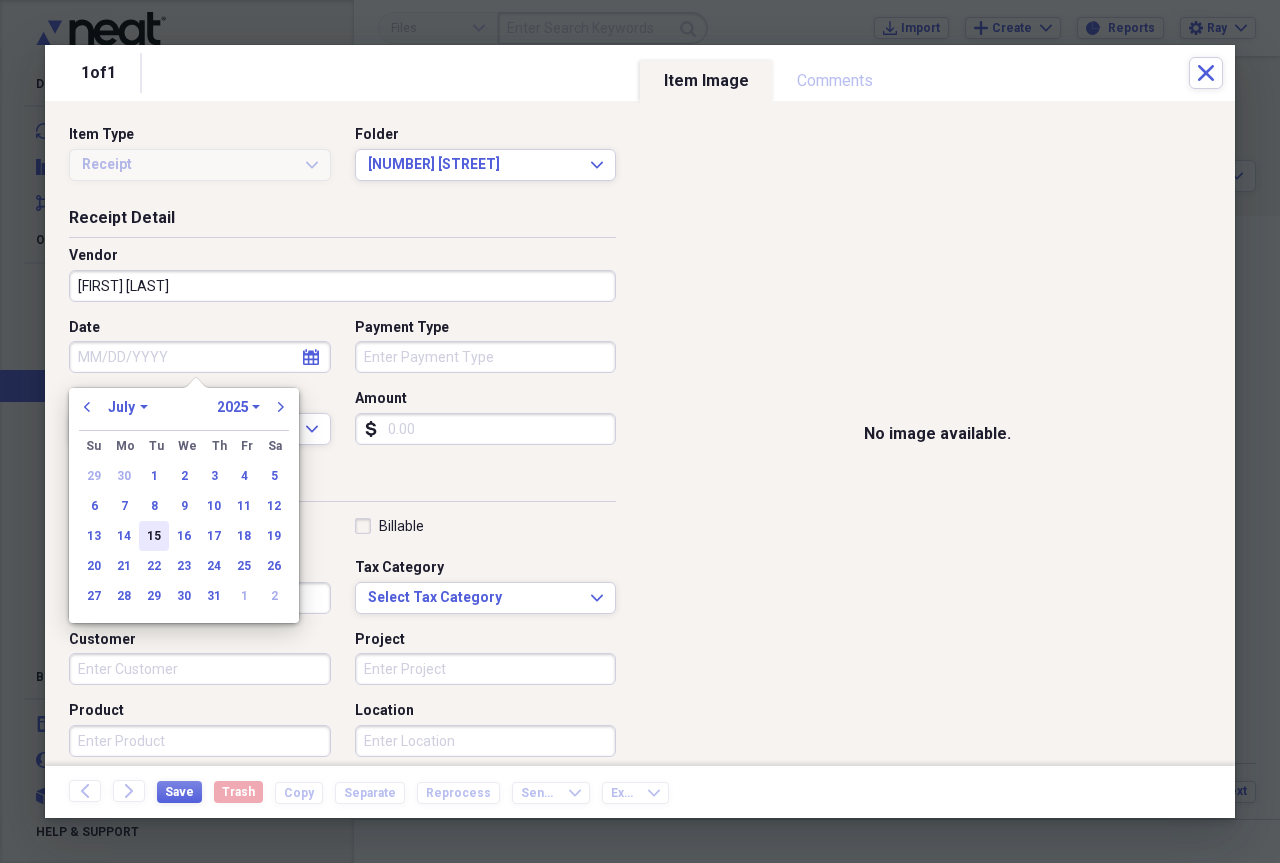 click on "15" at bounding box center (154, 536) 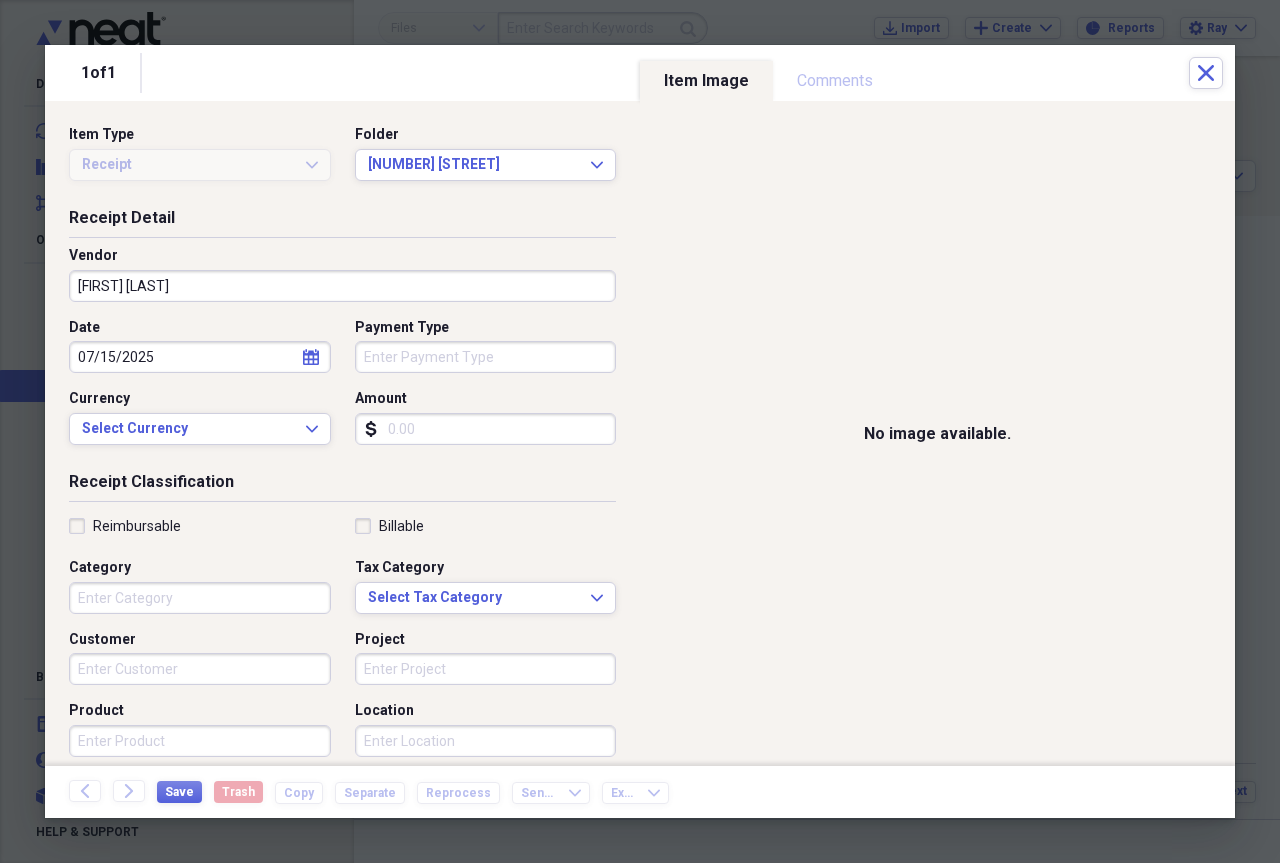 click on "Amount" at bounding box center [486, 429] 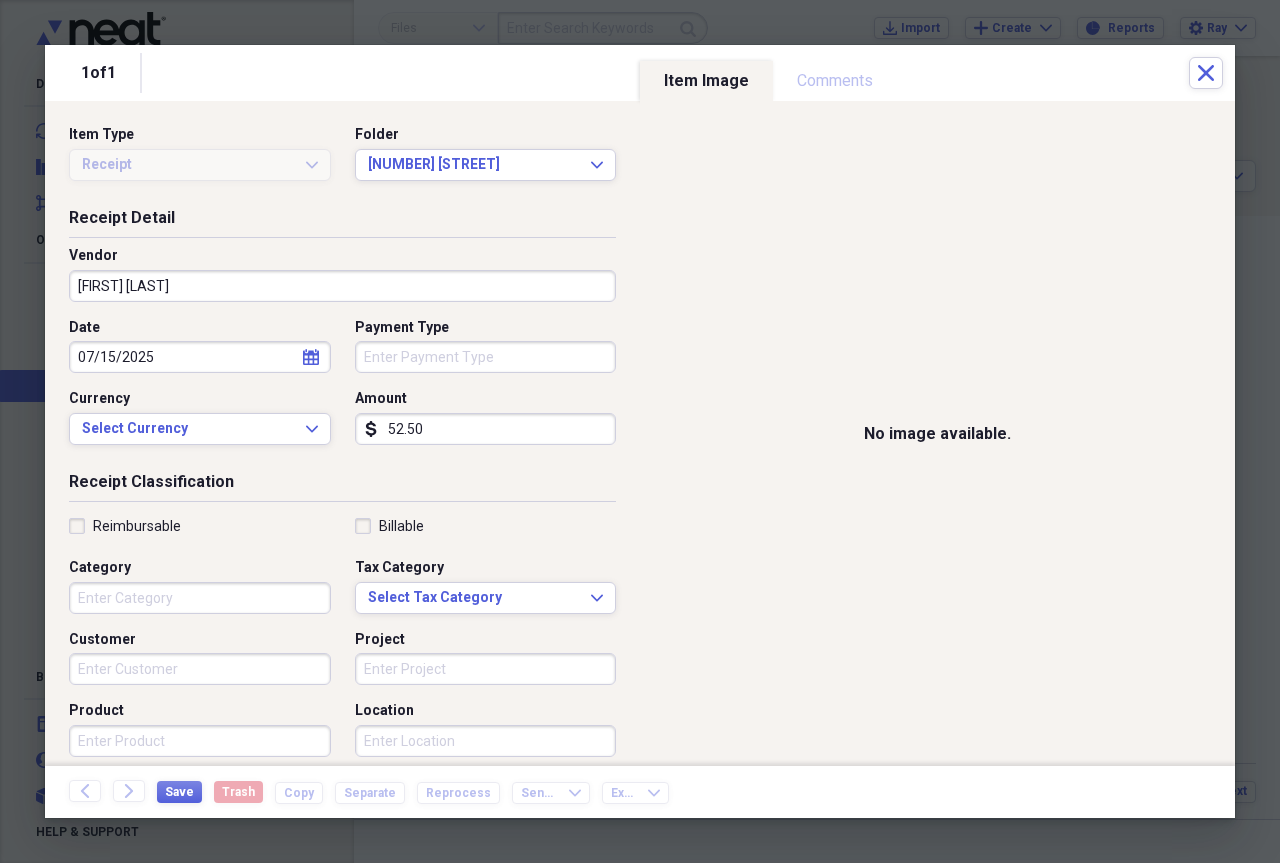 type on "52.50" 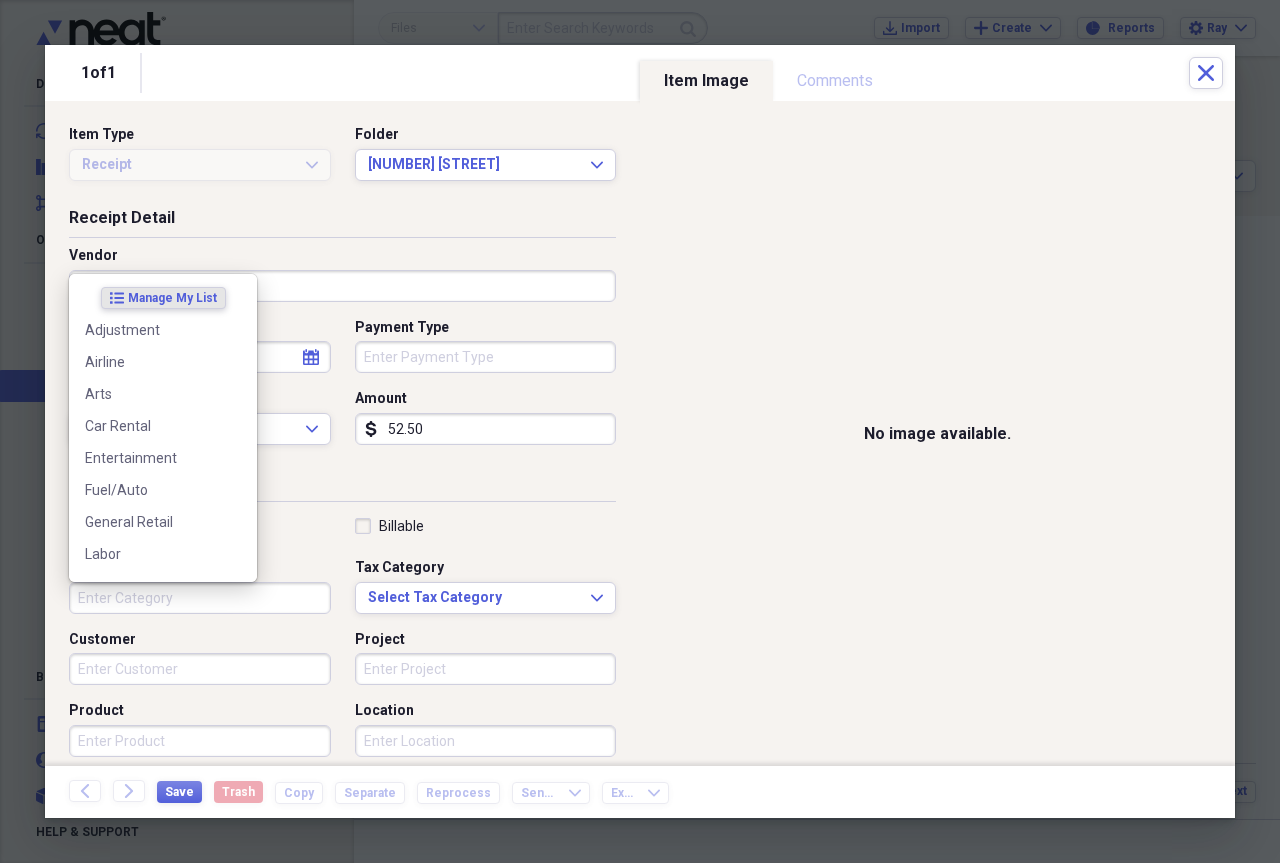click on "Category" at bounding box center [200, 598] 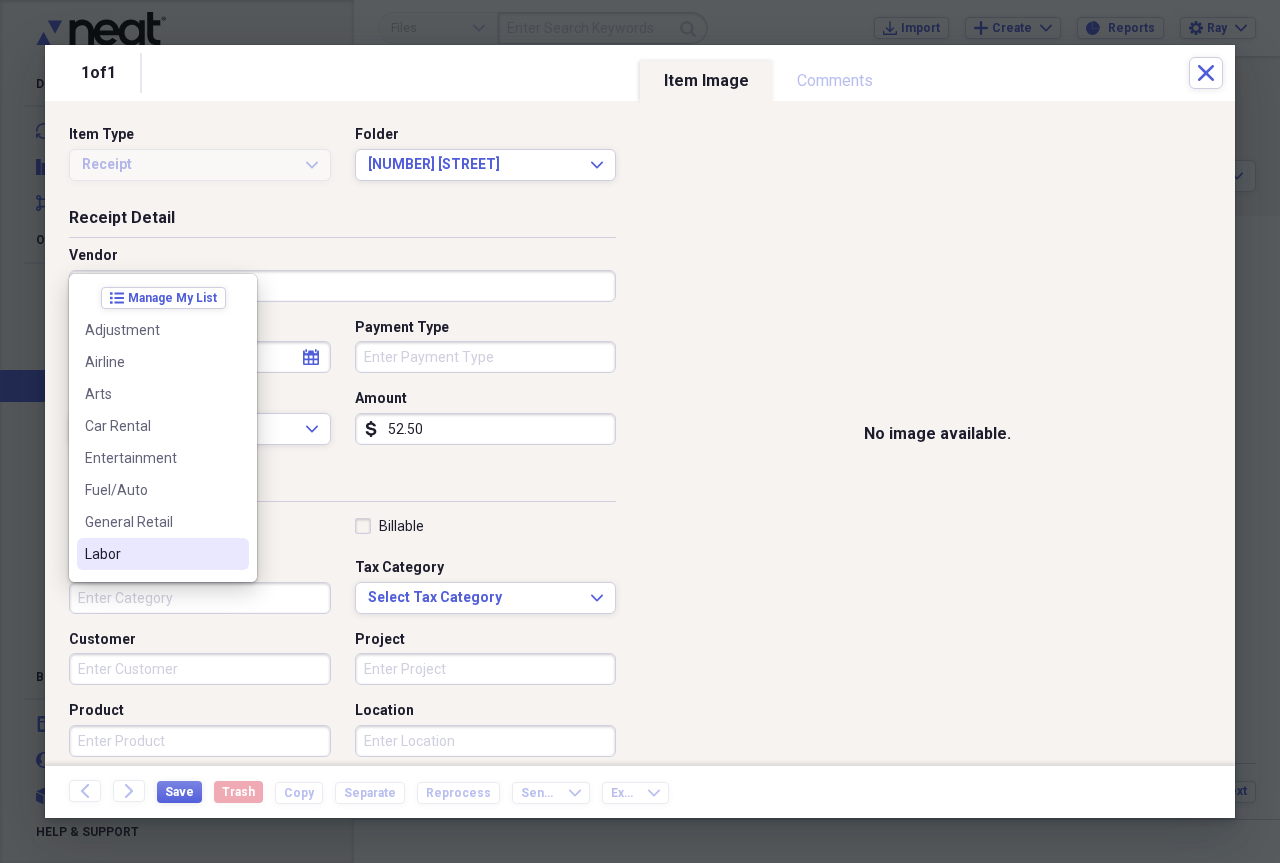 click on "Labor" at bounding box center [151, 554] 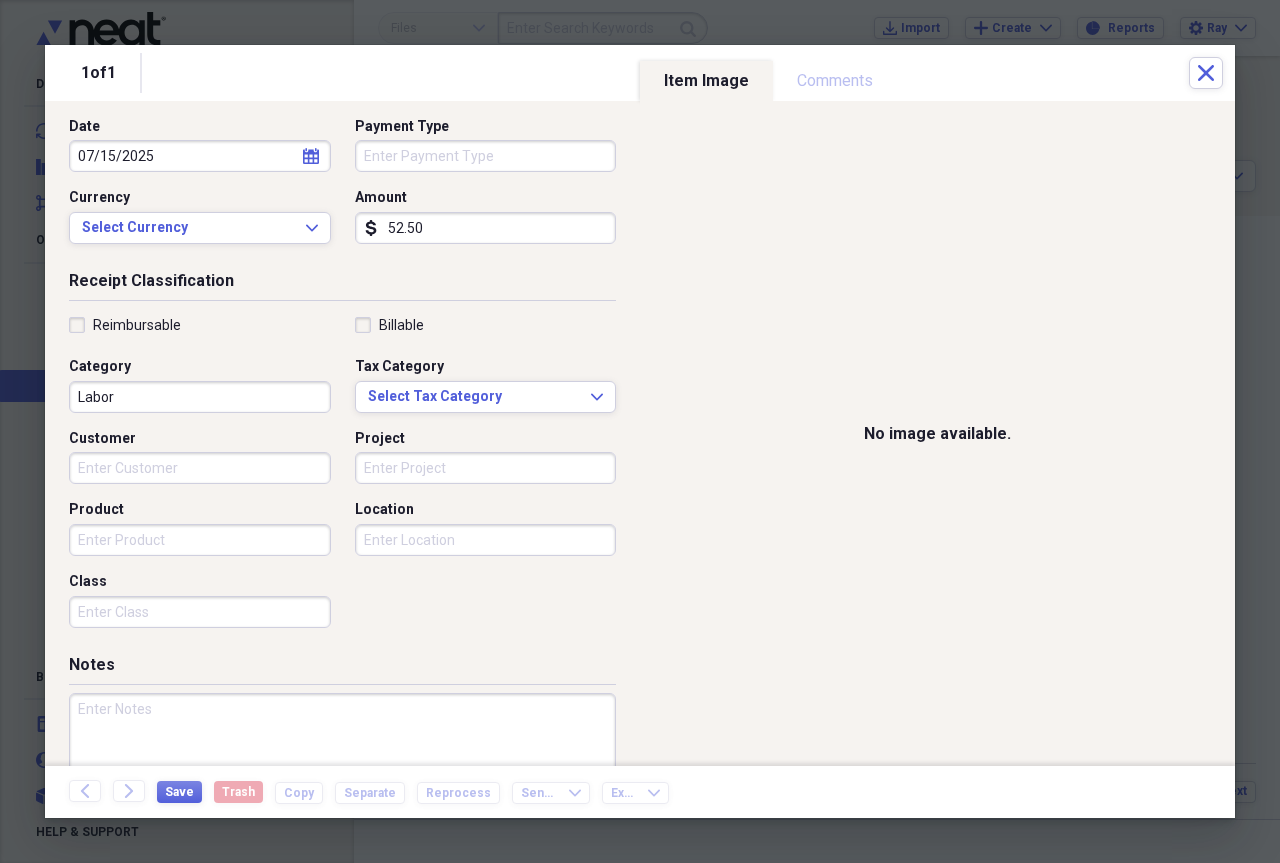 scroll, scrollTop: 207, scrollLeft: 0, axis: vertical 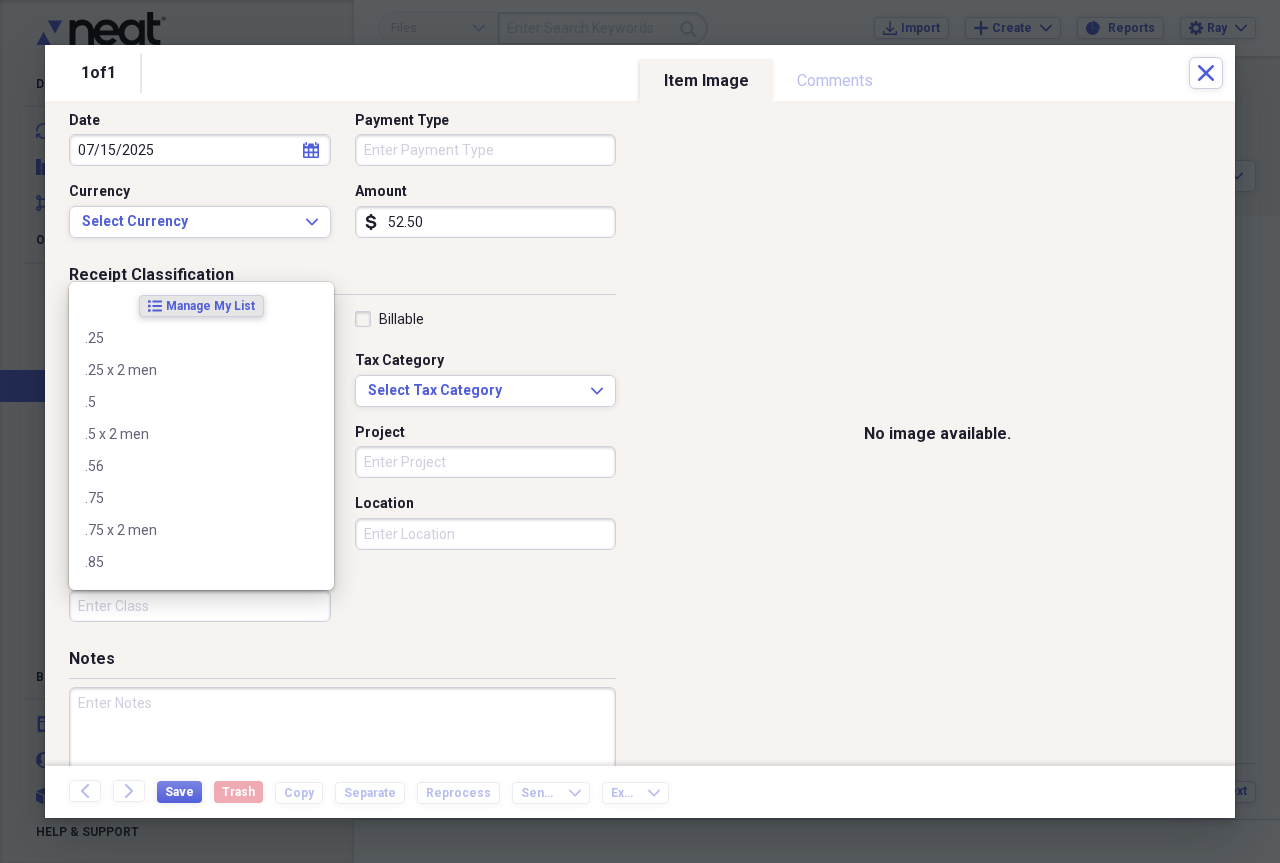 click on "Class" at bounding box center [200, 606] 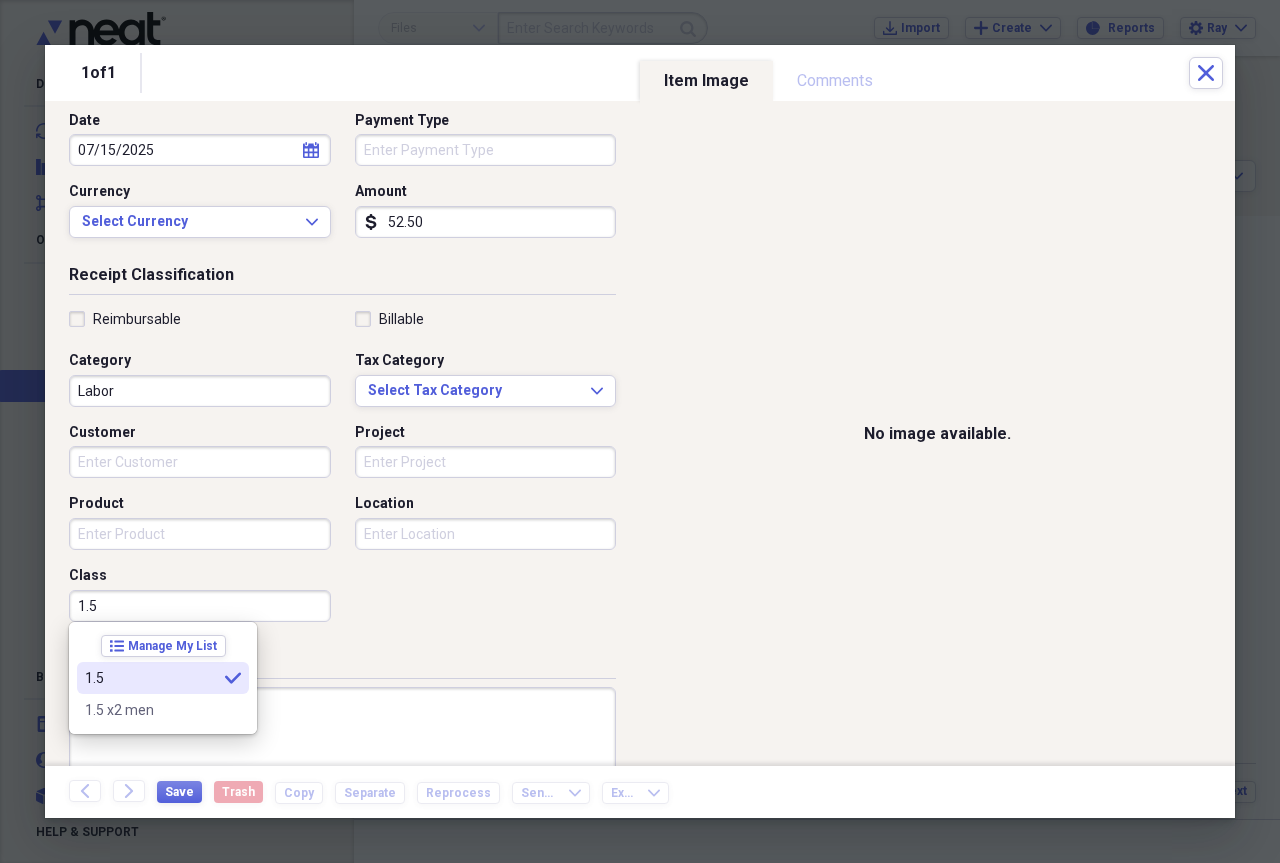 type on "1.5" 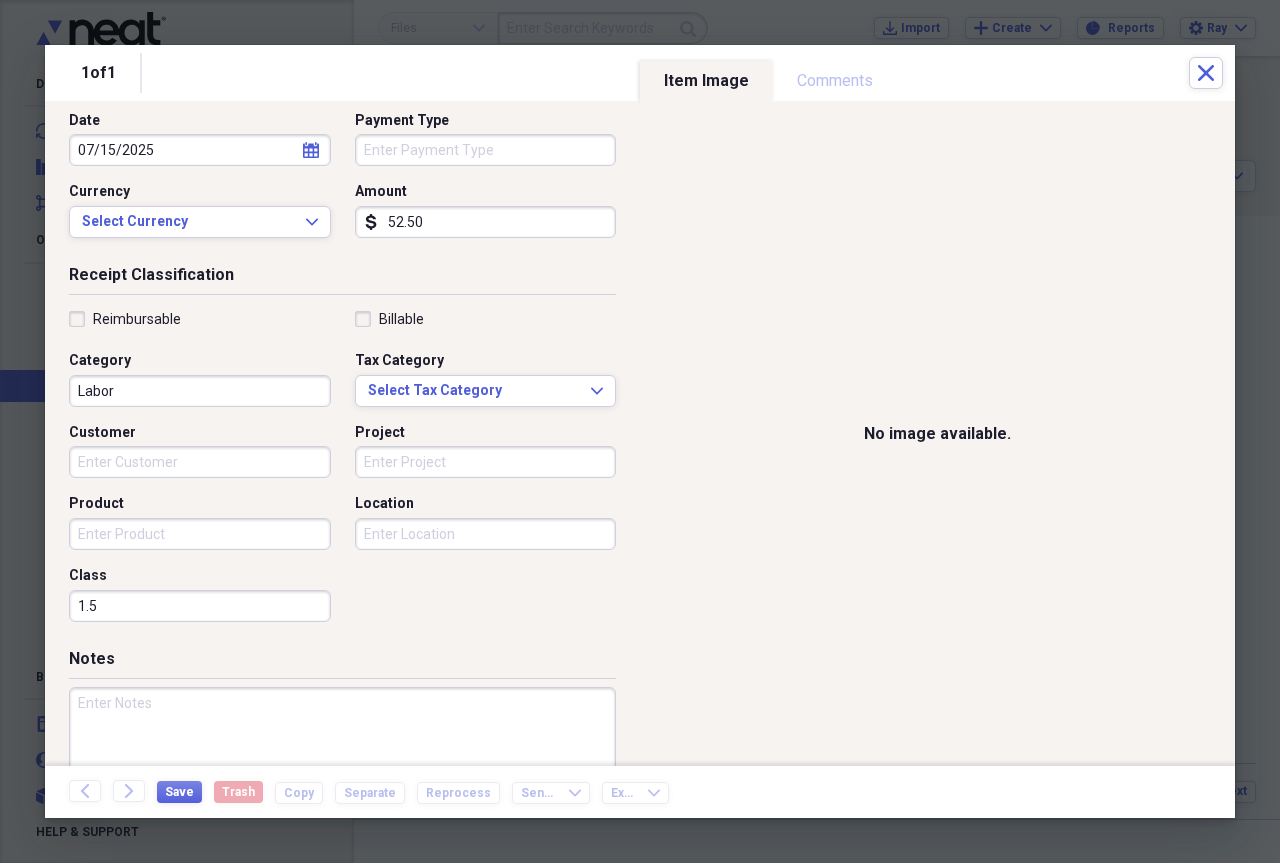 click at bounding box center (342, 752) 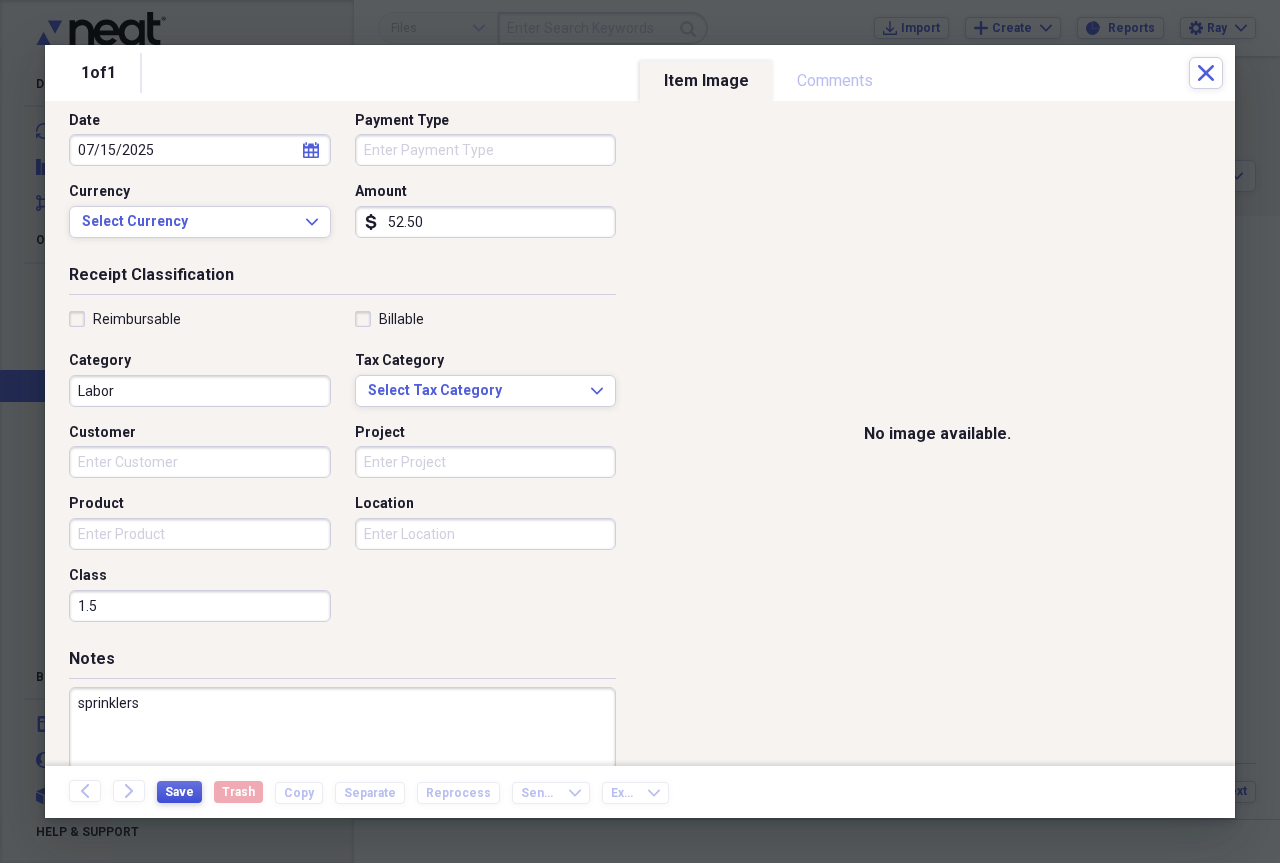 type on "sprinklers" 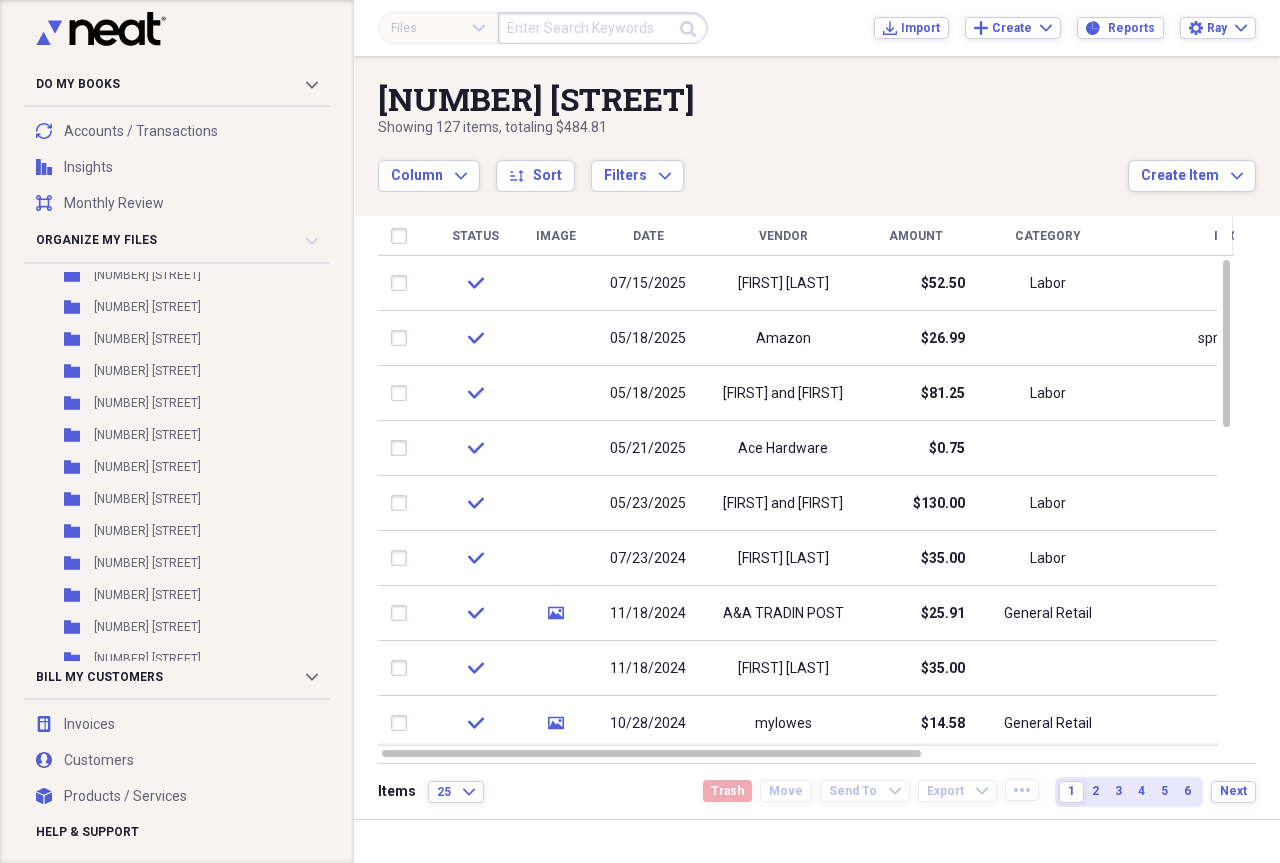 scroll, scrollTop: 1719, scrollLeft: 0, axis: vertical 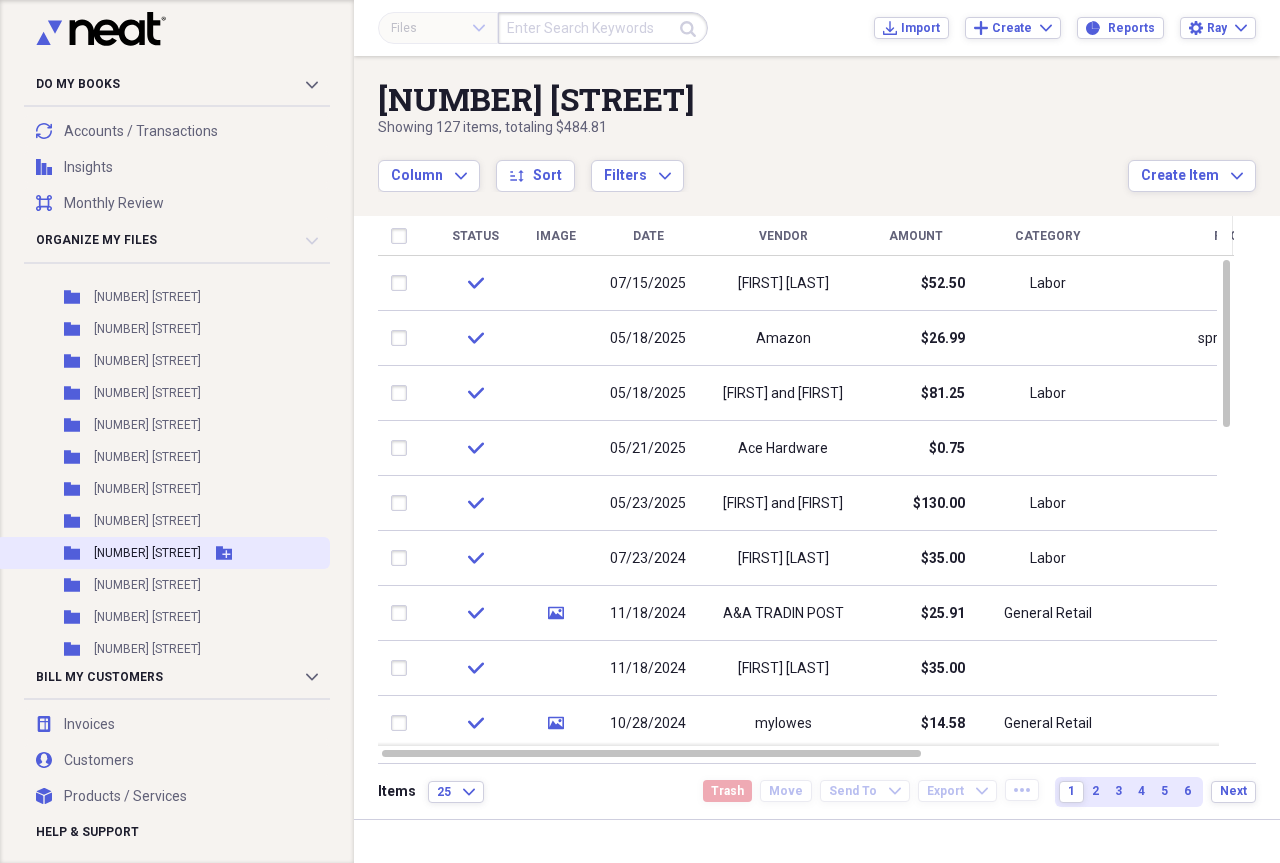 click on "[NUMBER] [STREET]" at bounding box center [147, 553] 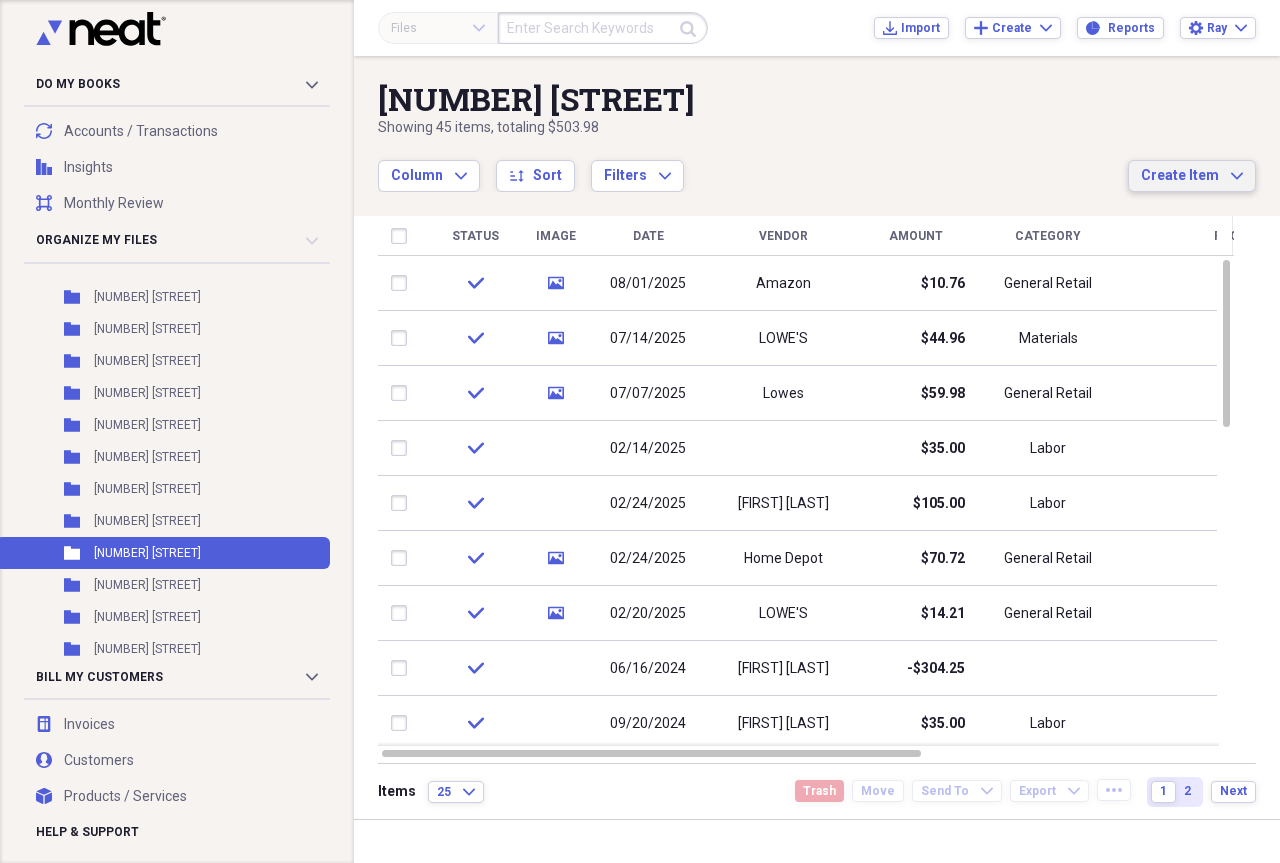 click on "Expand" 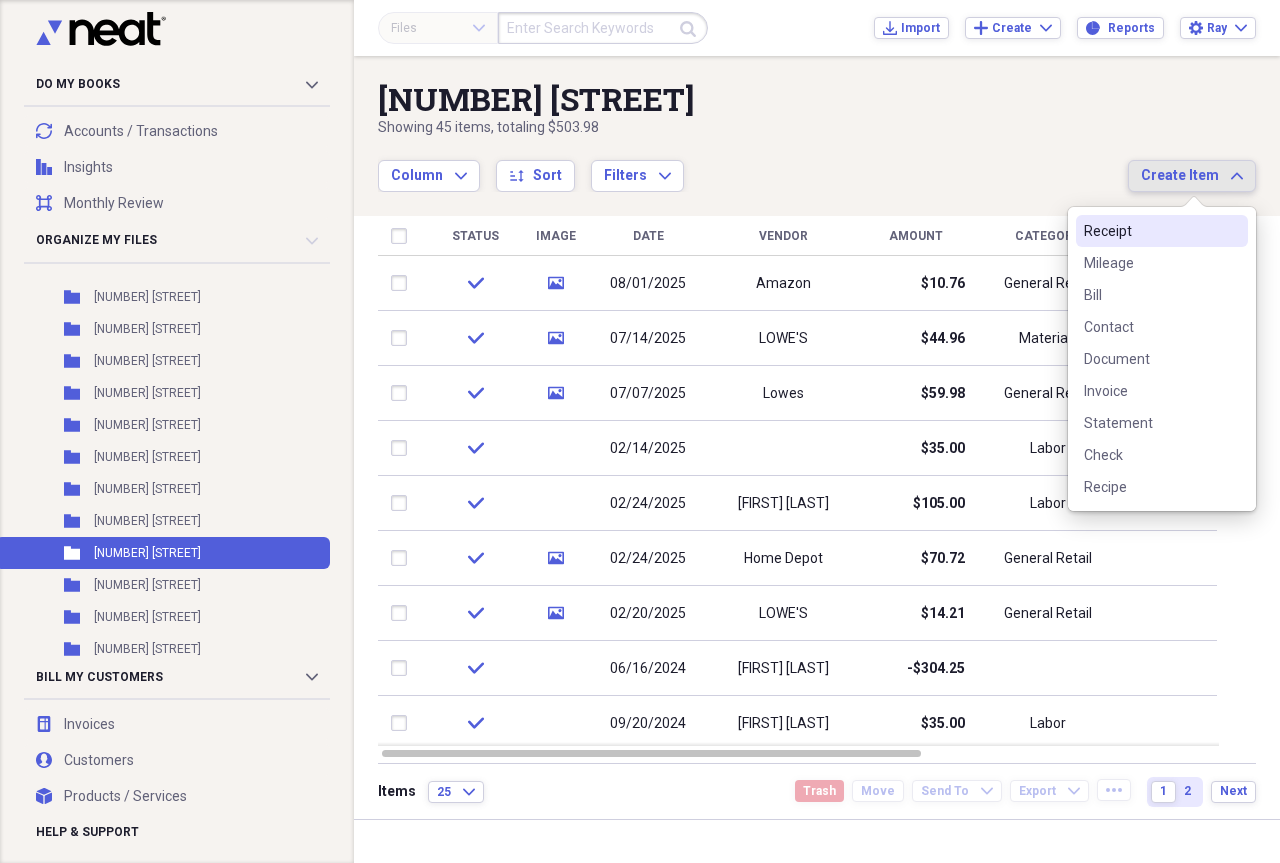 click on "Receipt" at bounding box center (1150, 231) 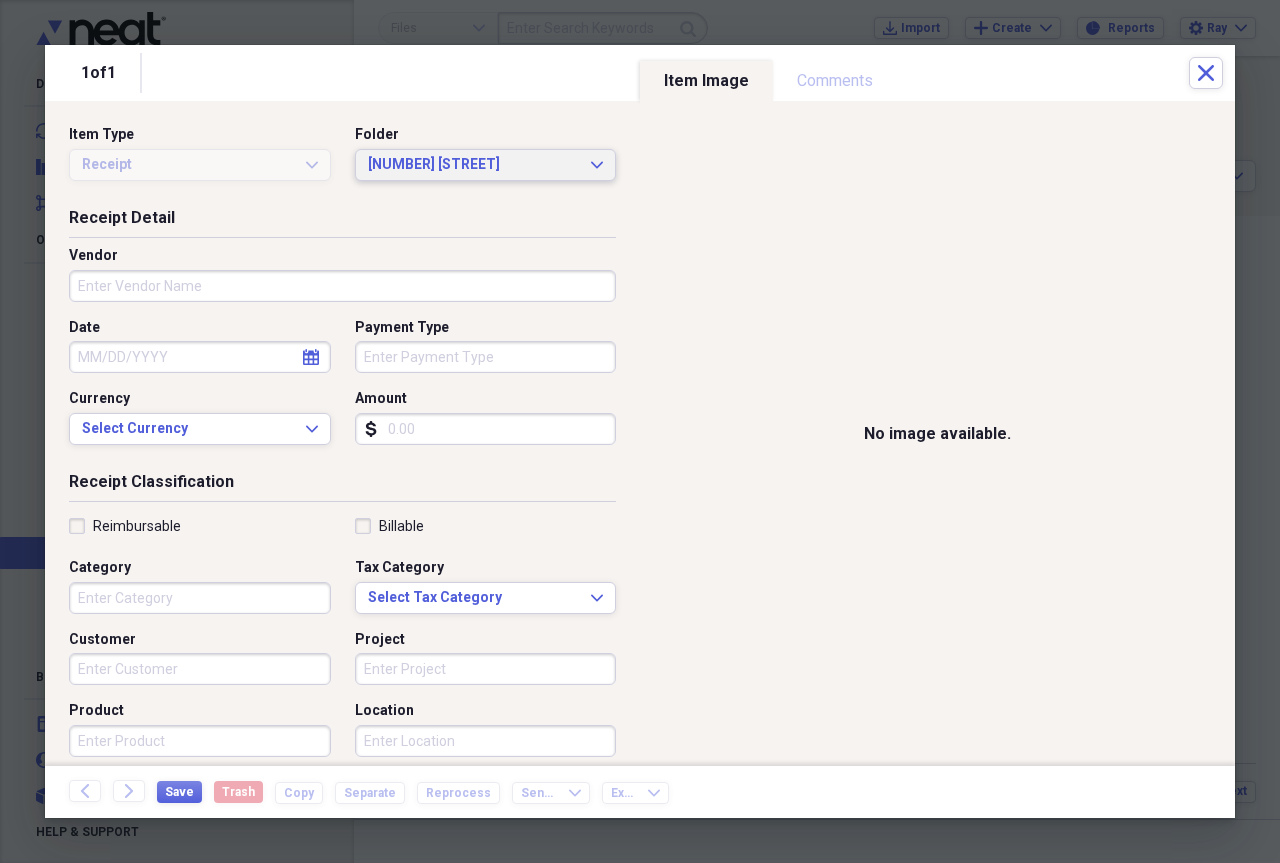 click on "Expand" 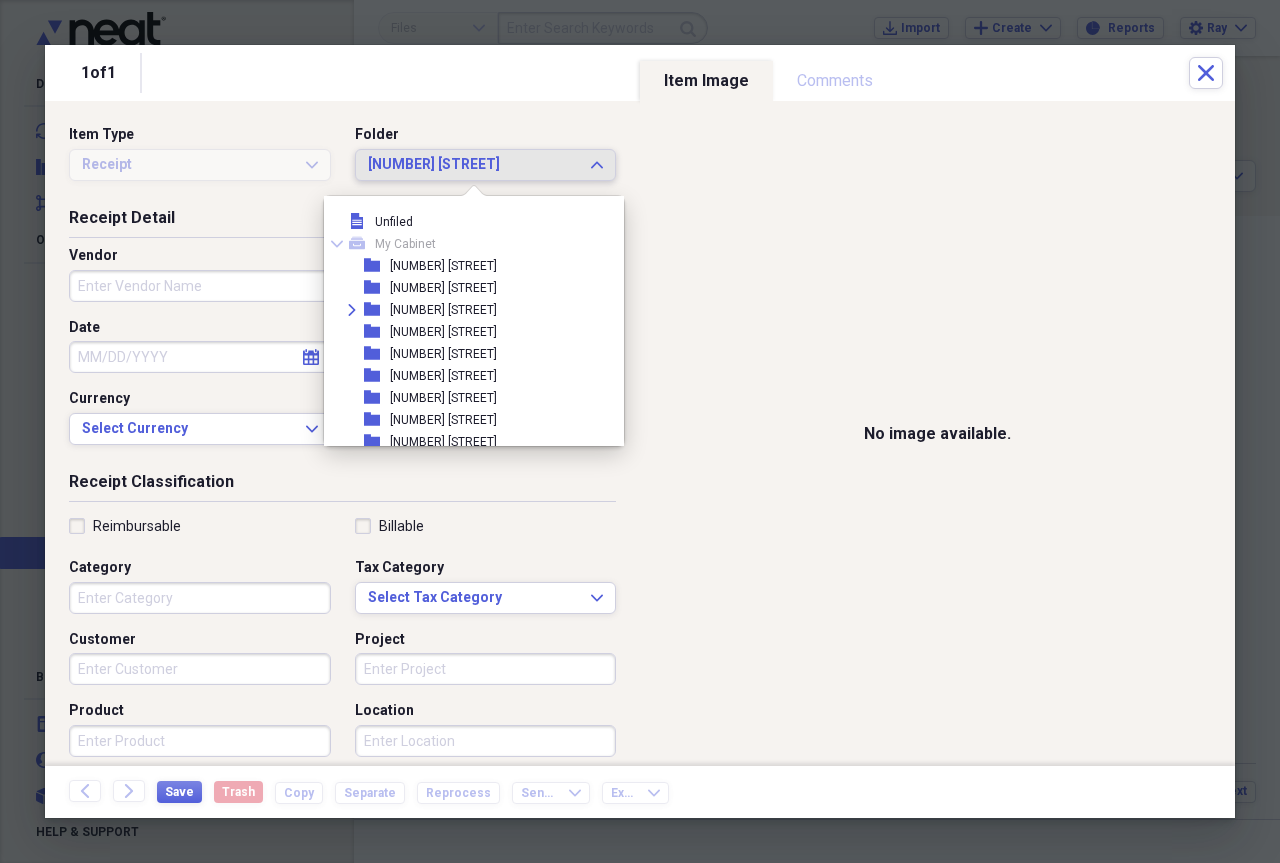 scroll, scrollTop: 1375, scrollLeft: 0, axis: vertical 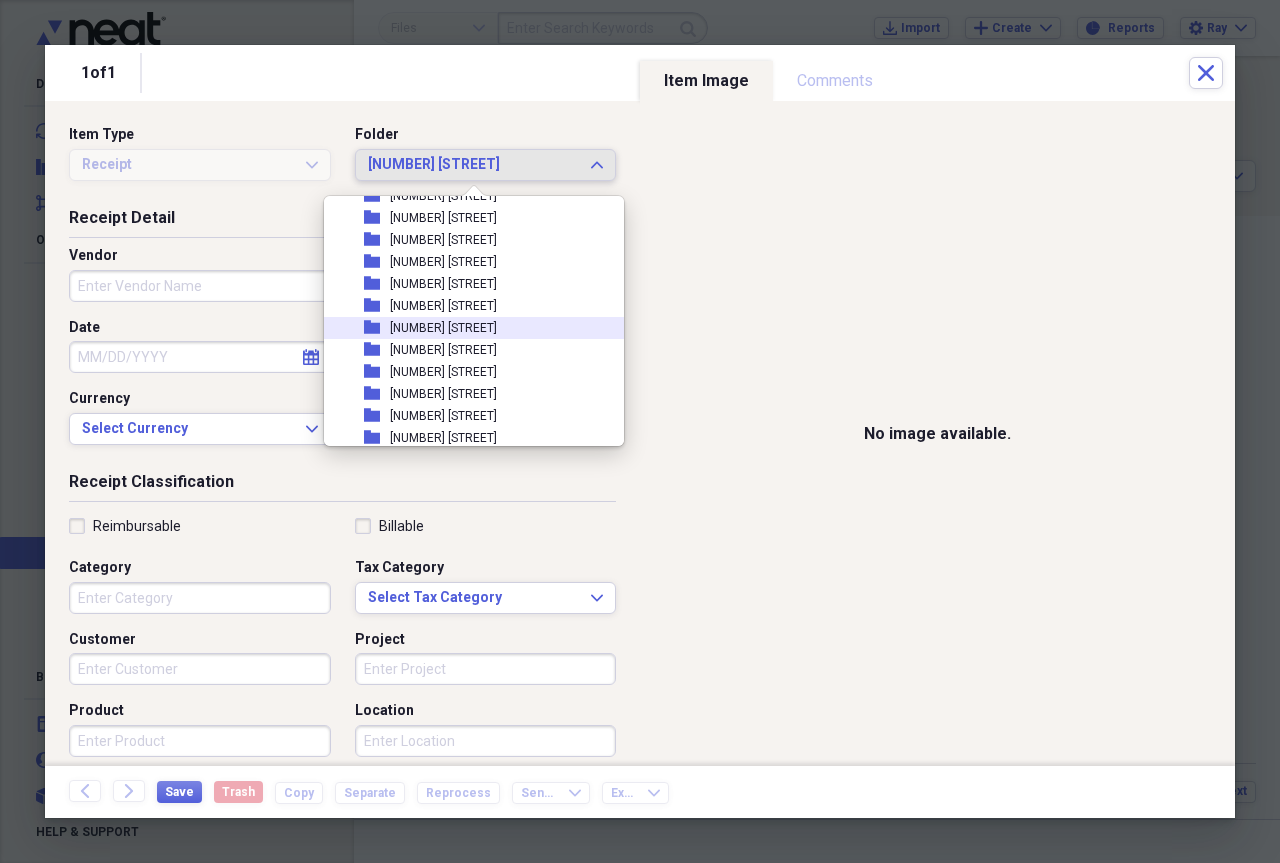 click on "[NUMBER] [STREET]" at bounding box center [443, 328] 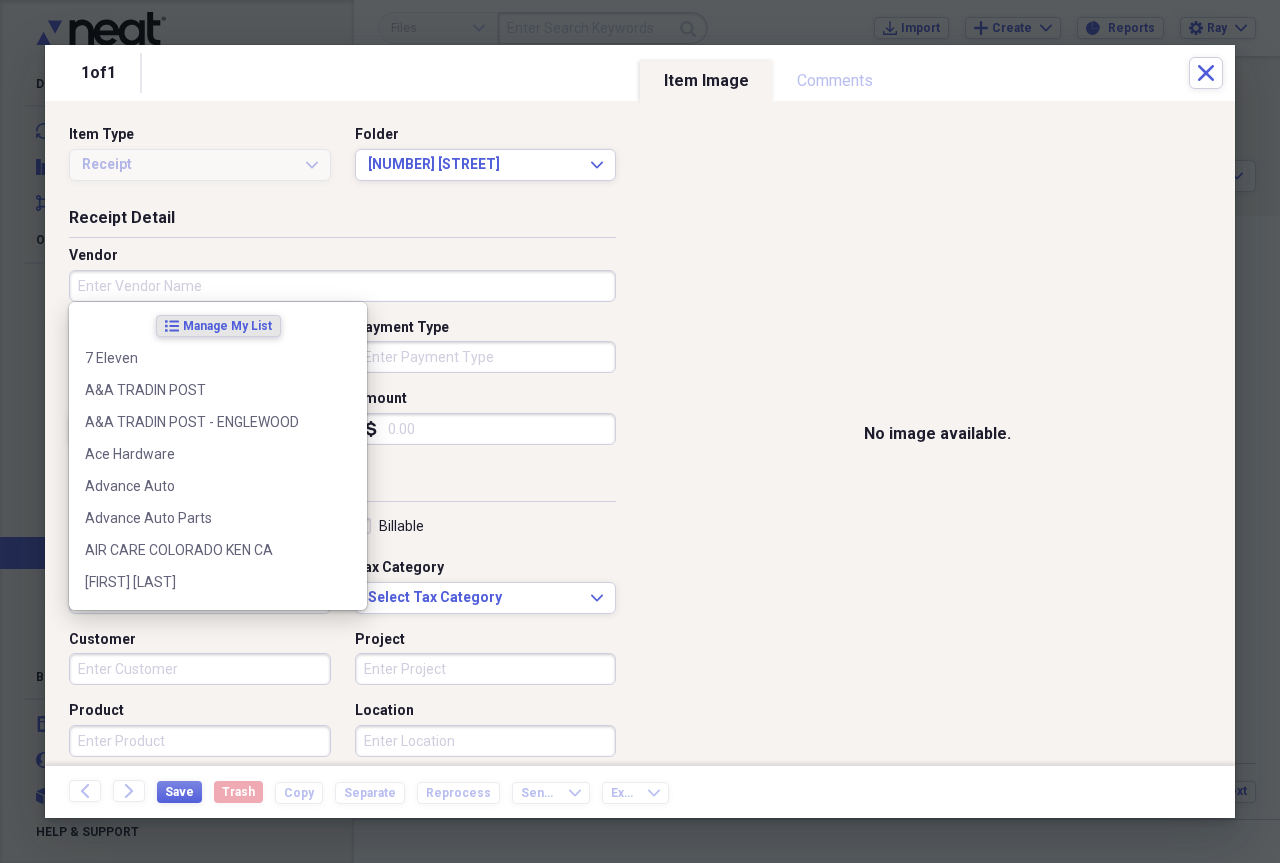 click on "Vendor" at bounding box center [342, 286] 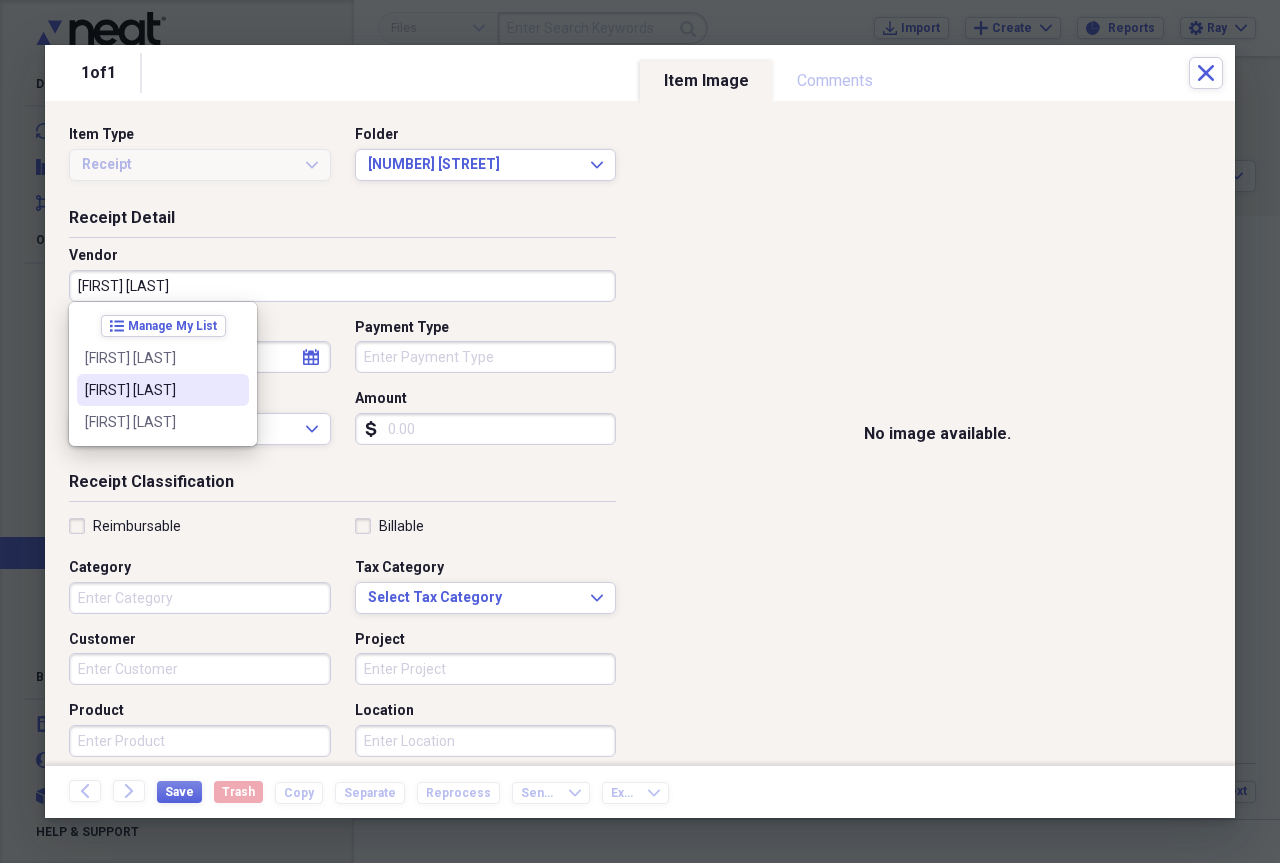 click on "[FIRST] [LAST]" at bounding box center [151, 390] 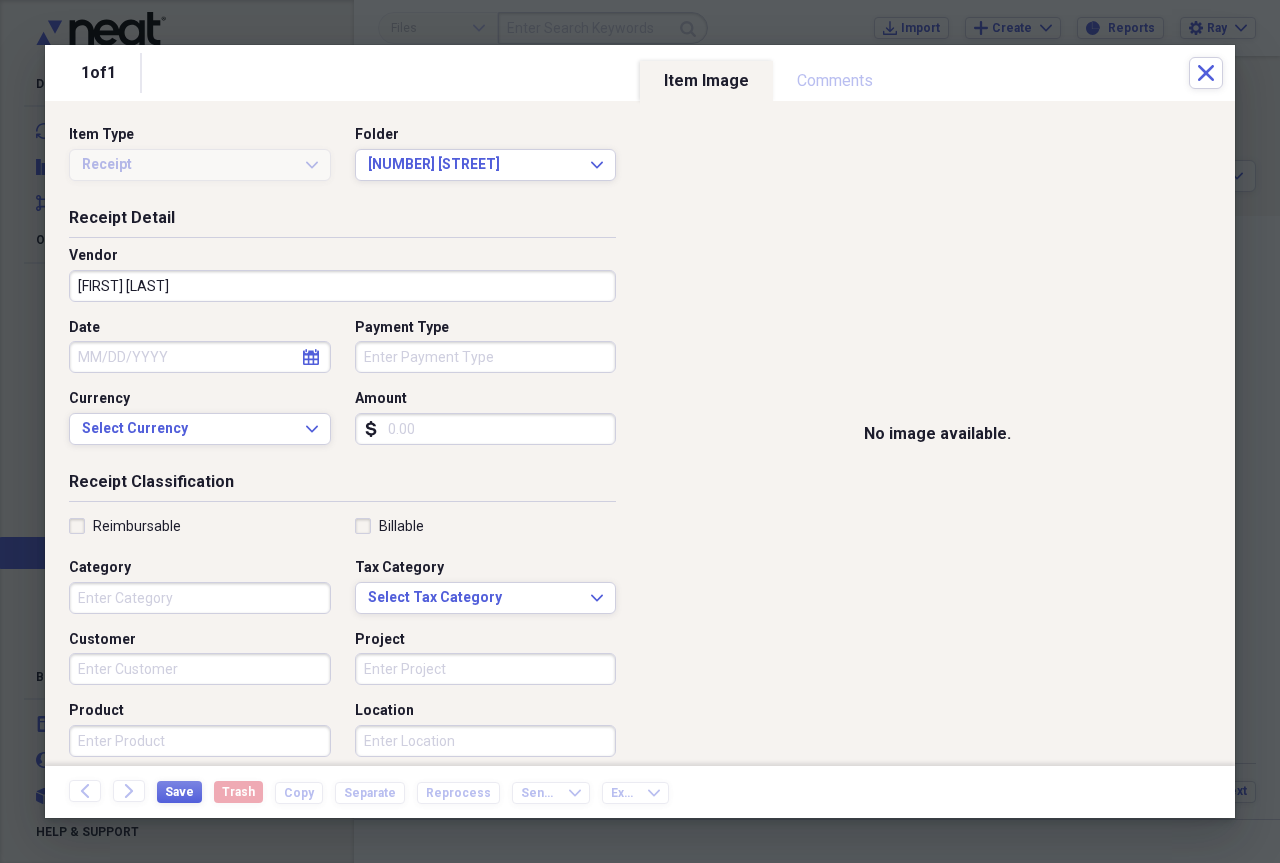 click on "calendar" 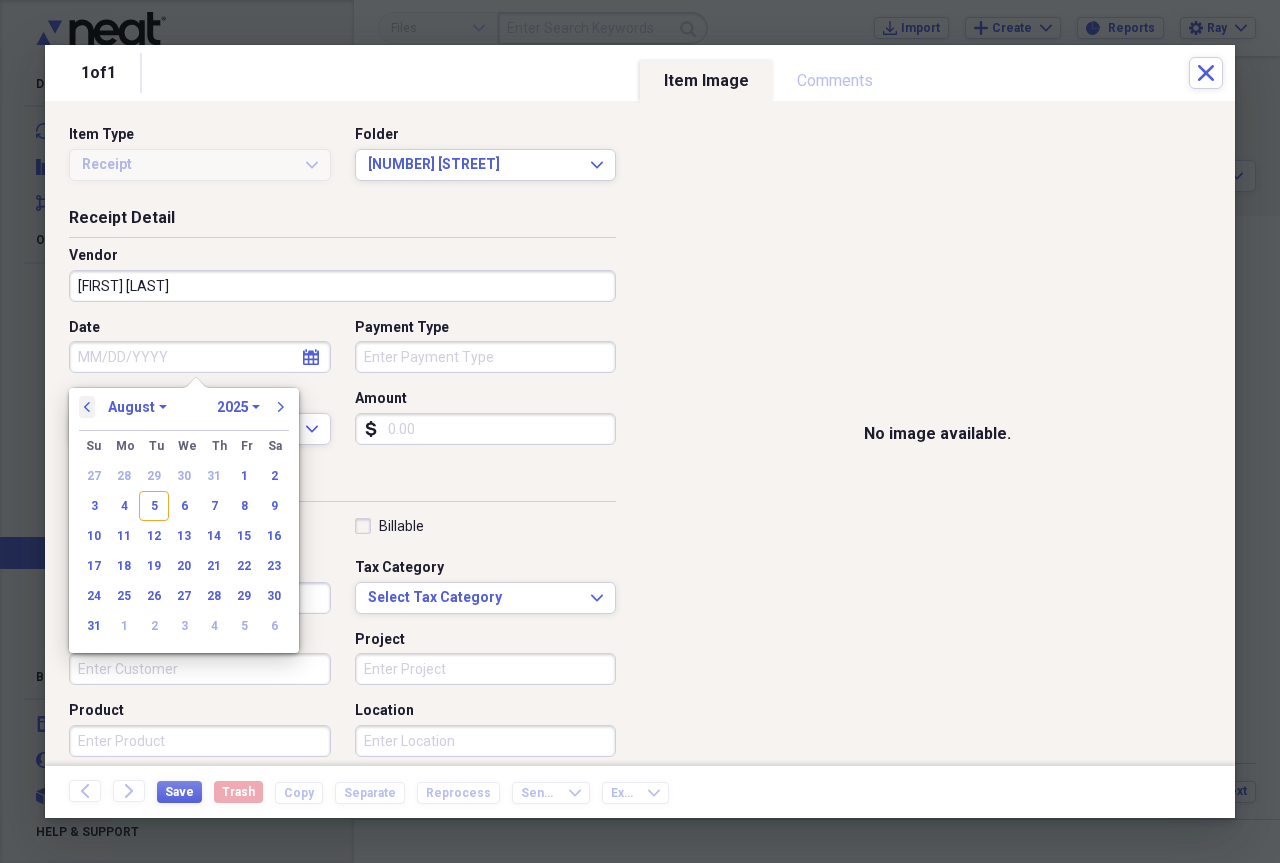 click on "previous" at bounding box center [87, 407] 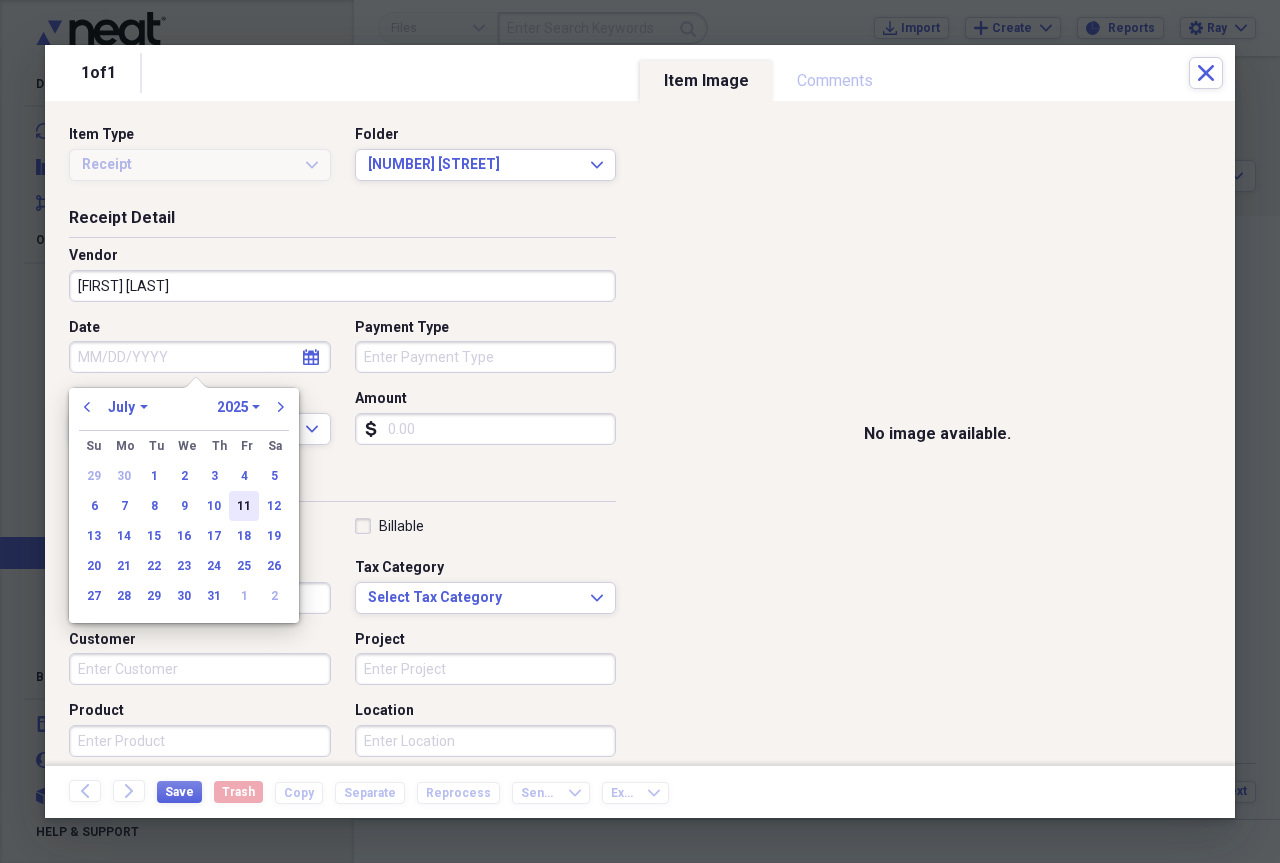 click on "11" at bounding box center [244, 506] 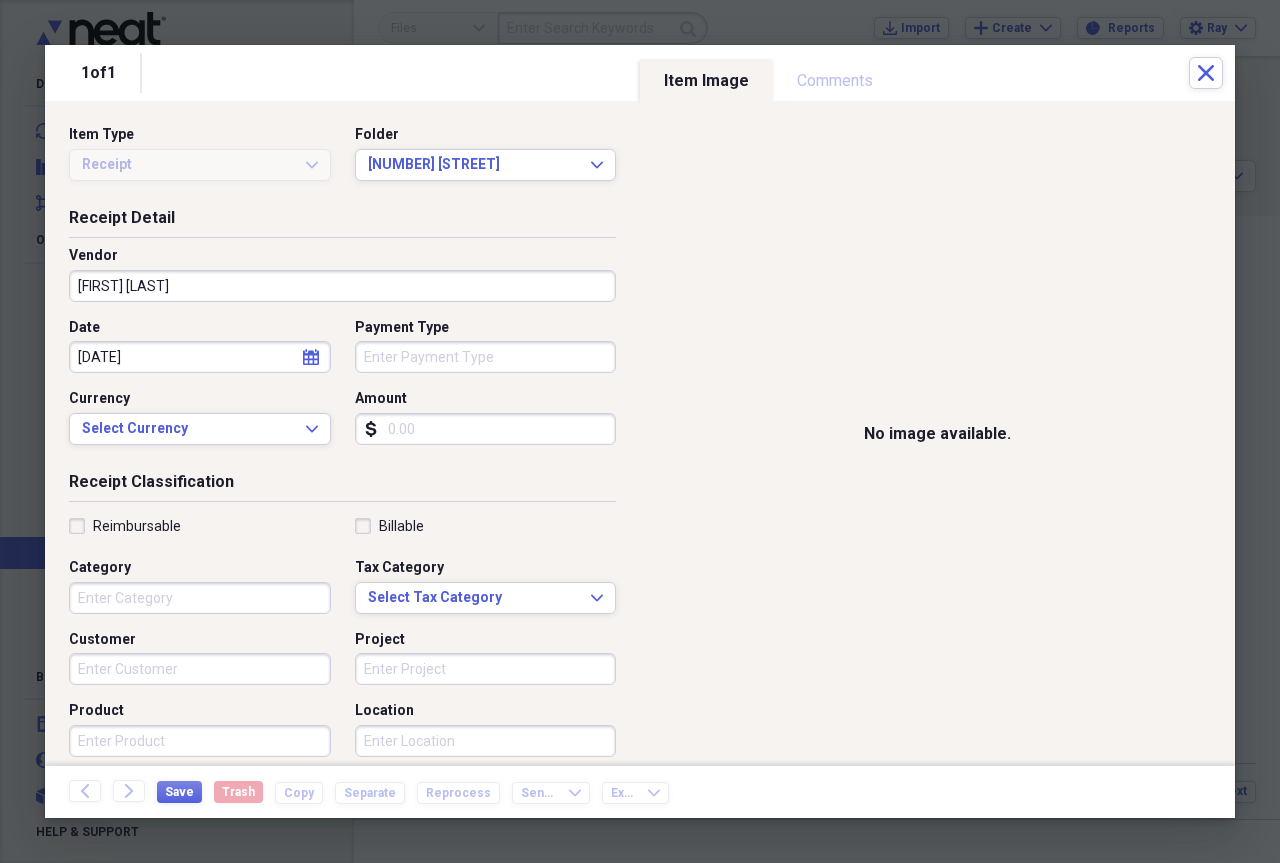 type on "07/11/2025" 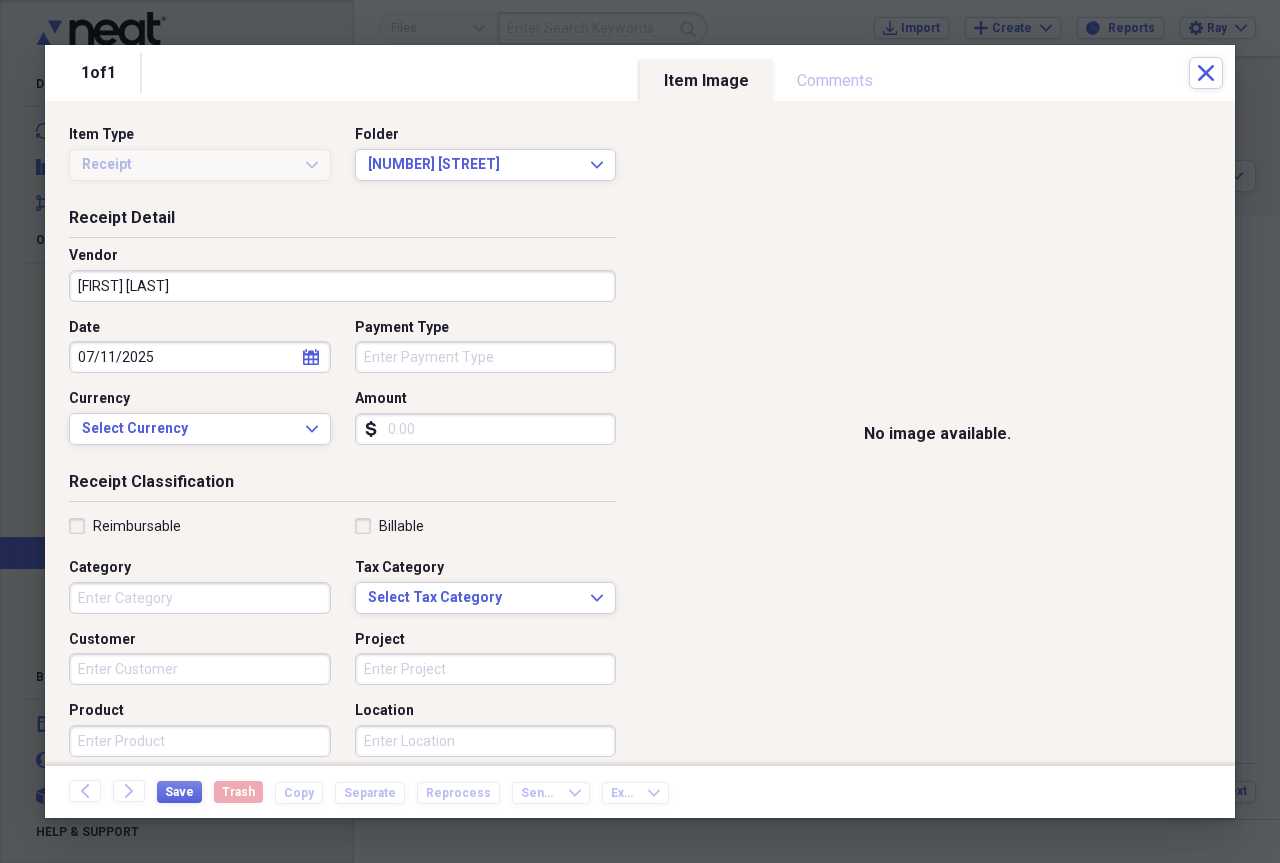 click on "Amount" at bounding box center [486, 429] 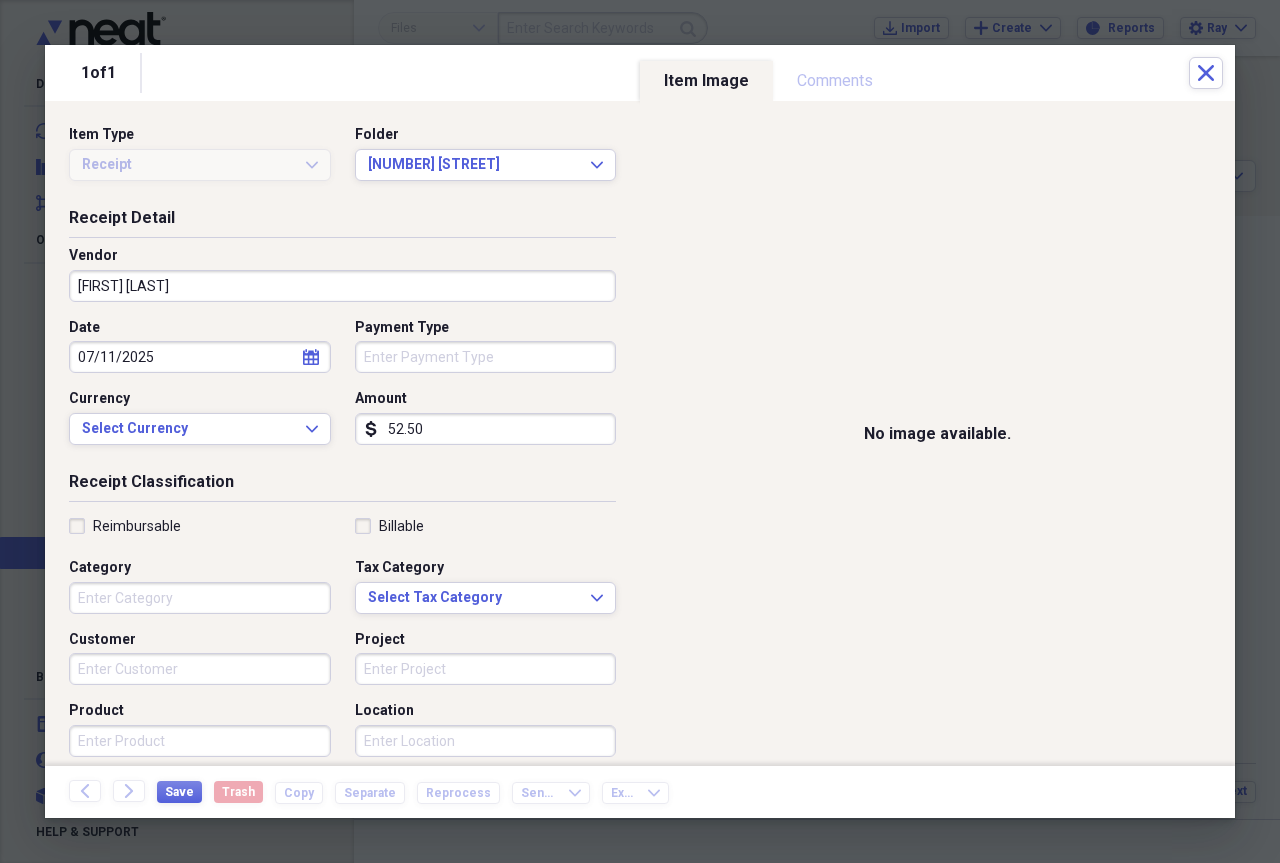 type on "52.50" 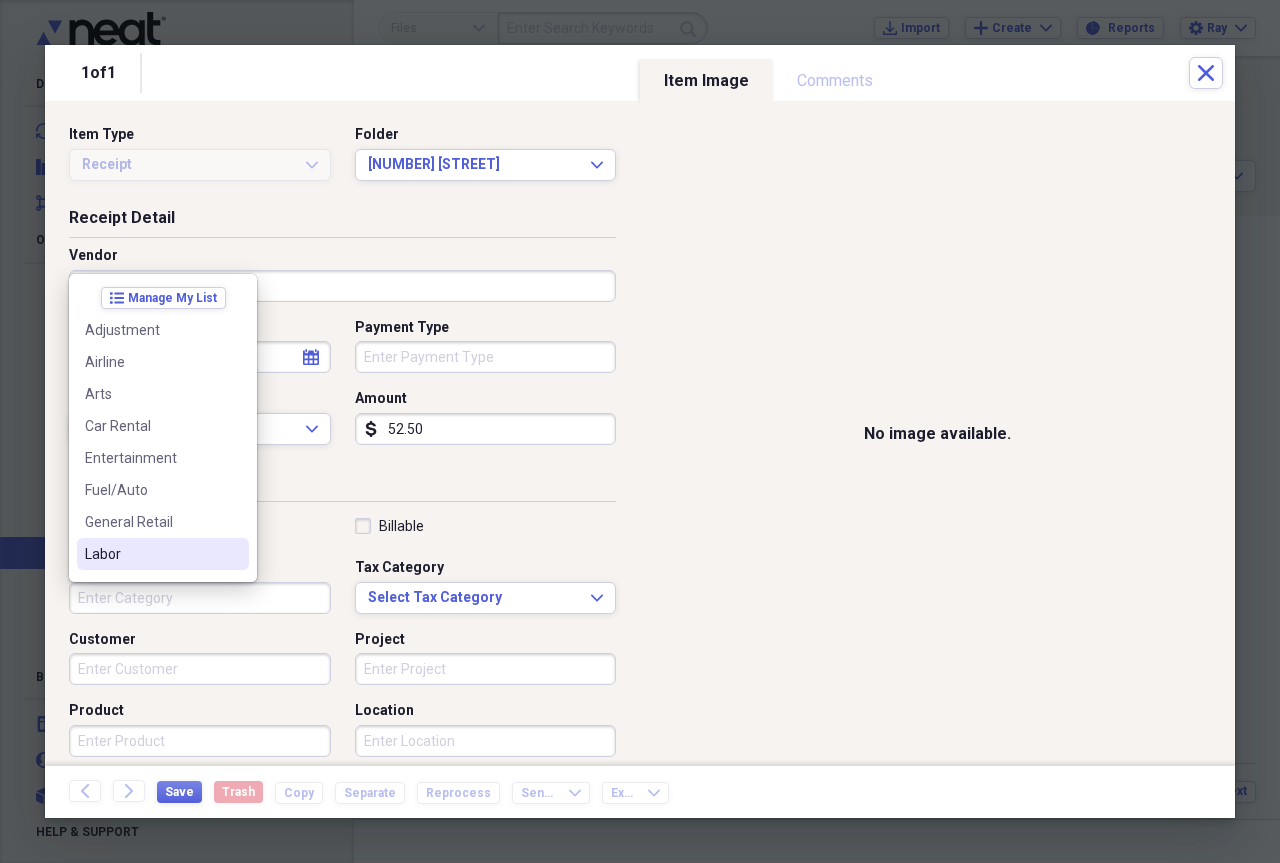 click on "Labor" at bounding box center [151, 554] 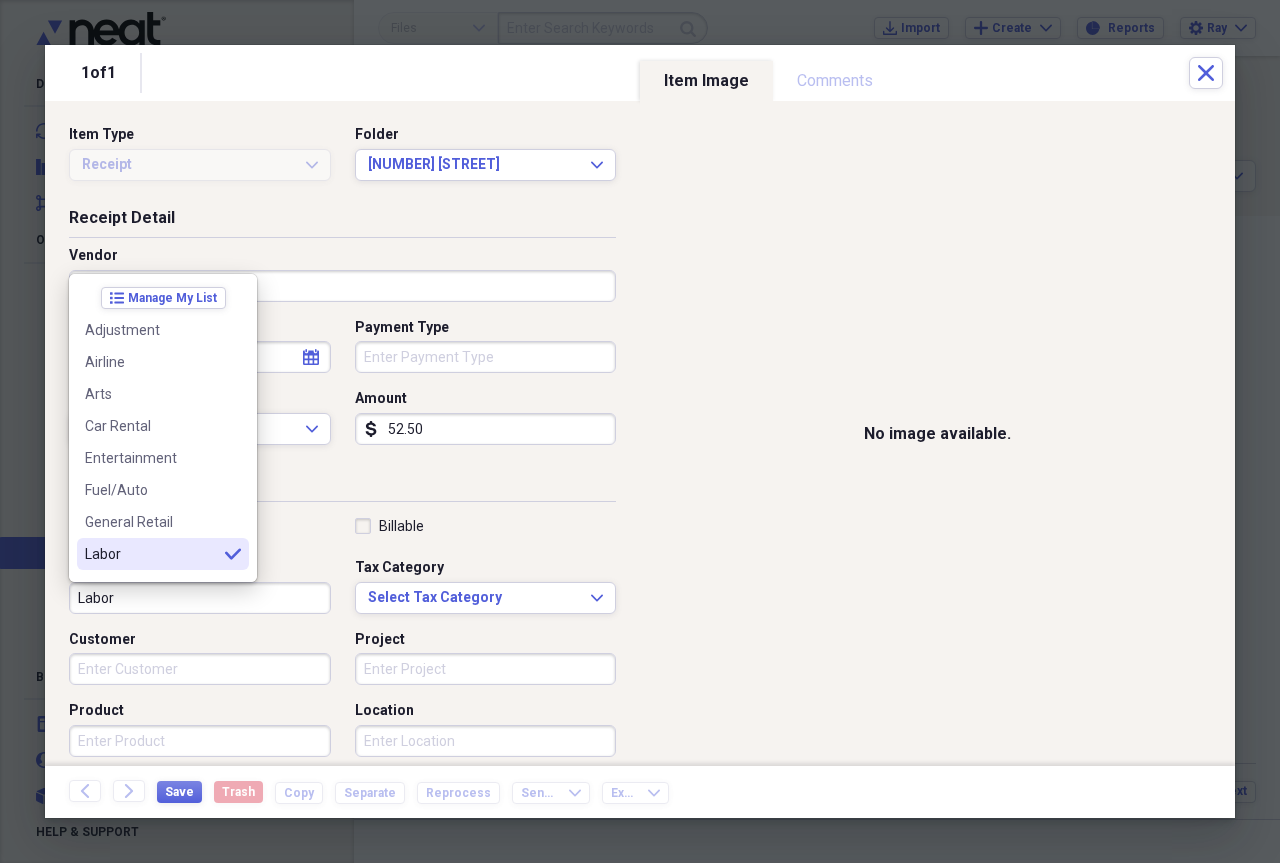 type on "Labor" 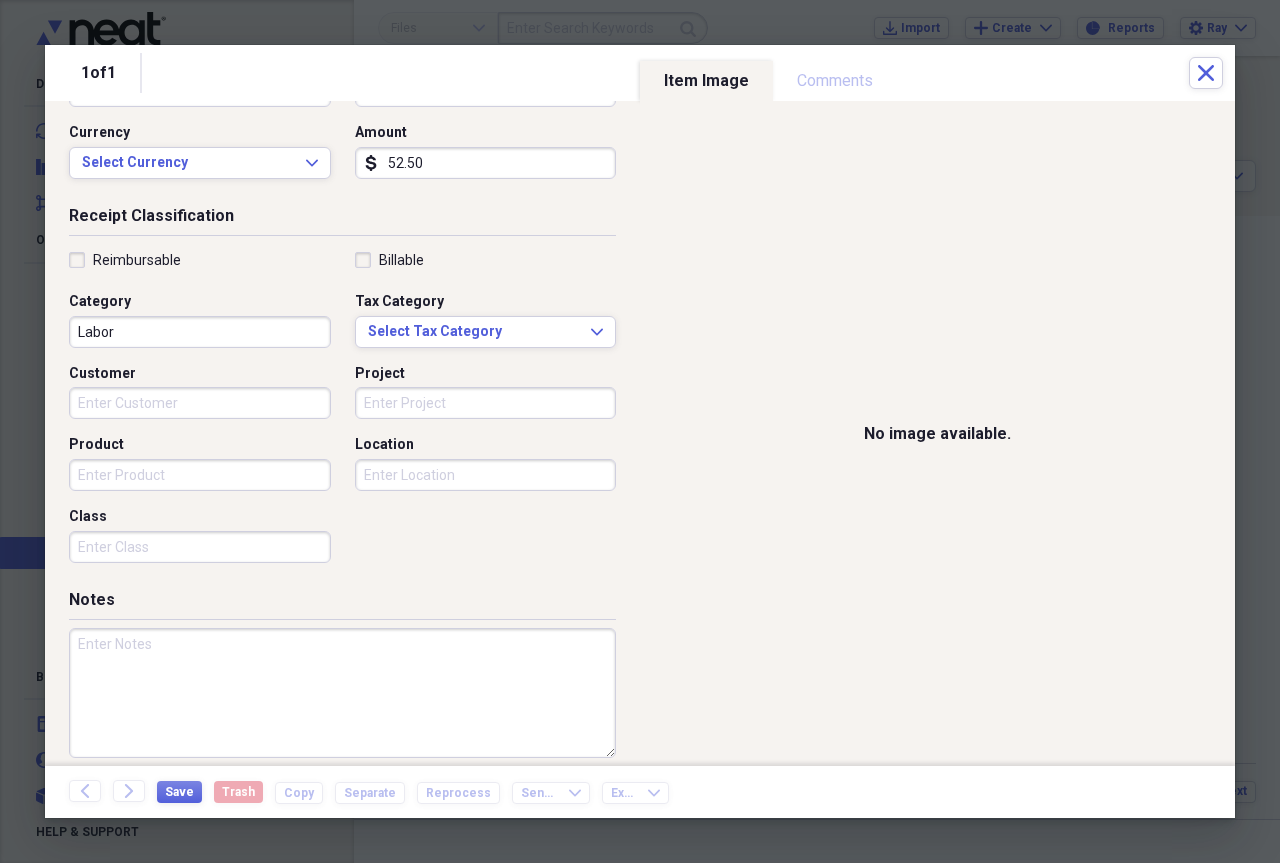 scroll, scrollTop: 275, scrollLeft: 0, axis: vertical 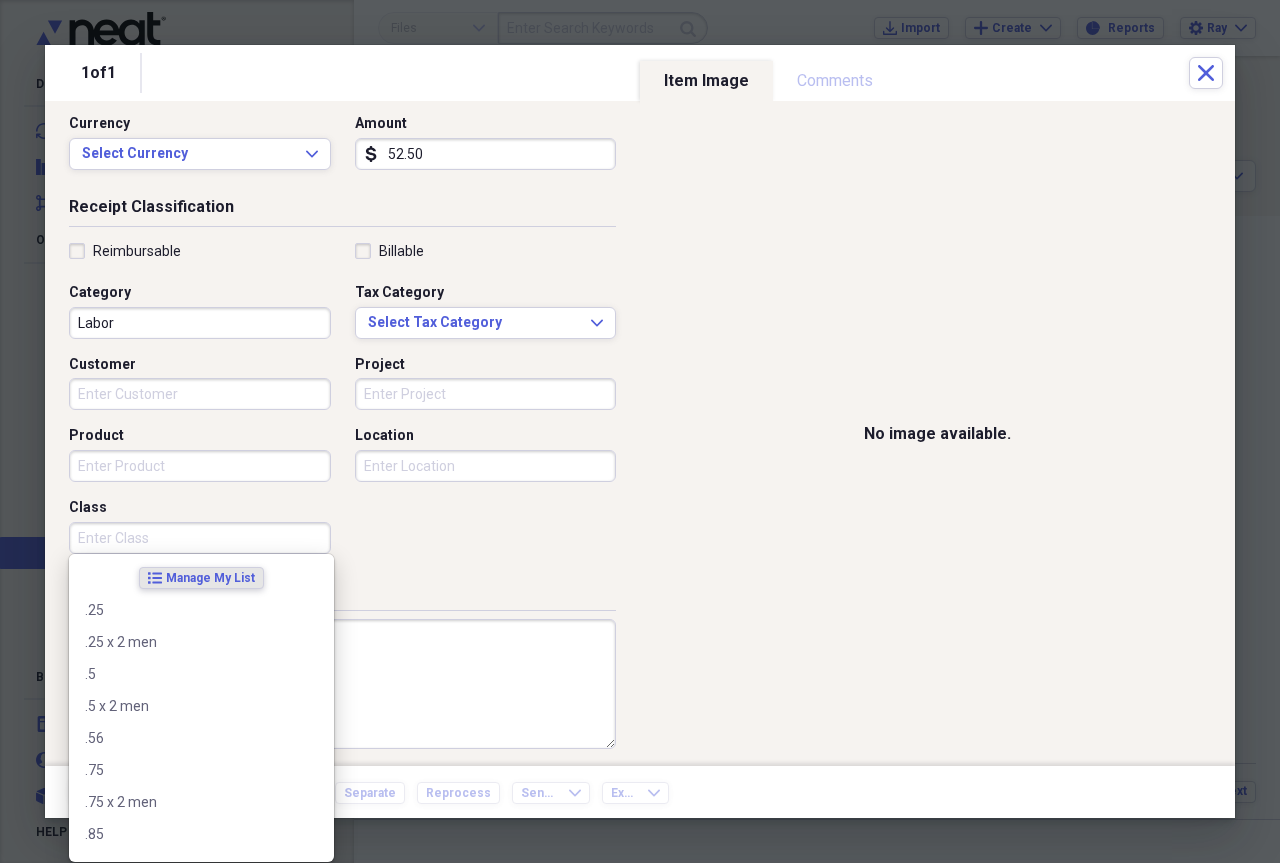click on "Class" at bounding box center [200, 538] 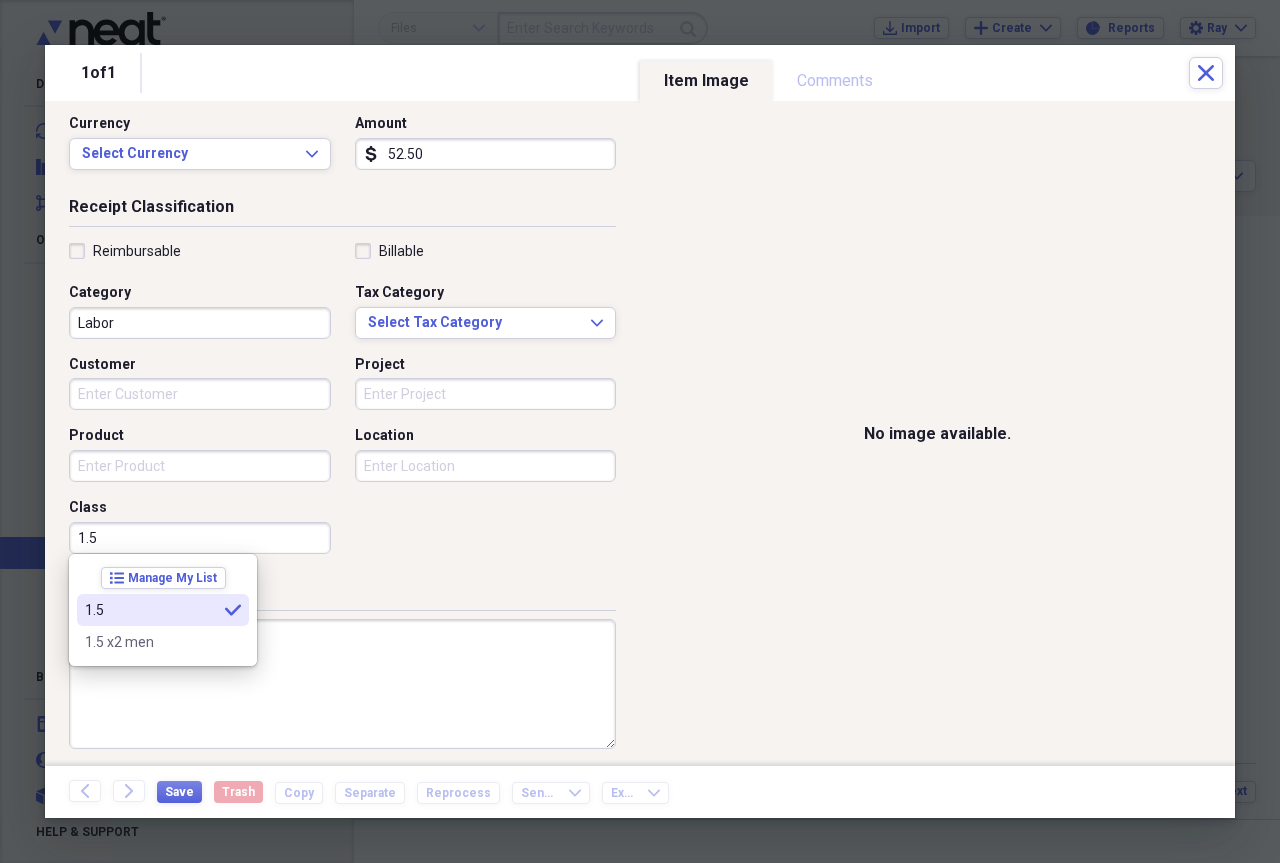 type on "1.5" 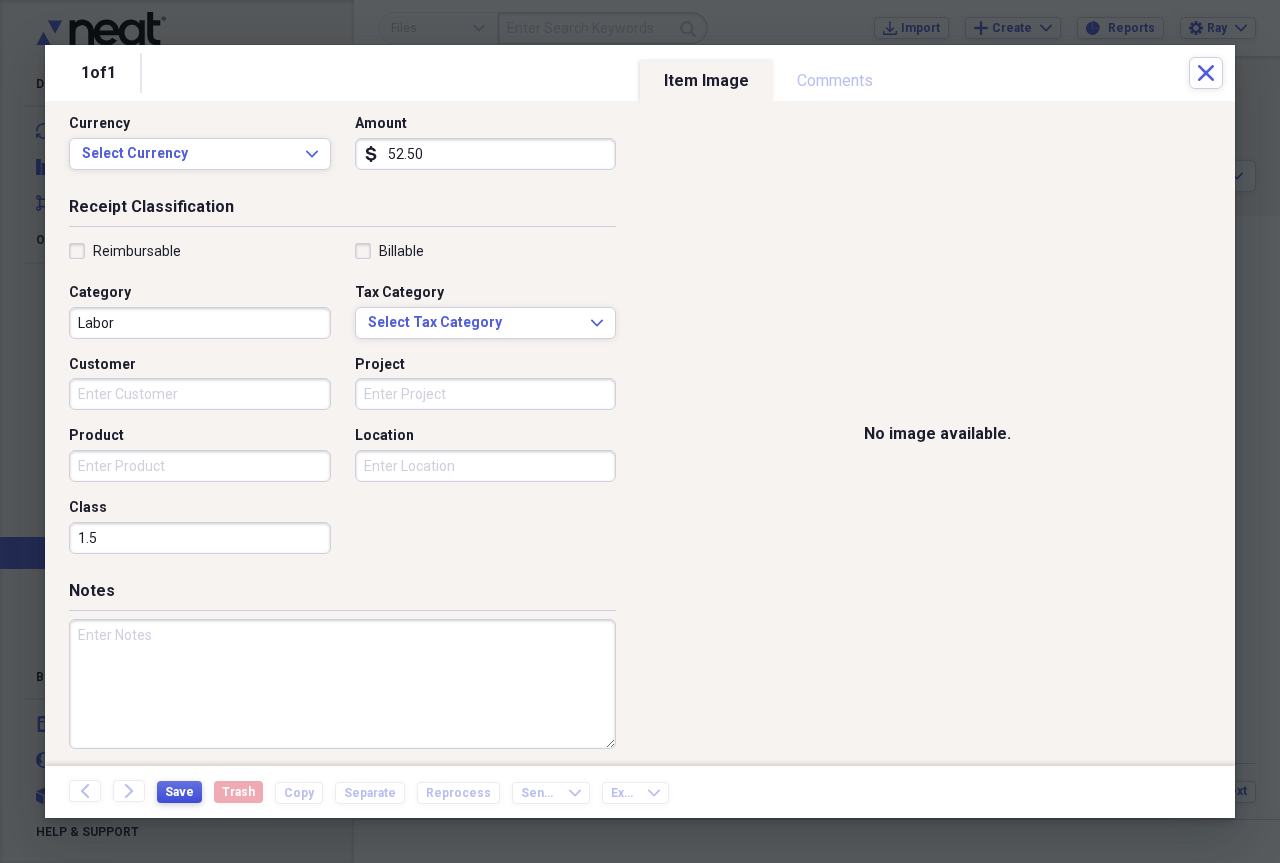 click on "Save" at bounding box center (179, 792) 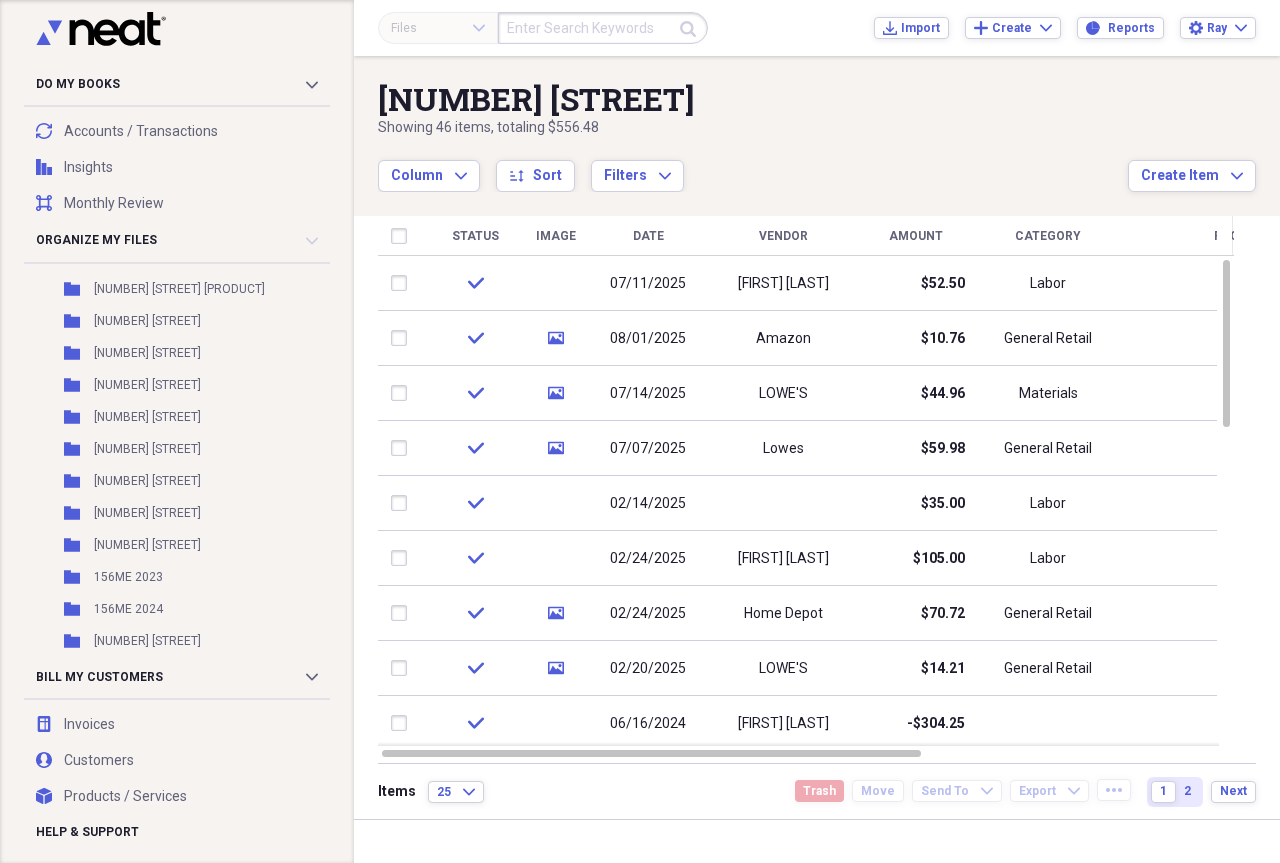scroll, scrollTop: 689, scrollLeft: 0, axis: vertical 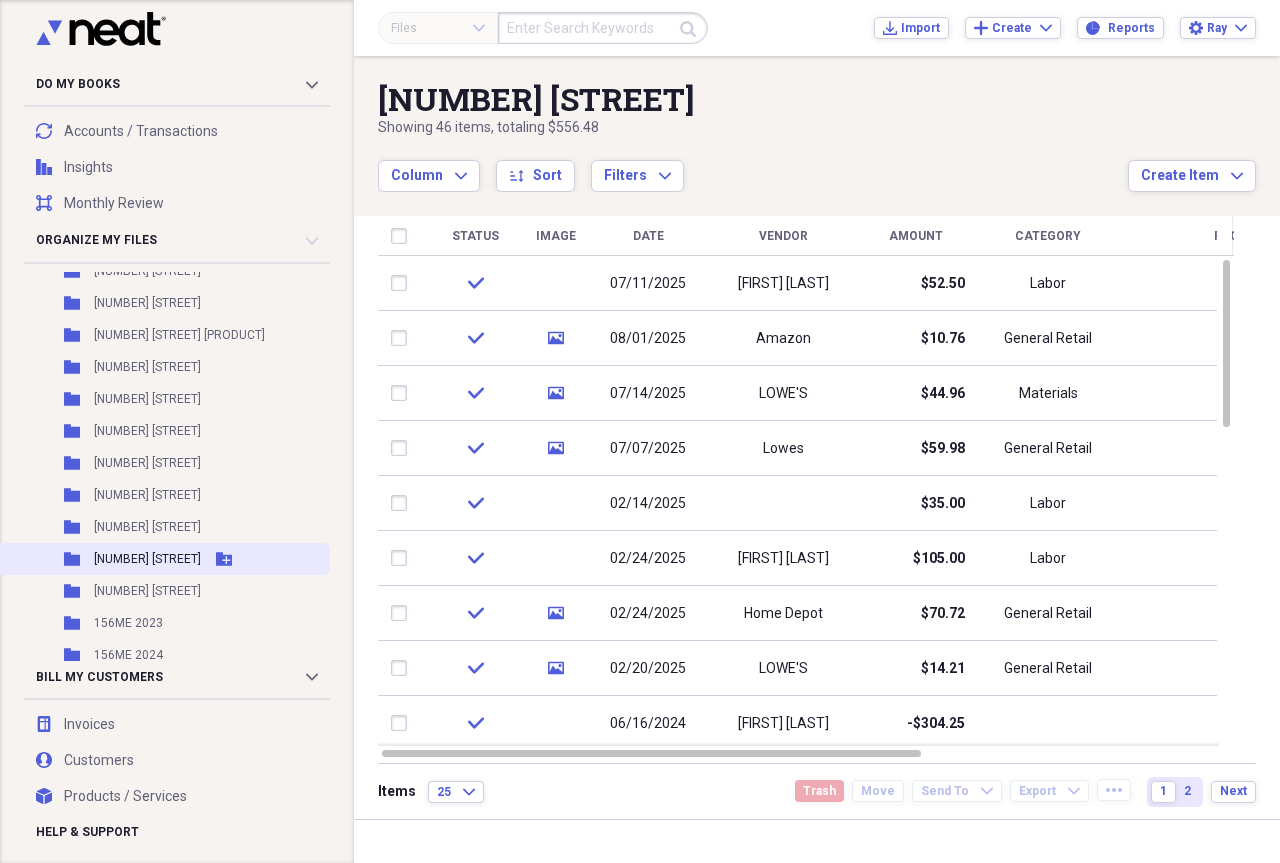 click on "[NUMBER] [STREET]" at bounding box center [147, 559] 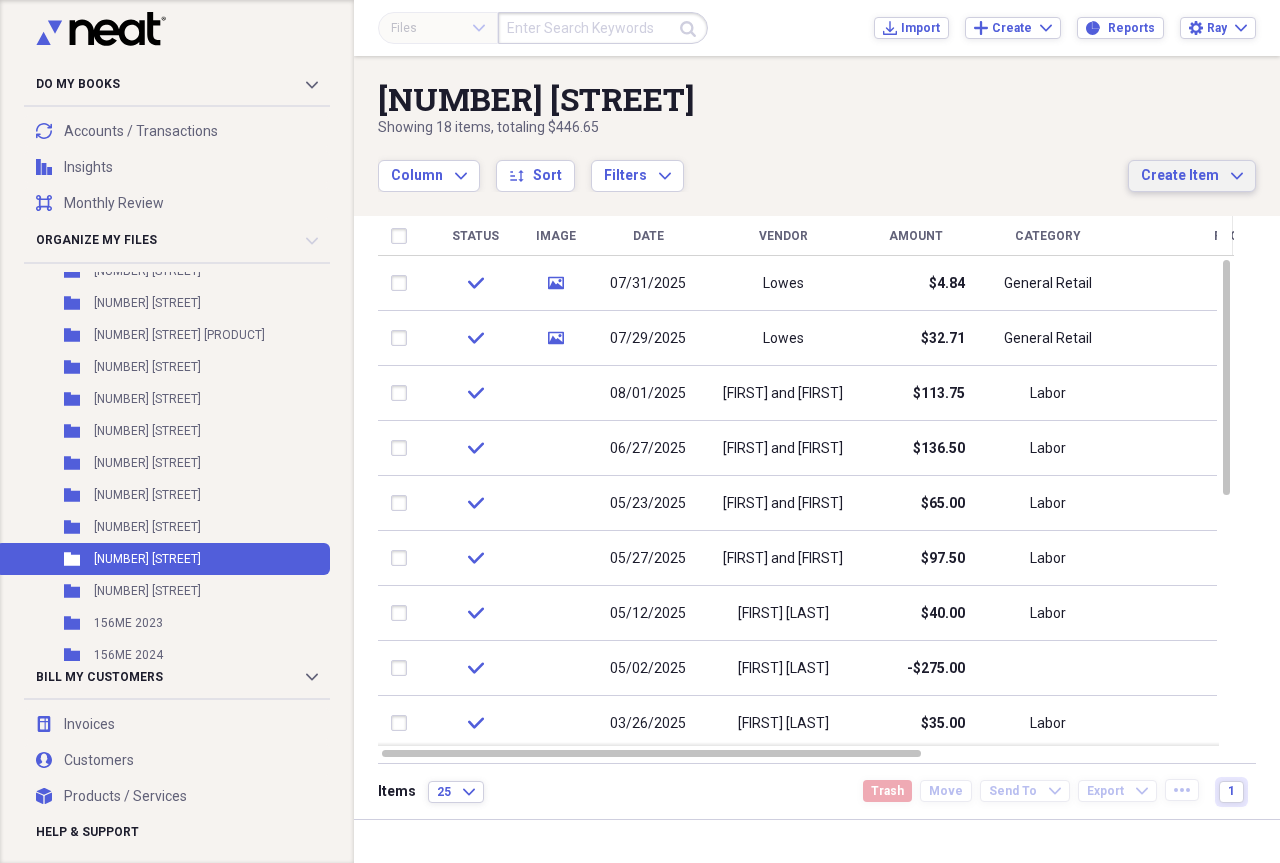 click on "Expand" 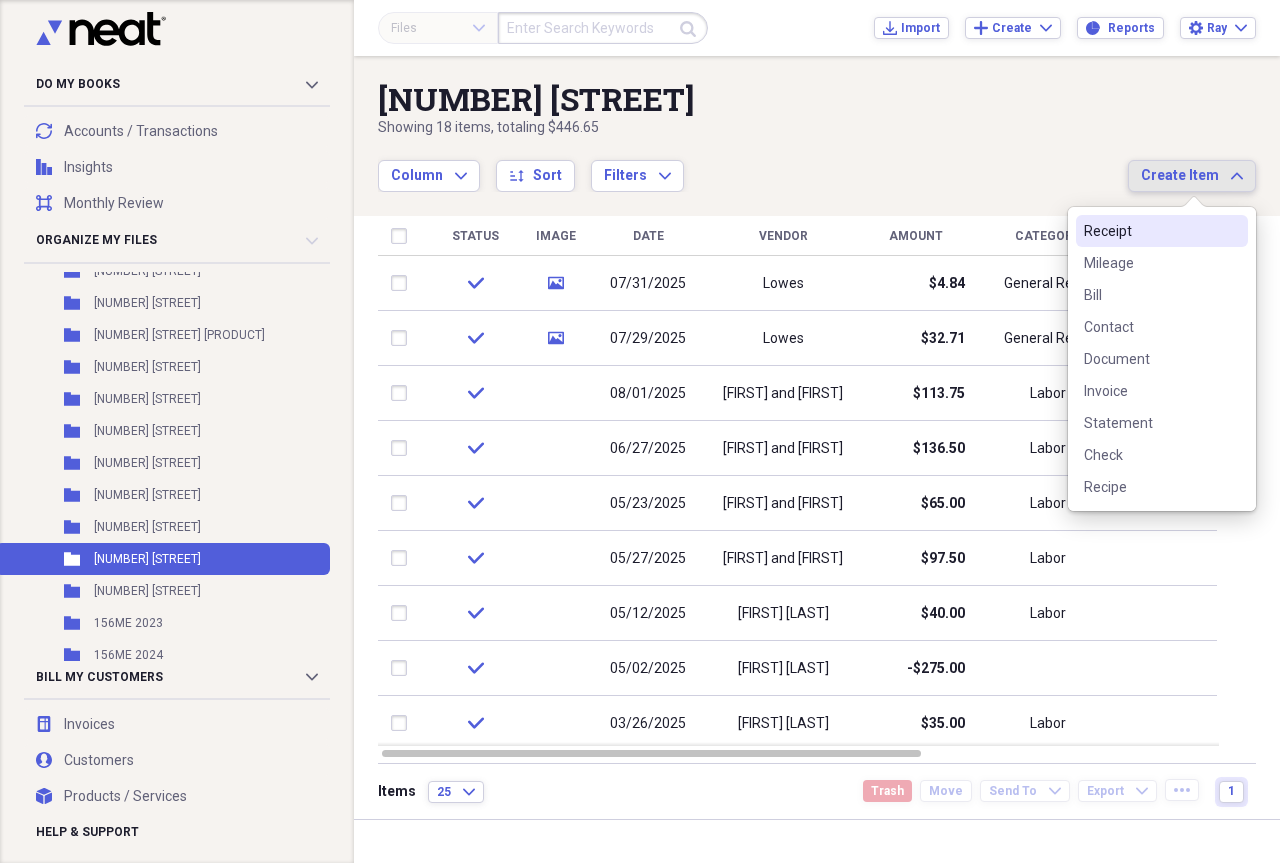 click on "Receipt" at bounding box center (1150, 231) 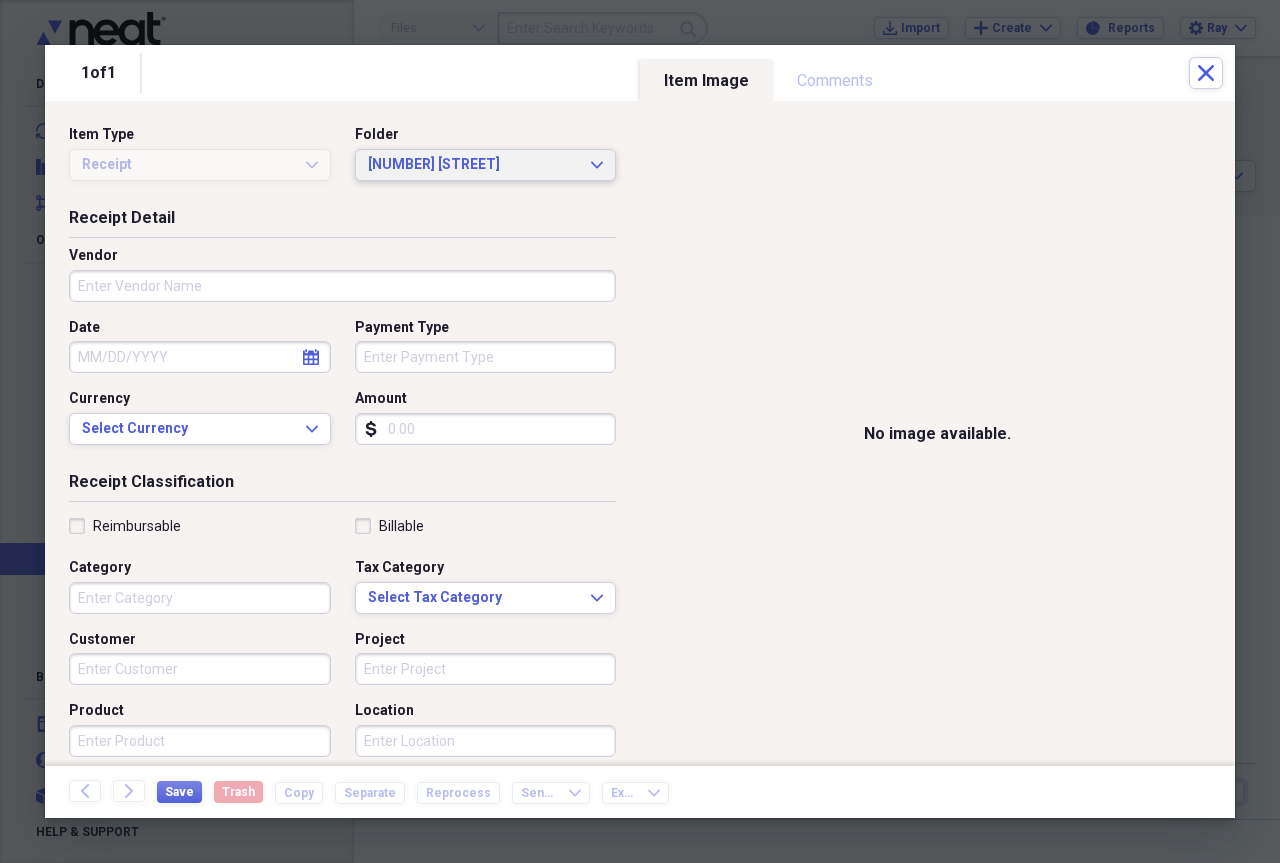 click on "Expand" 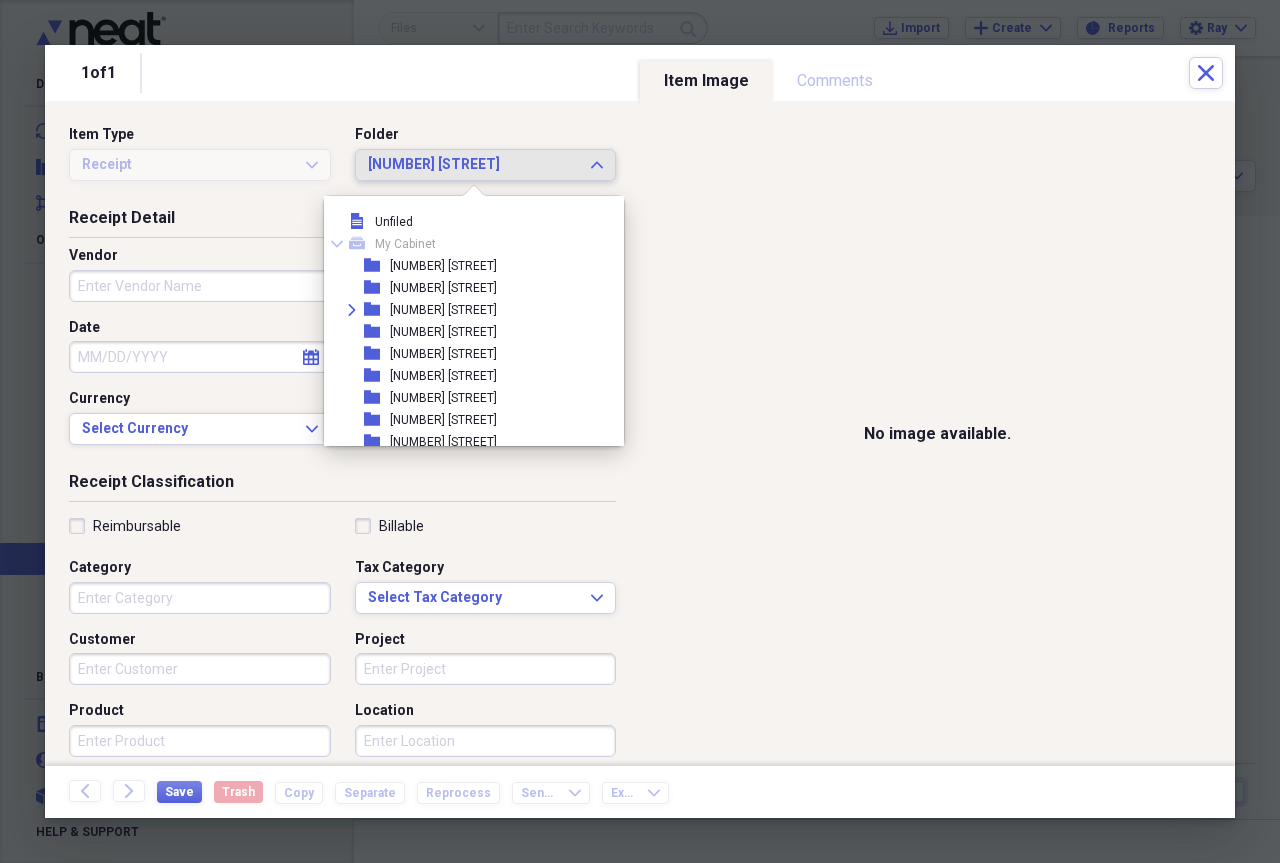 scroll, scrollTop: 1199, scrollLeft: 0, axis: vertical 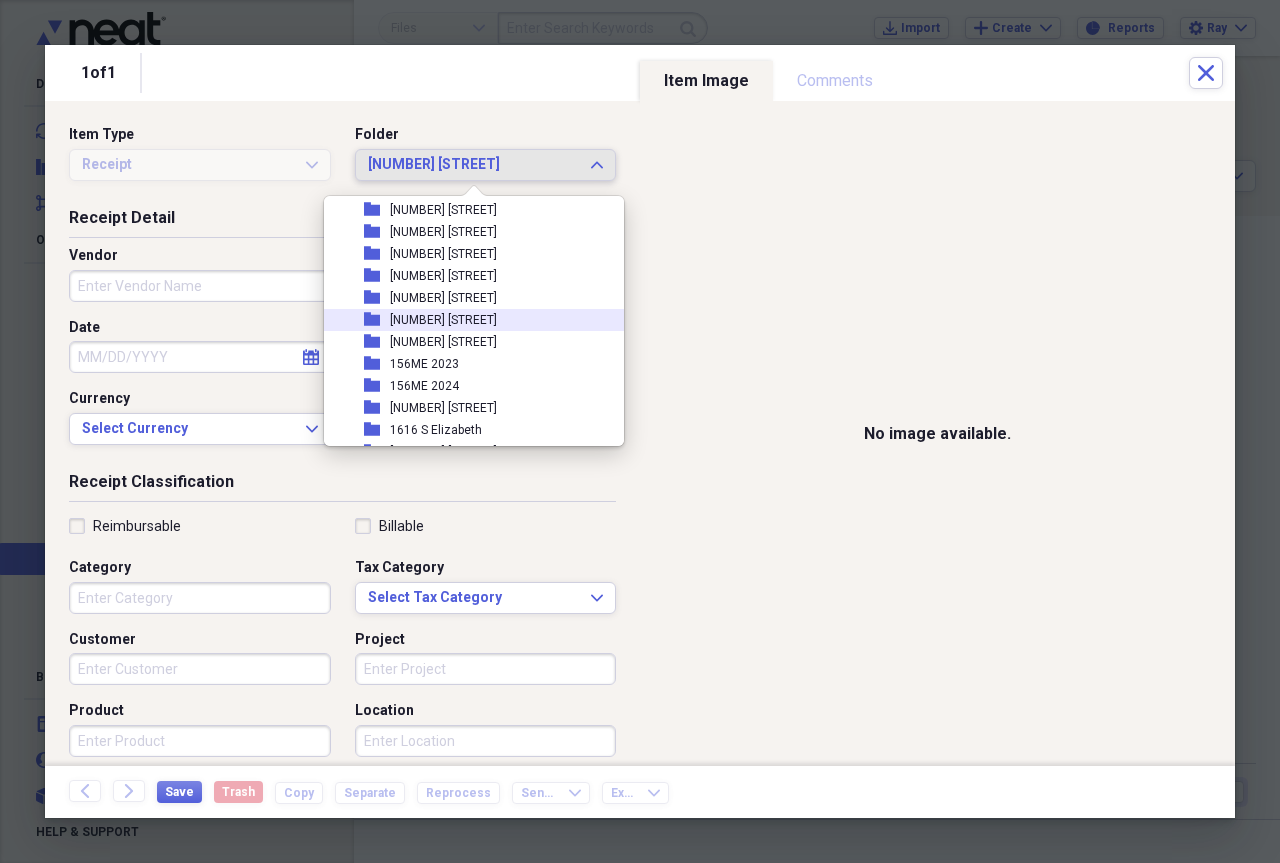 click on "[NUMBER] [STREET]" at bounding box center [443, 320] 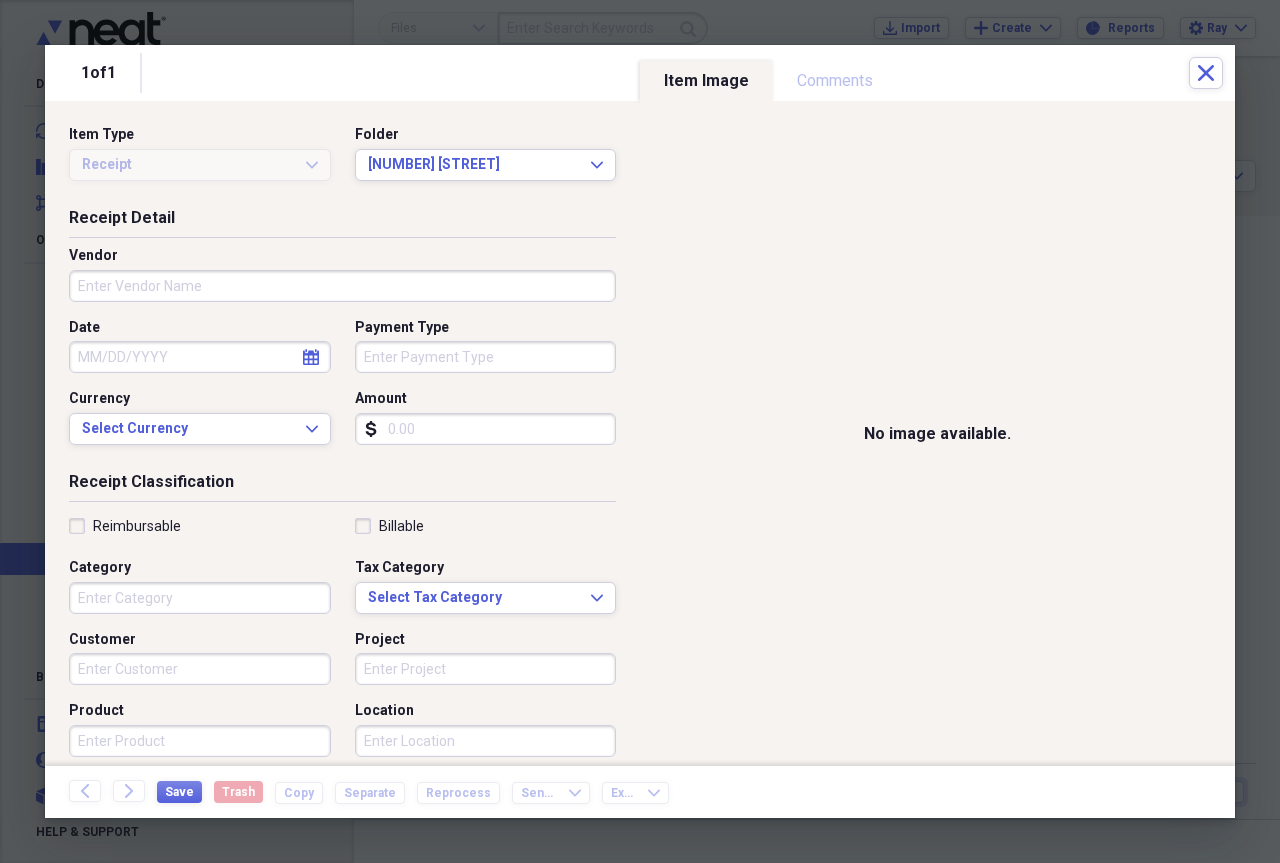 click on "Vendor" at bounding box center [342, 286] 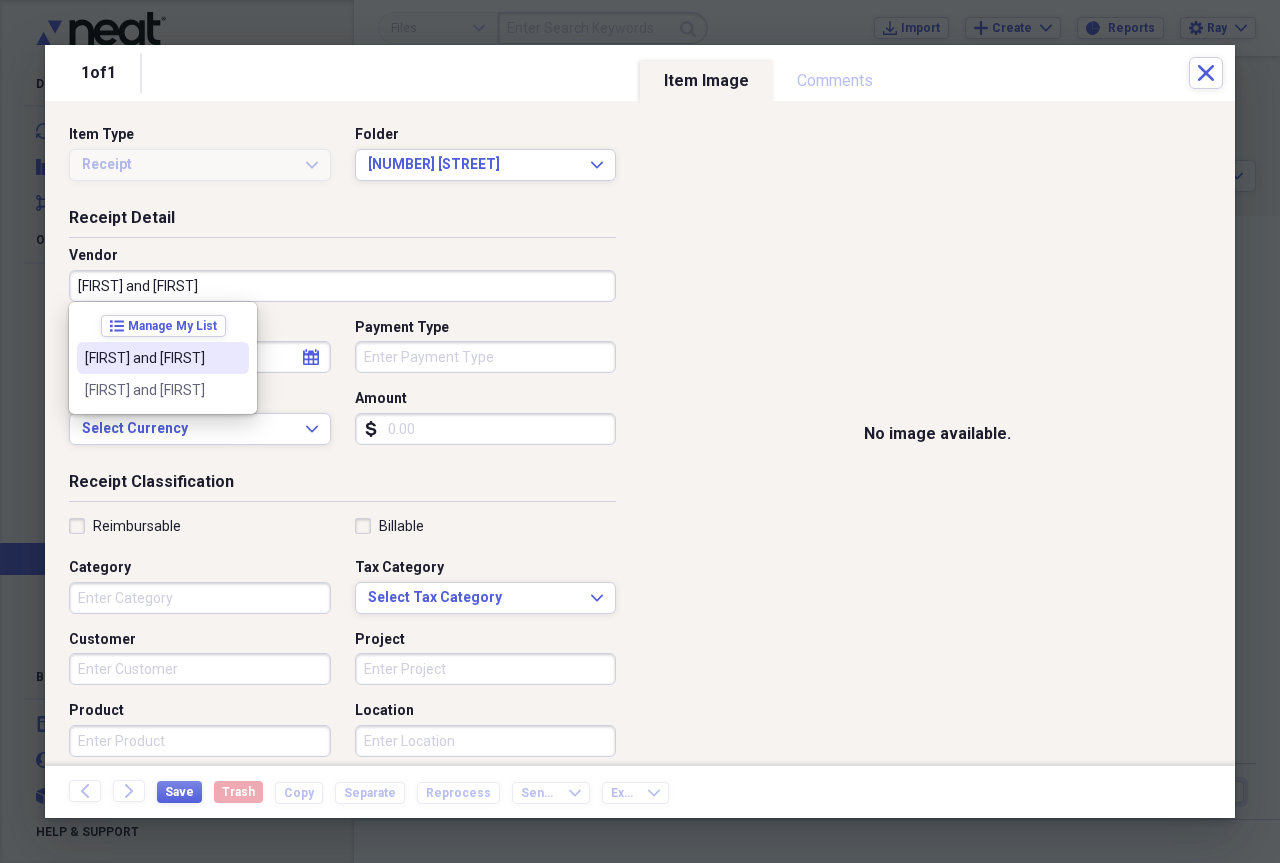 click on "[FIRST] and [FIRST]" at bounding box center (151, 358) 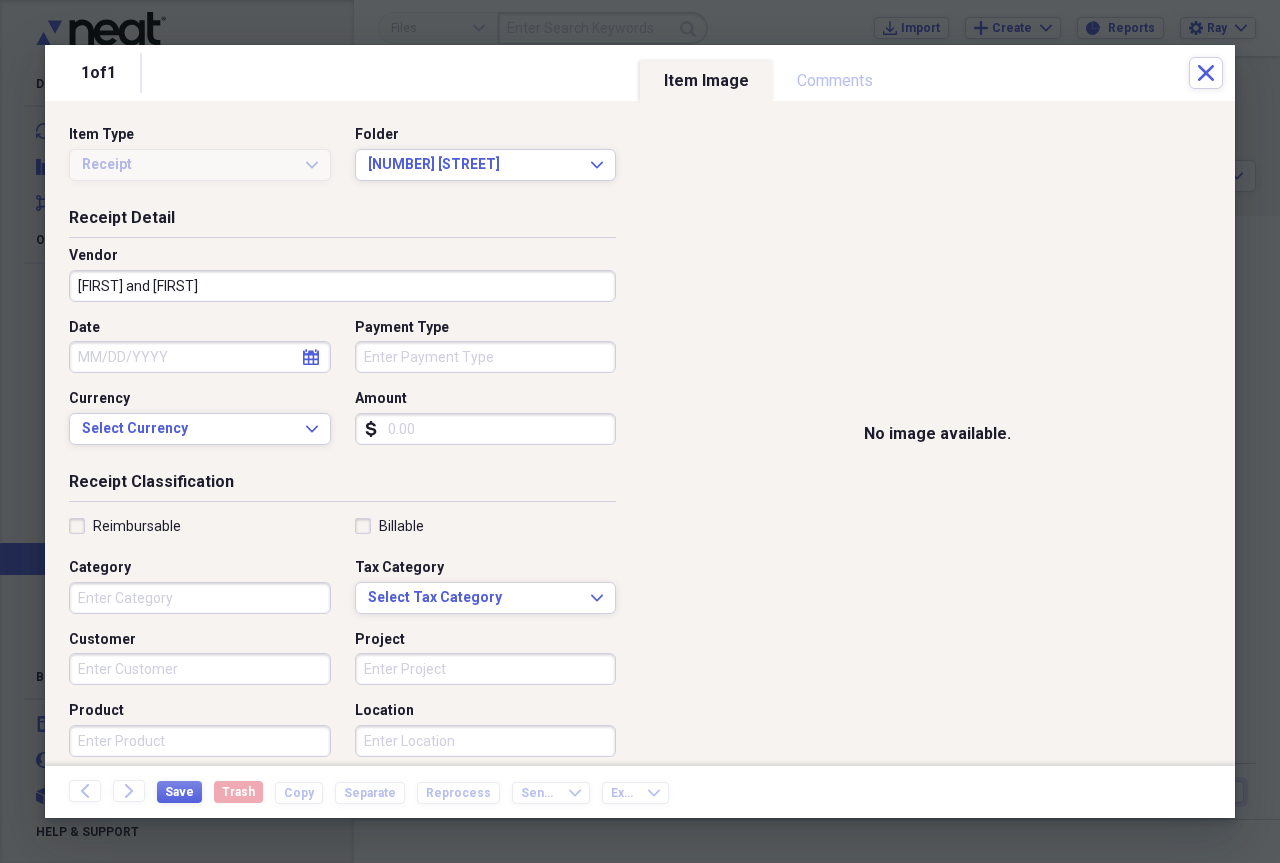 click on "calendar" 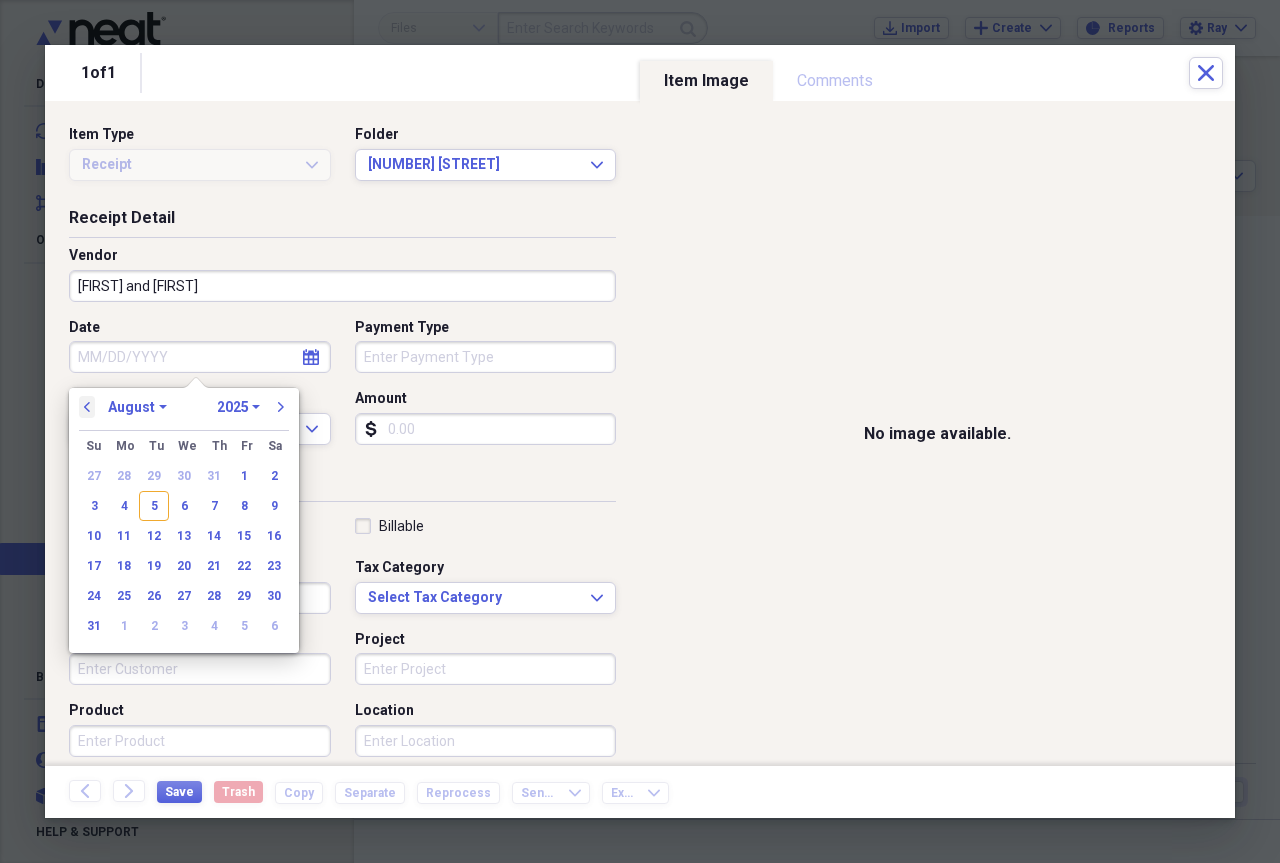 click on "previous" at bounding box center [87, 407] 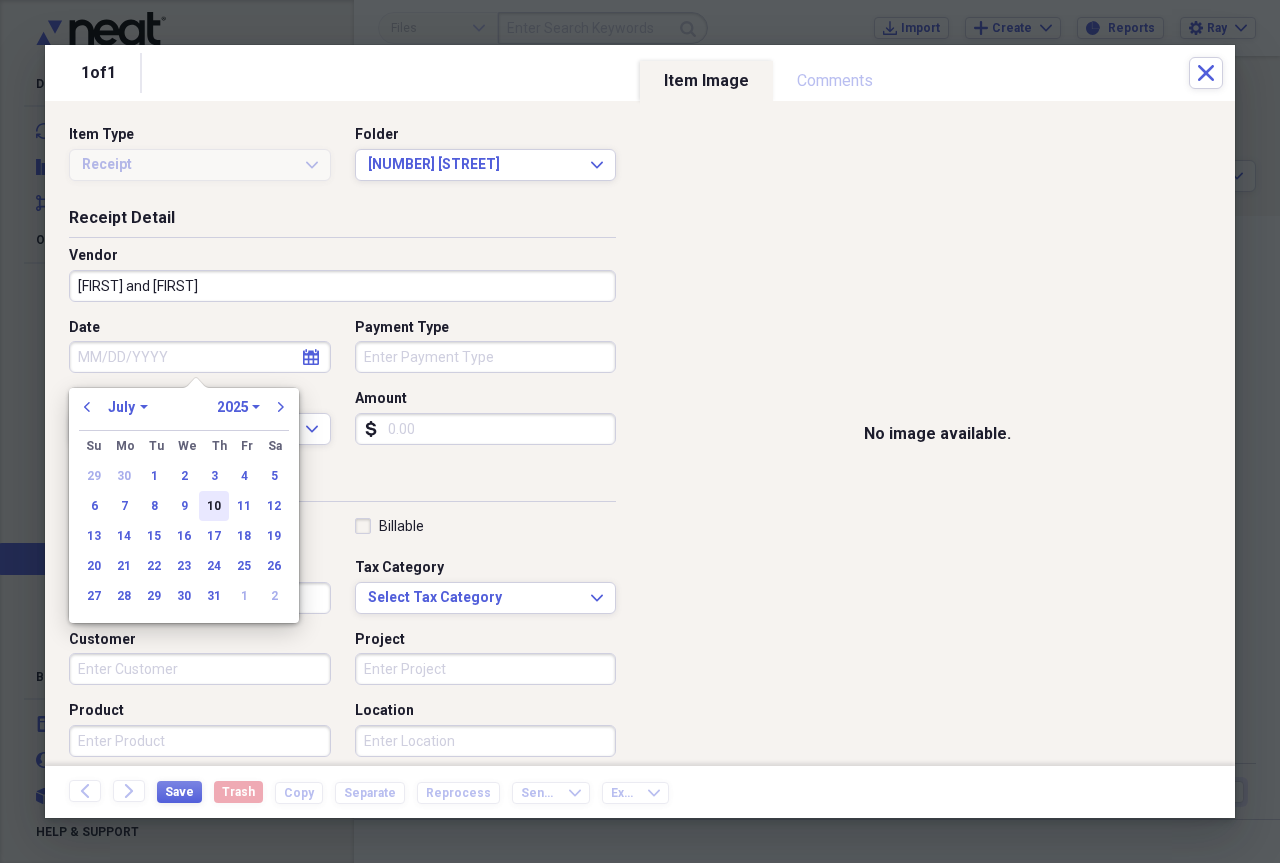 click on "10" at bounding box center (214, 506) 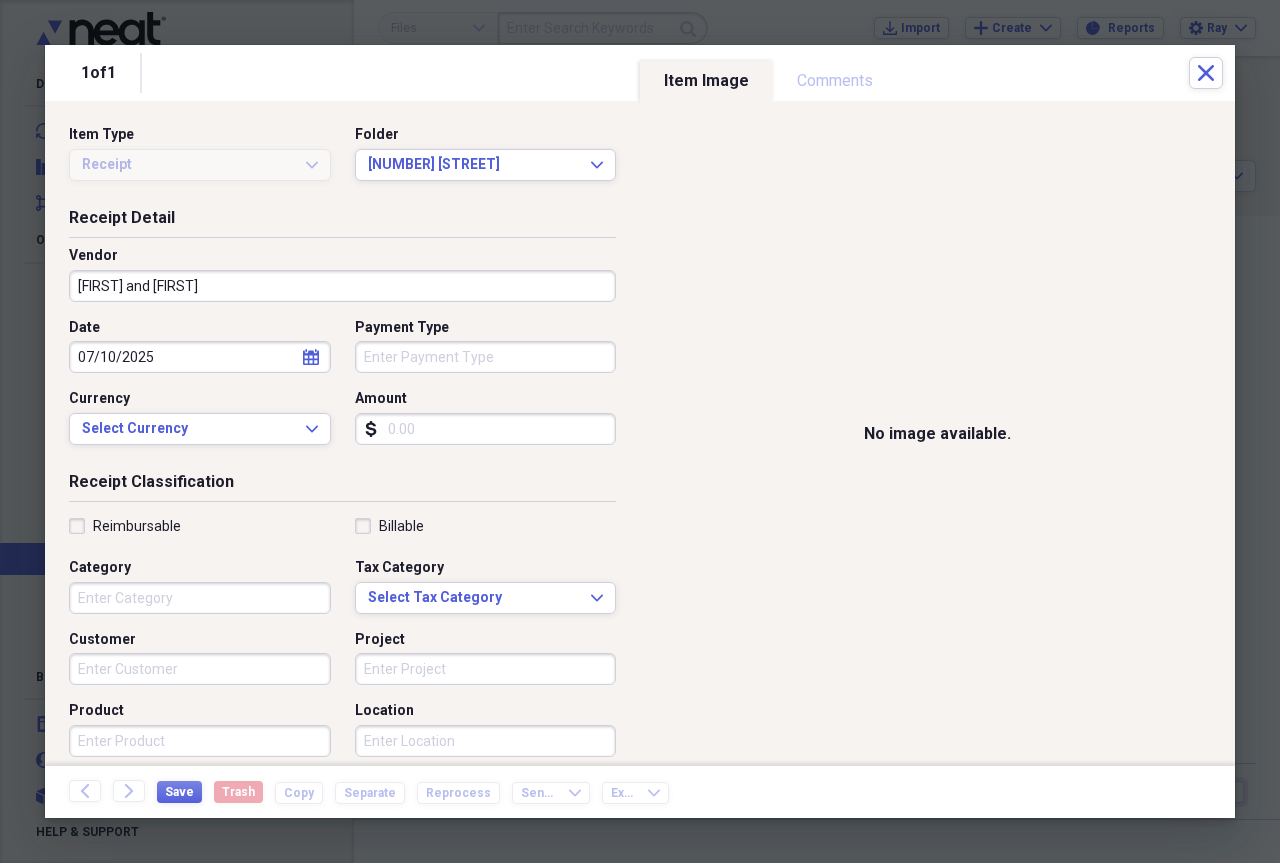 click on "Amount" at bounding box center [486, 429] 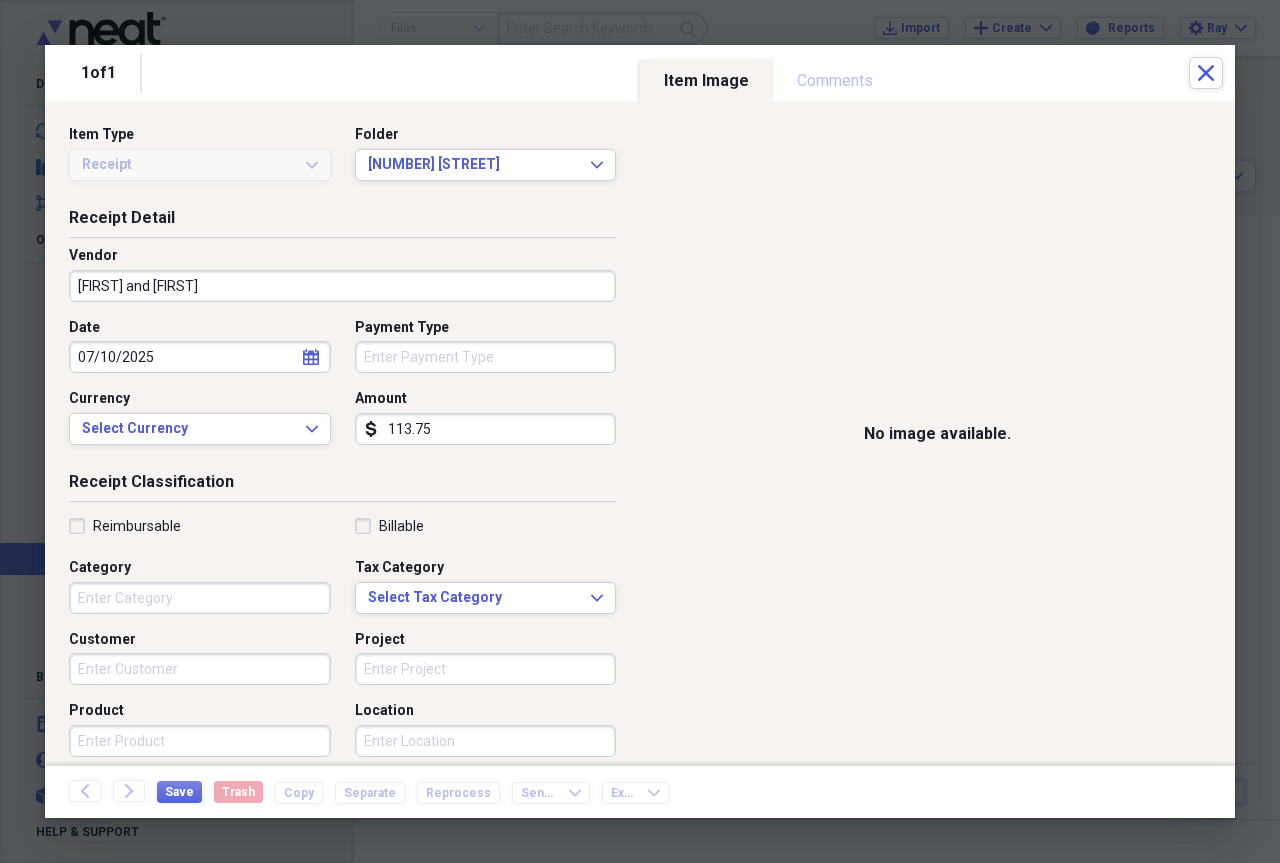 type on "113.75" 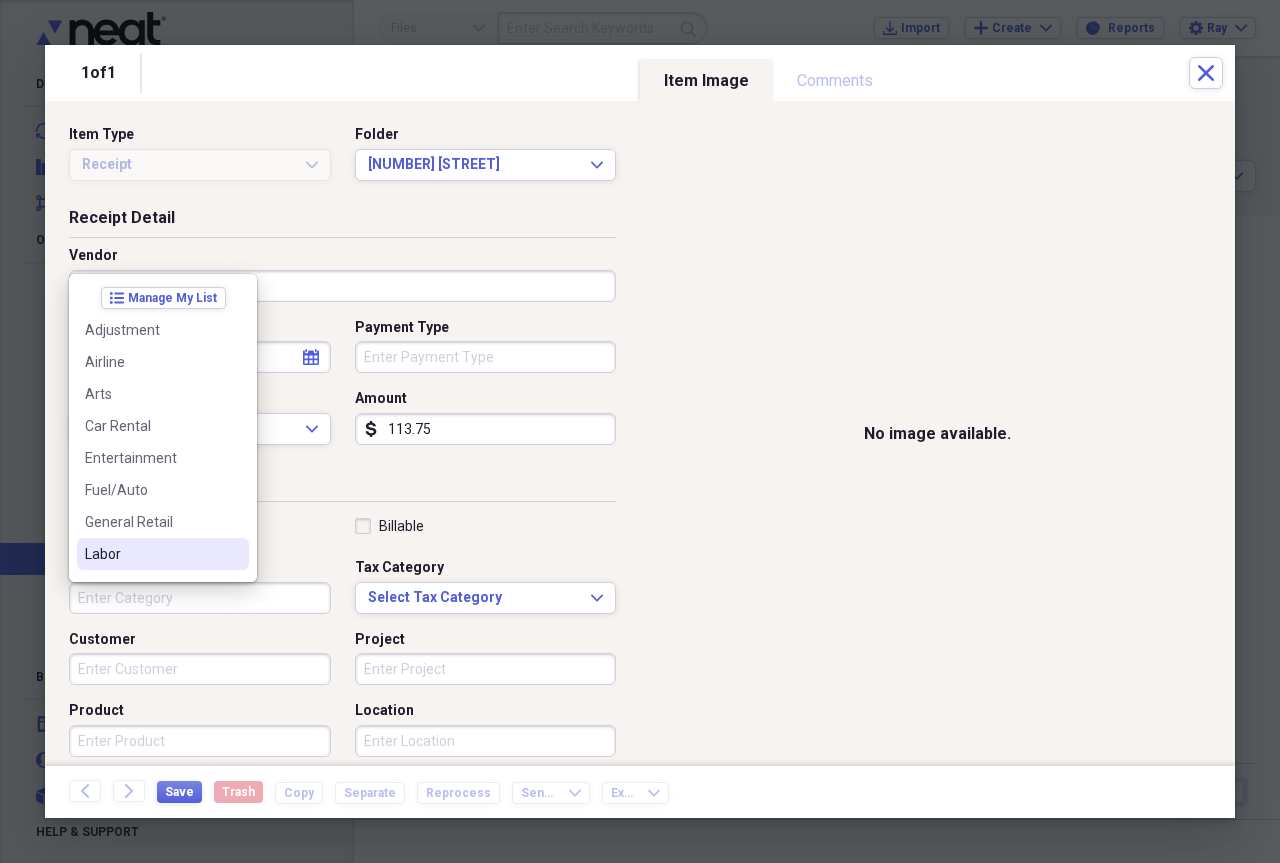 click on "Labor" at bounding box center [151, 554] 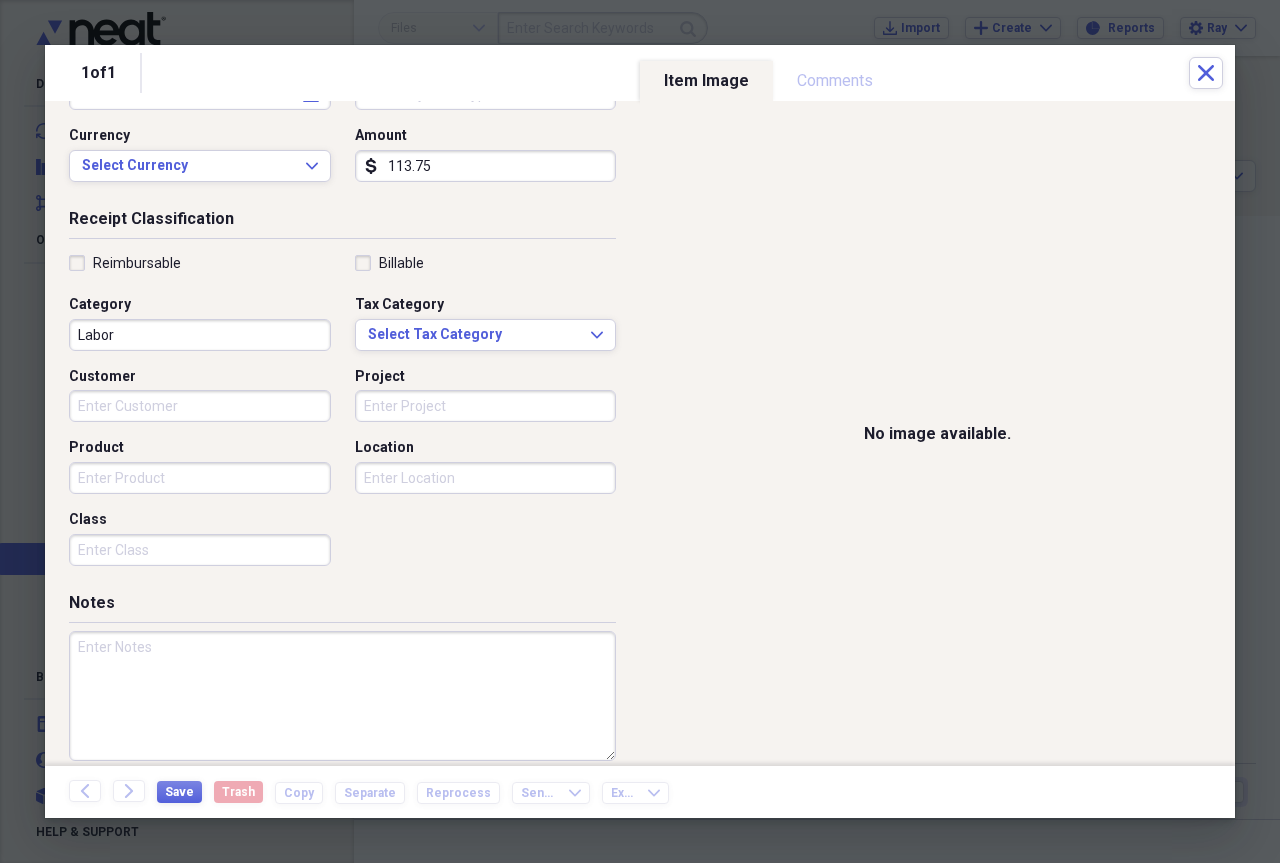 scroll, scrollTop: 284, scrollLeft: 0, axis: vertical 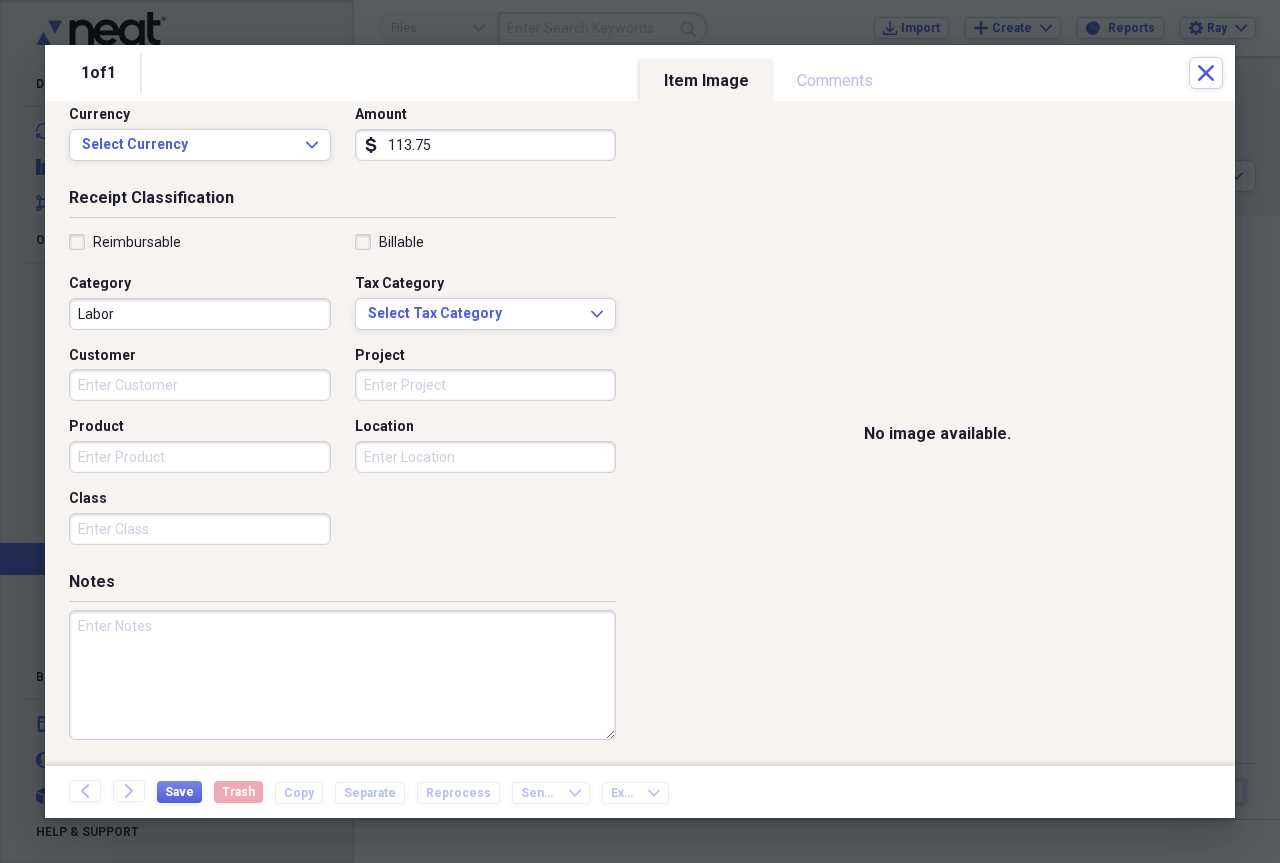 click on "Class" at bounding box center [200, 529] 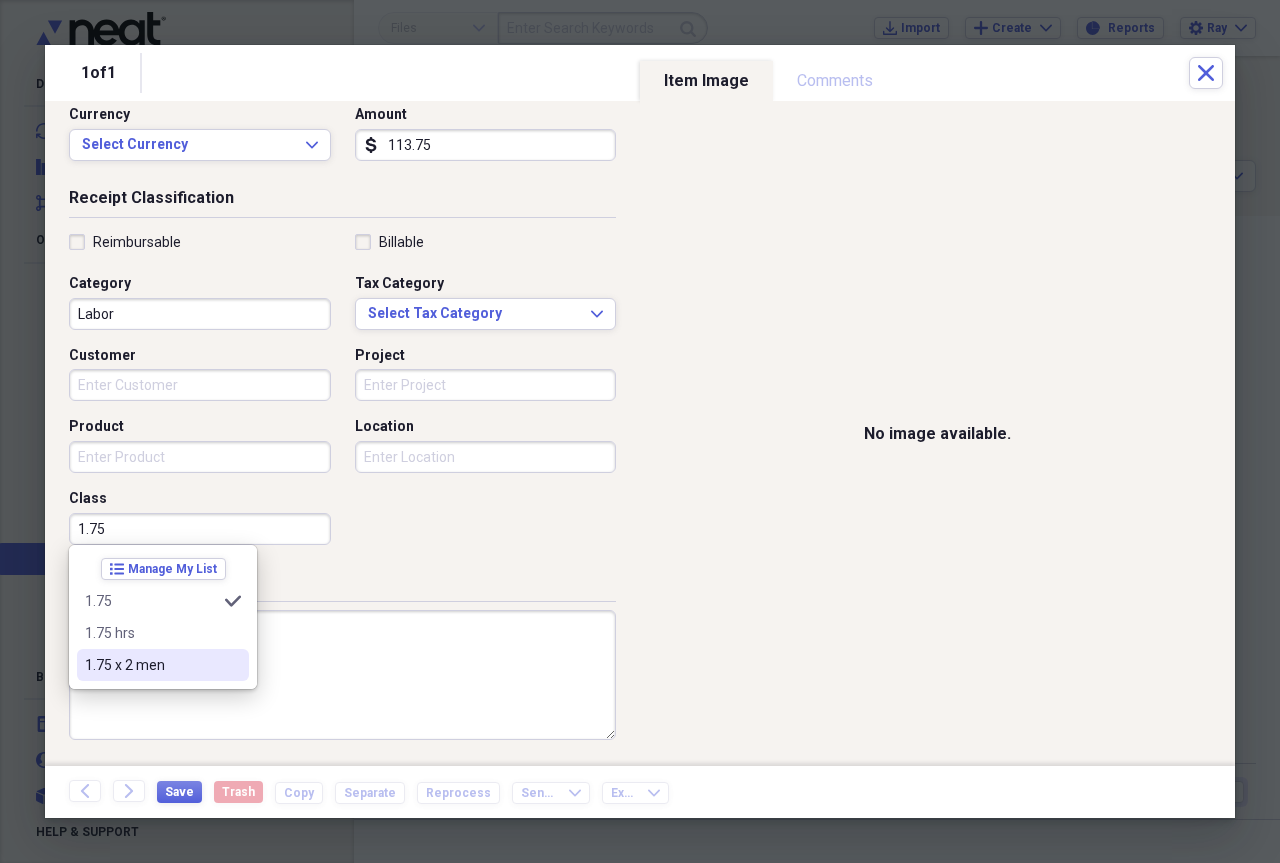 click on "1.75 x 2 men" at bounding box center (163, 665) 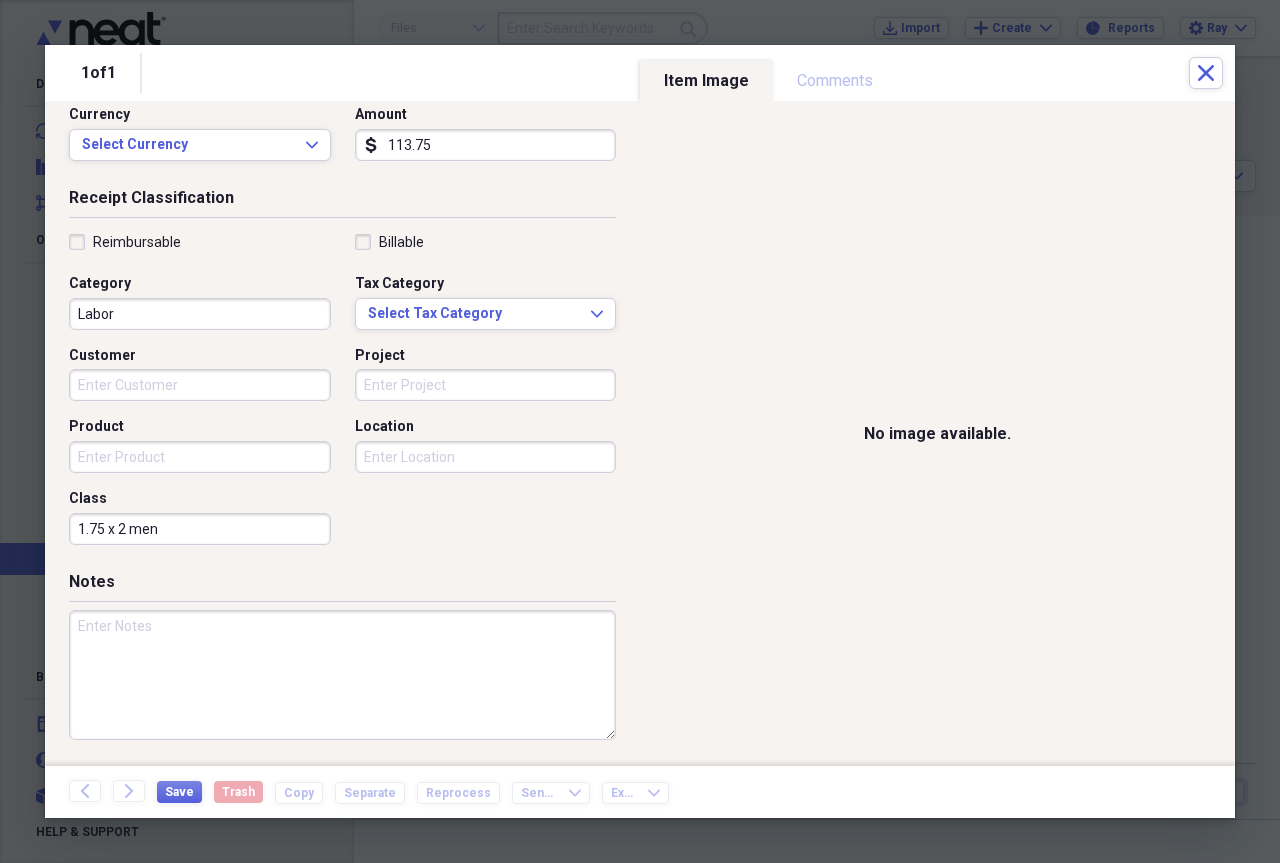 click at bounding box center (342, 675) 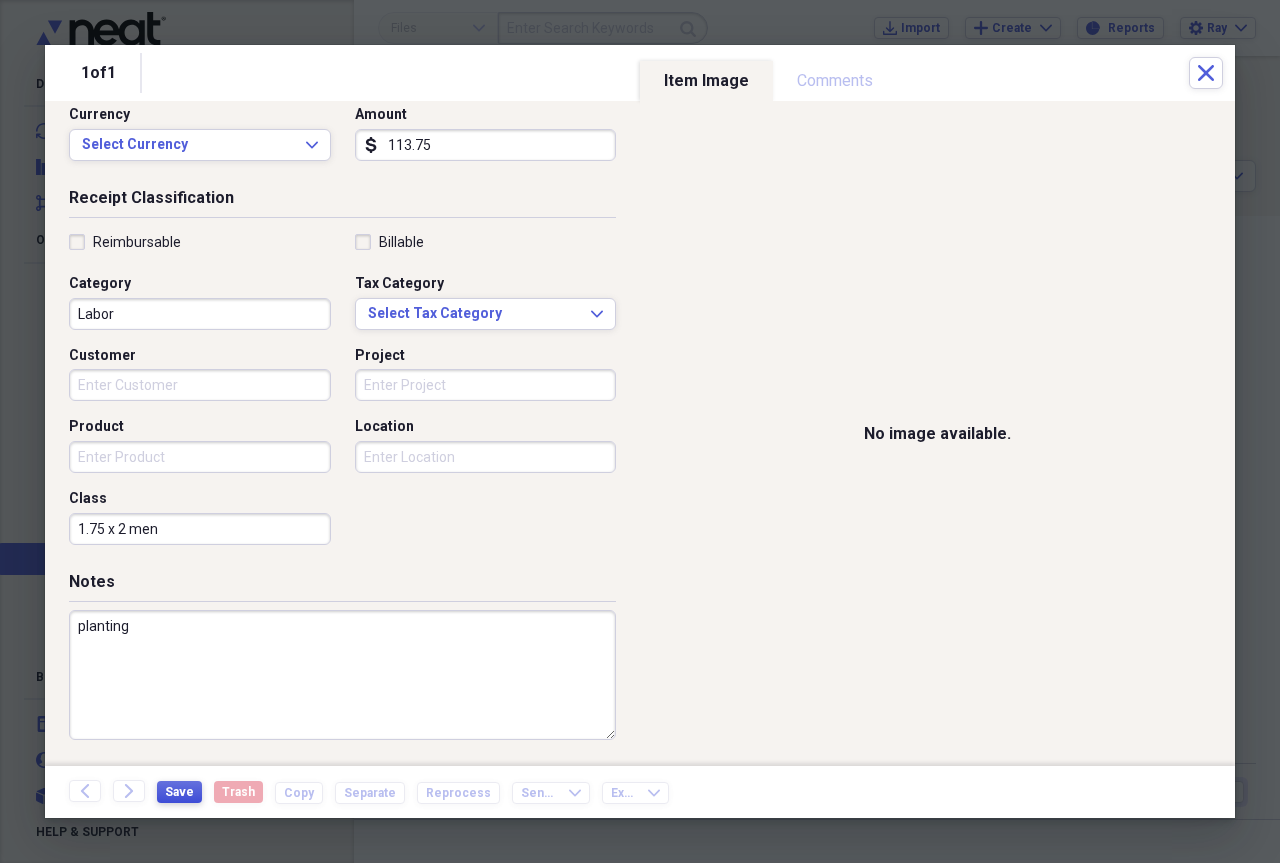type on "planting" 